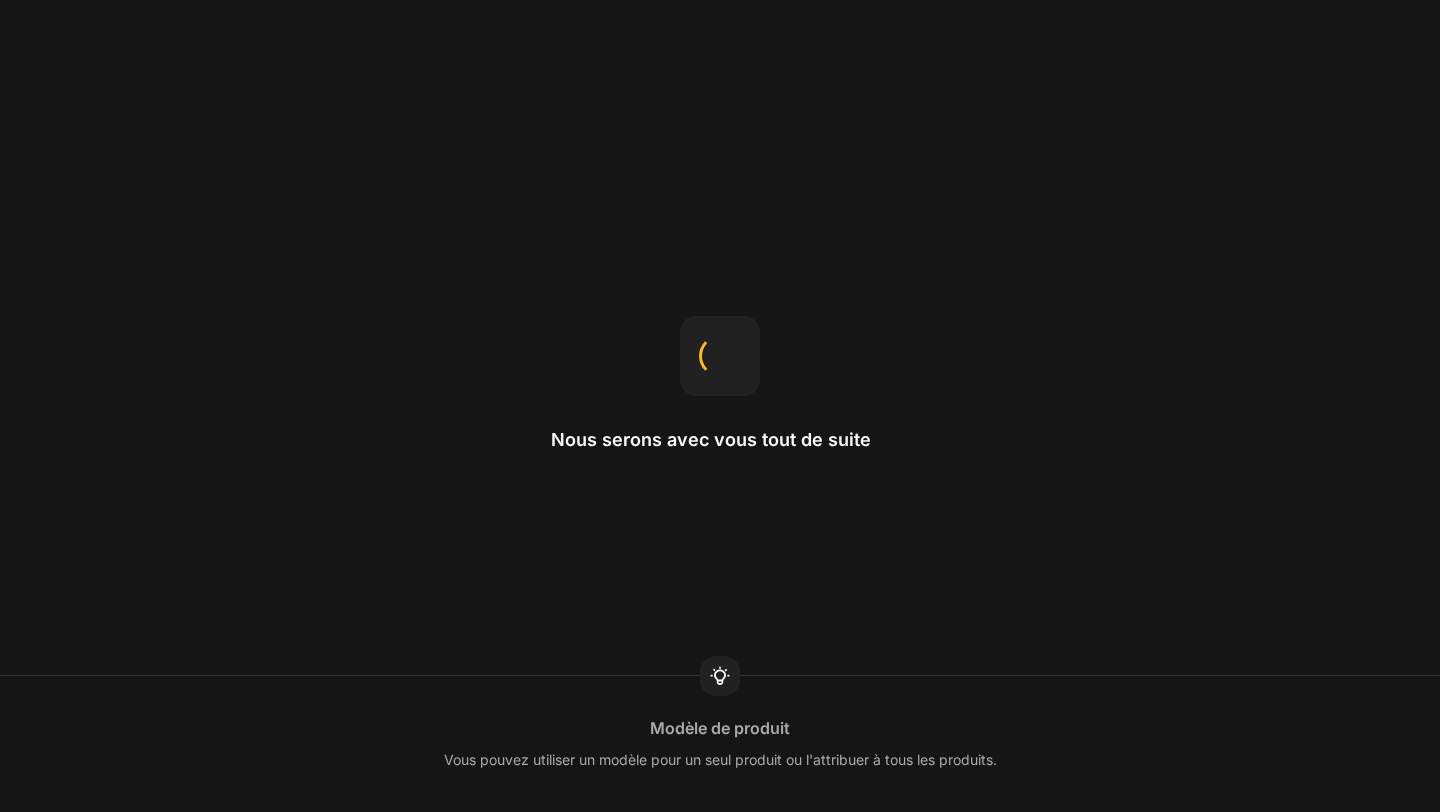 scroll, scrollTop: 0, scrollLeft: 0, axis: both 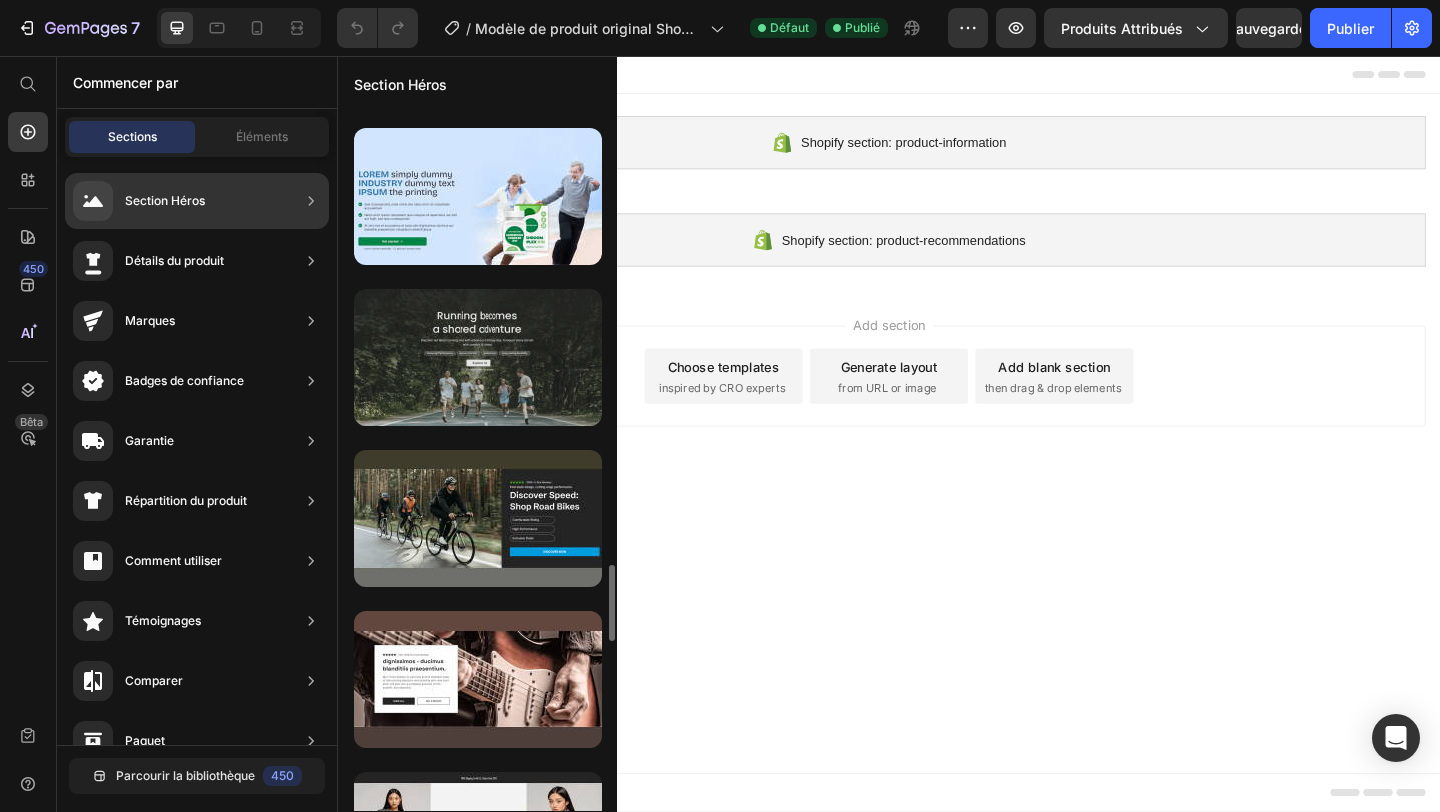 click at bounding box center [478, 357] 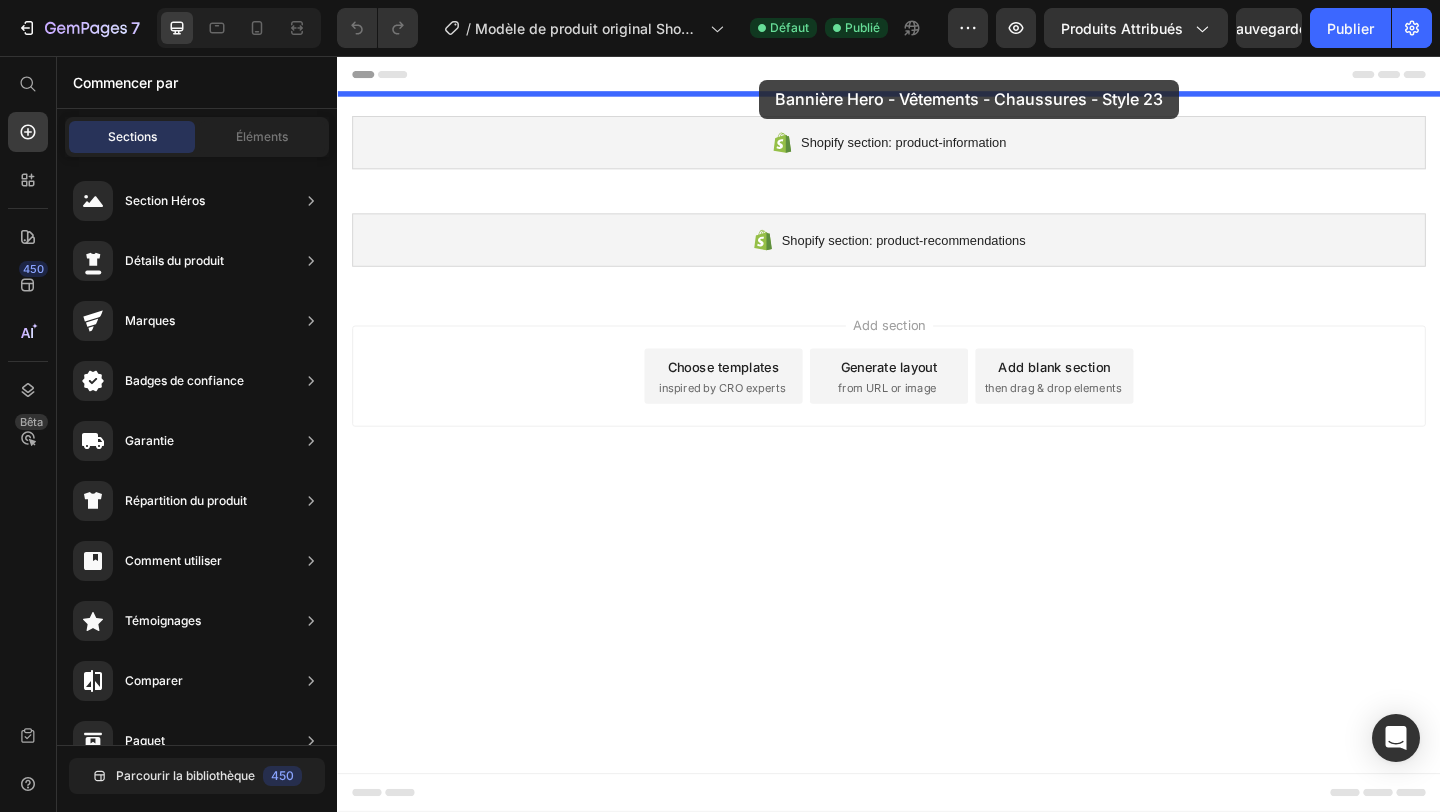 drag, startPoint x: 848, startPoint y: 435, endPoint x: 794, endPoint y: 86, distance: 353.15295 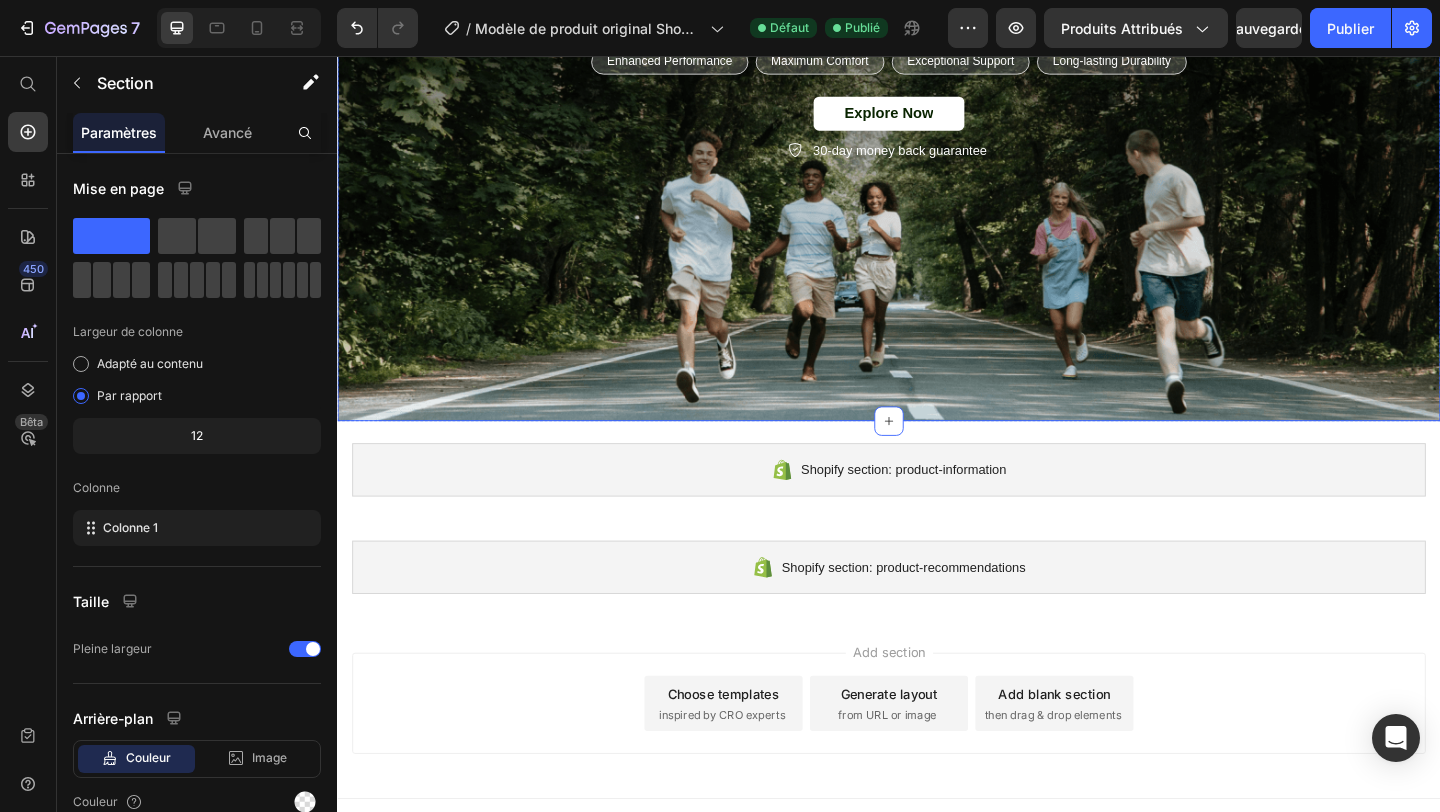 scroll, scrollTop: 370, scrollLeft: 0, axis: vertical 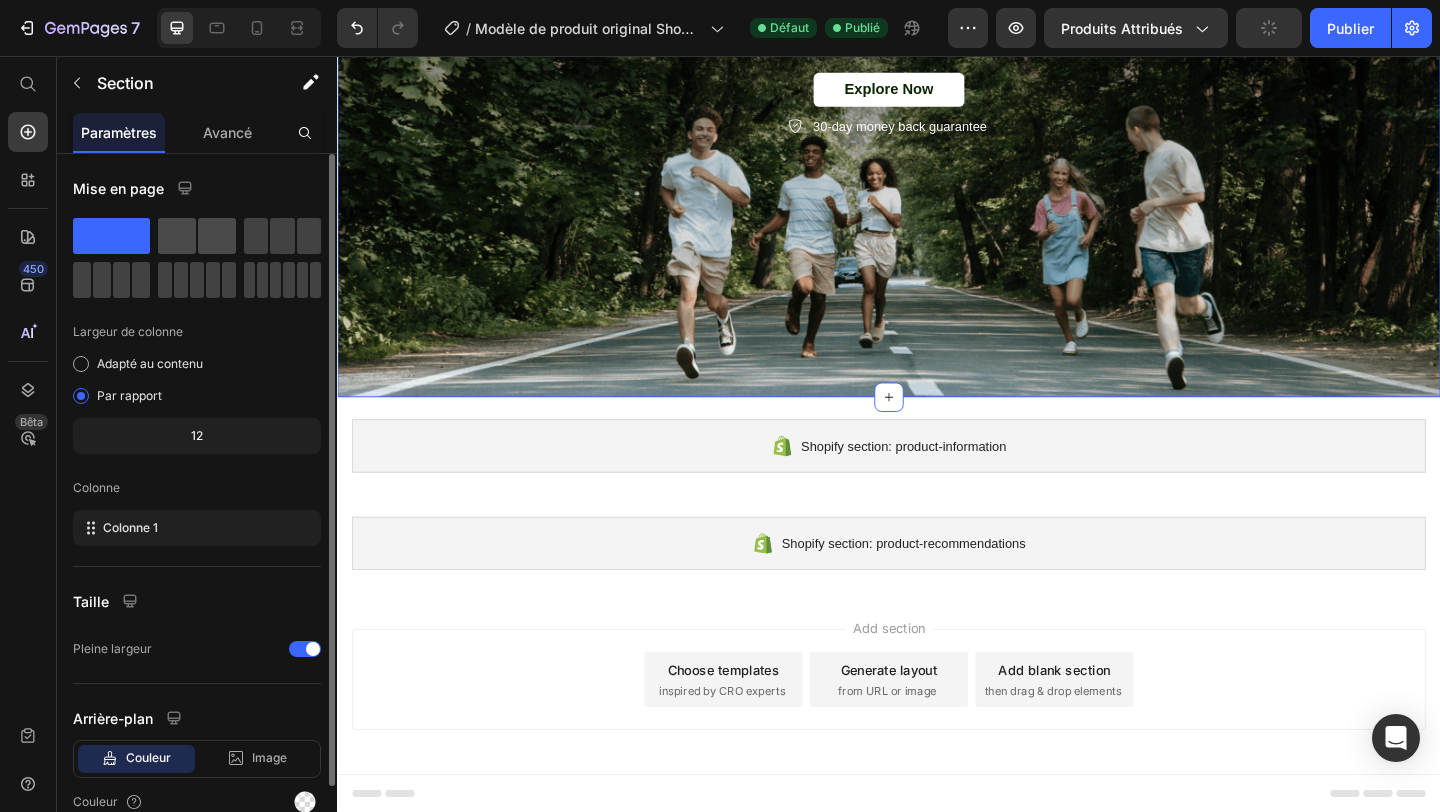 click 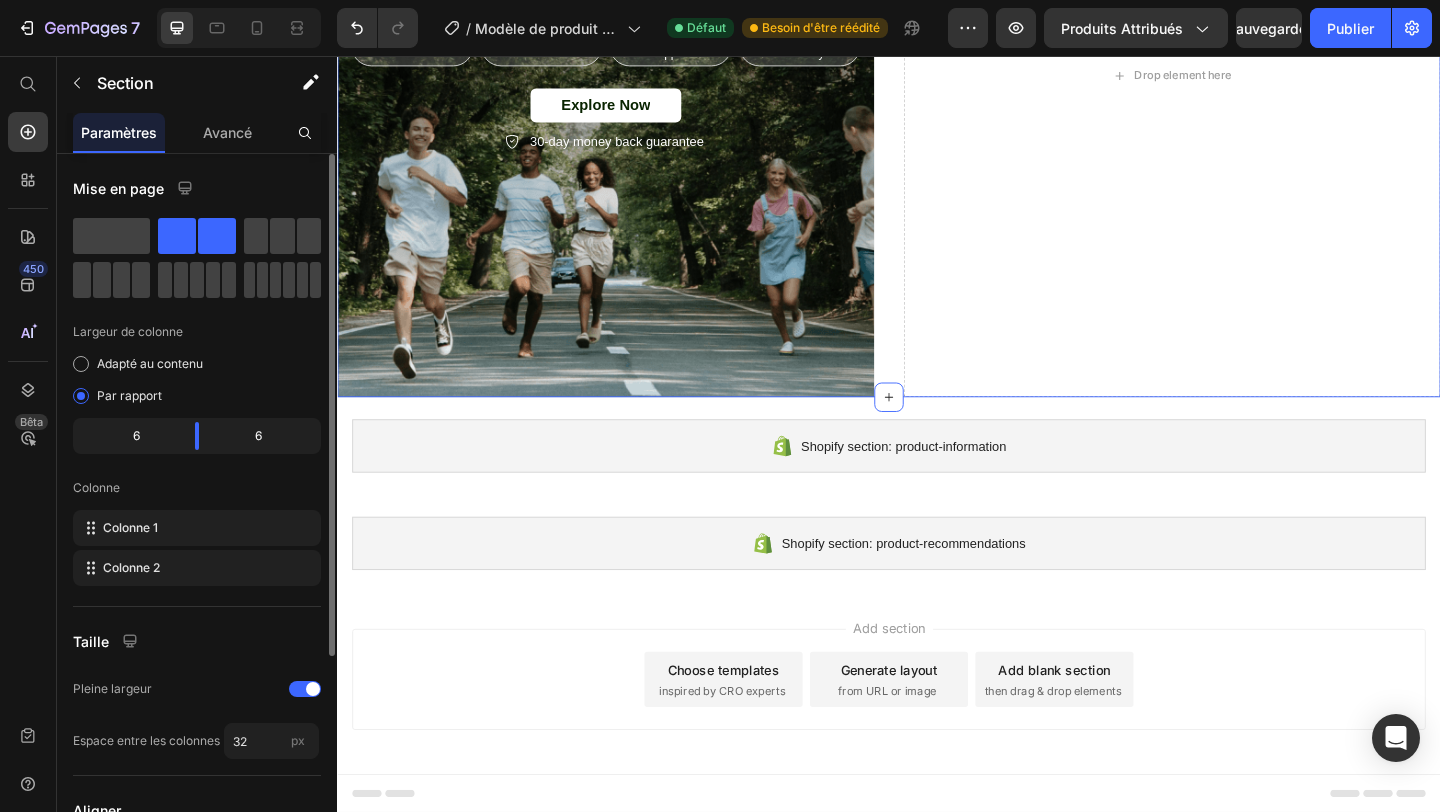 click 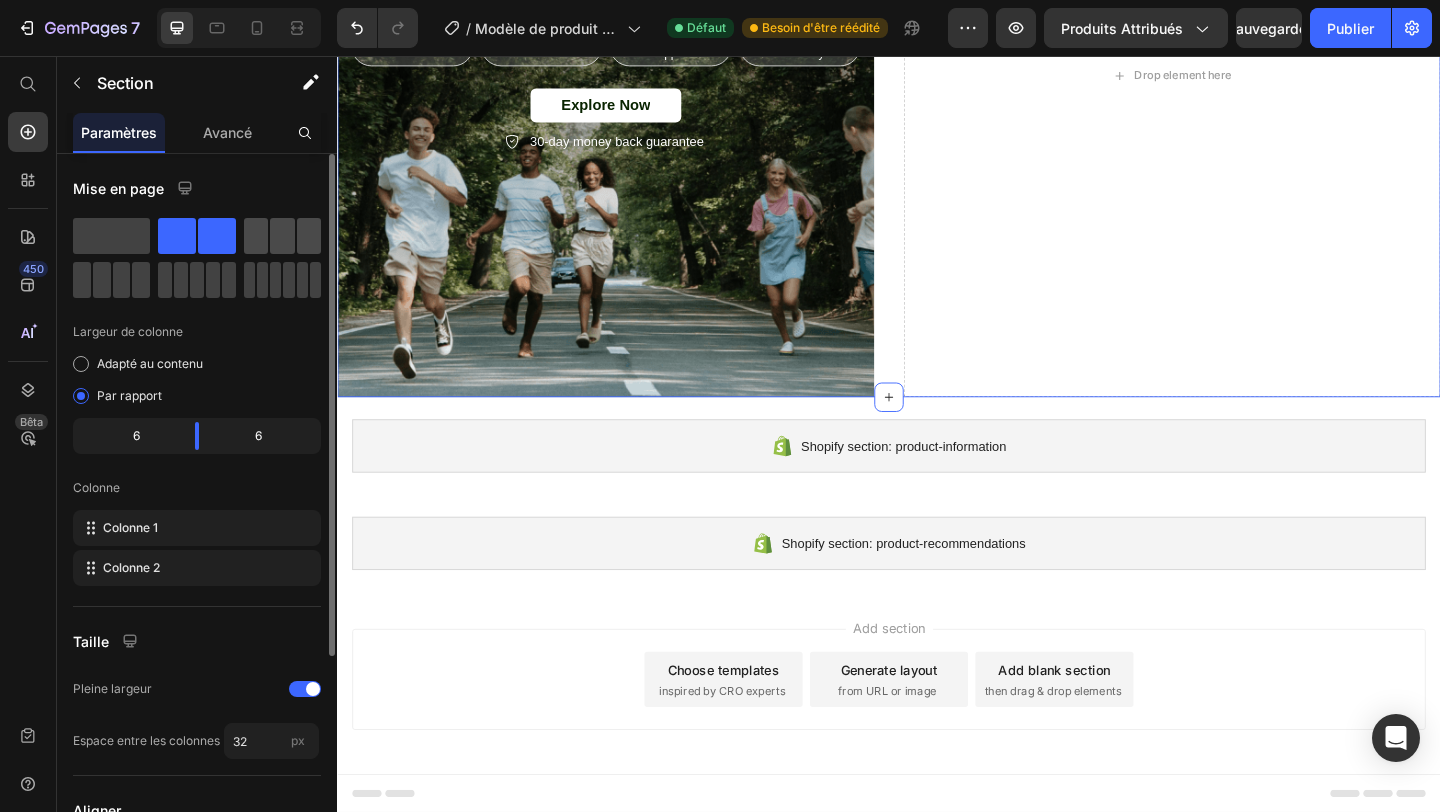 click 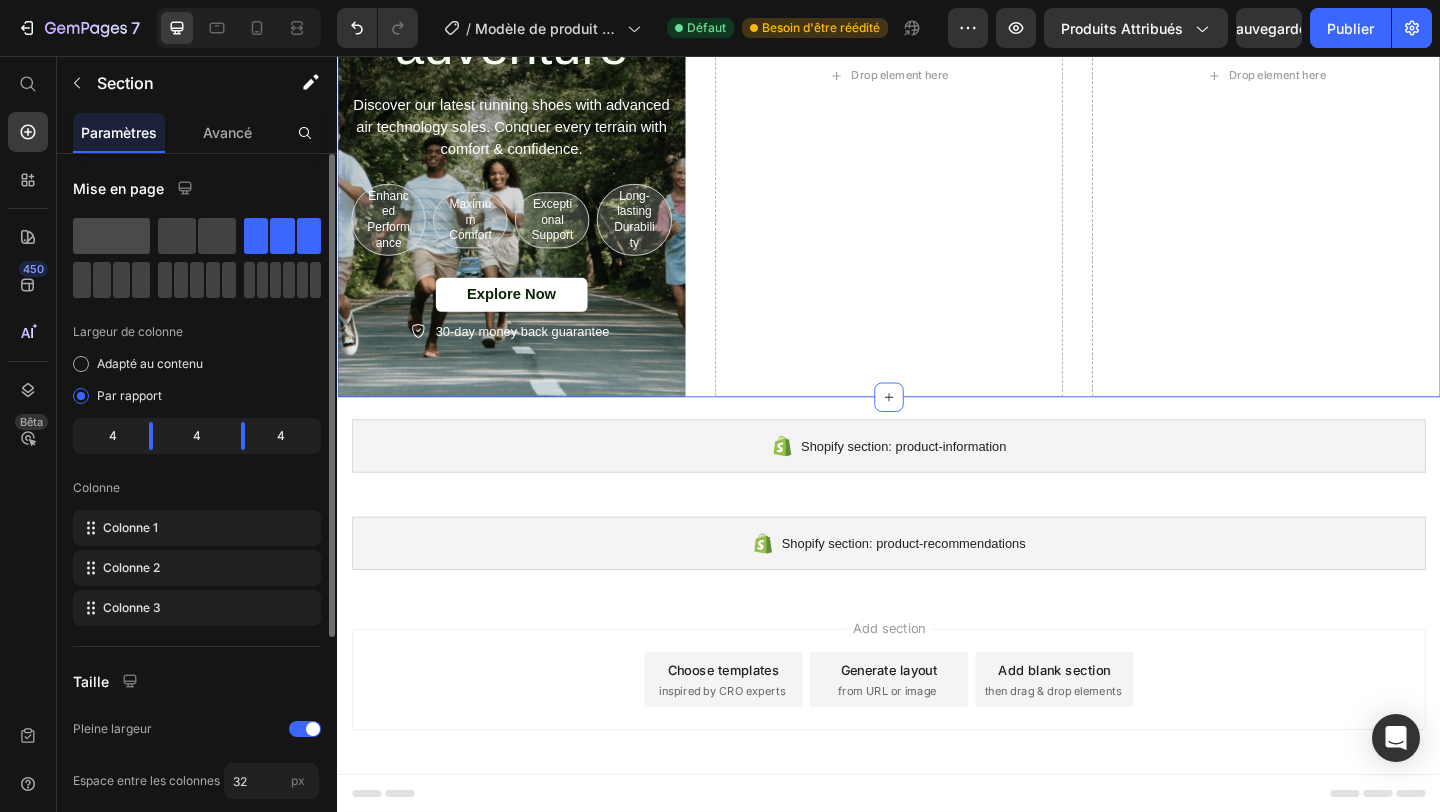 click 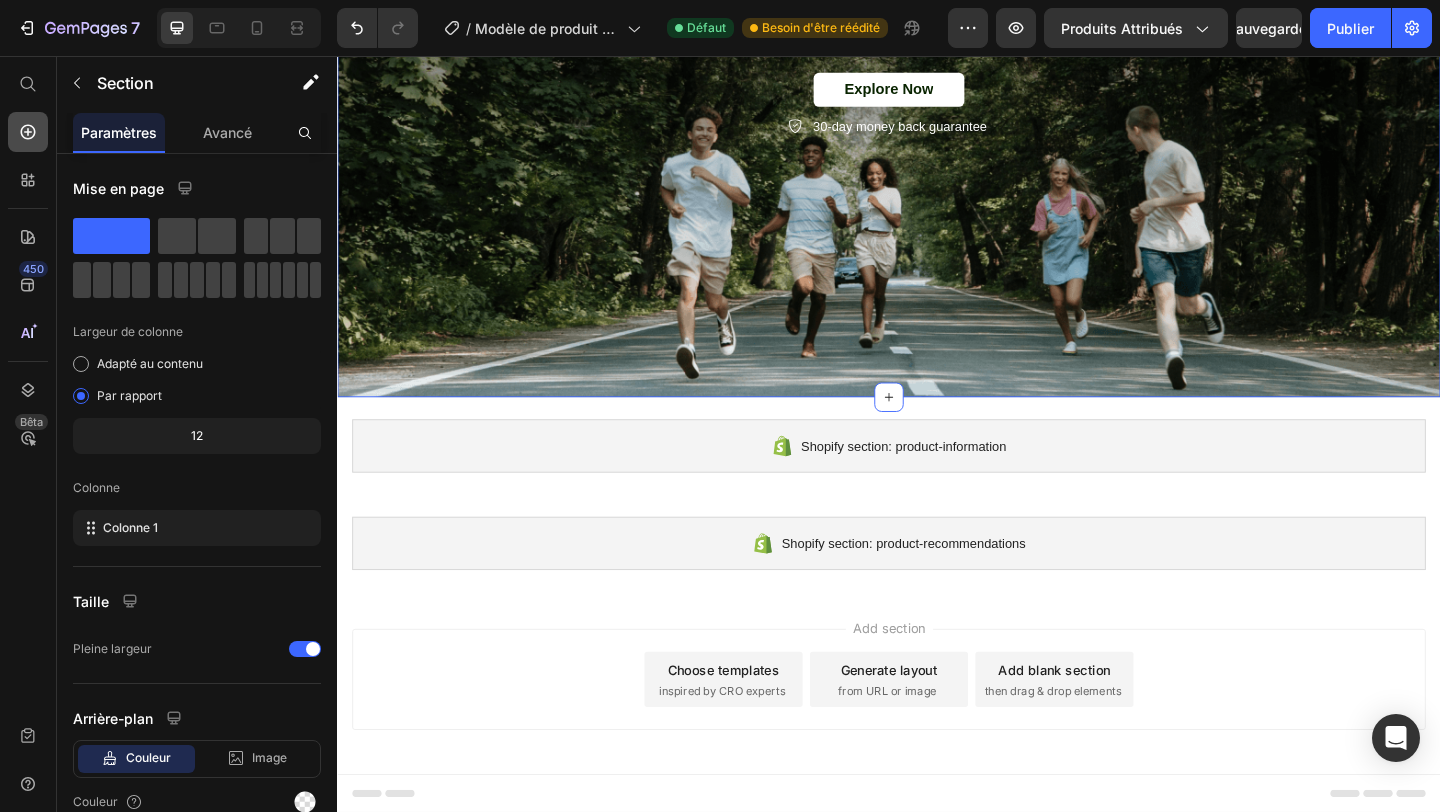 click 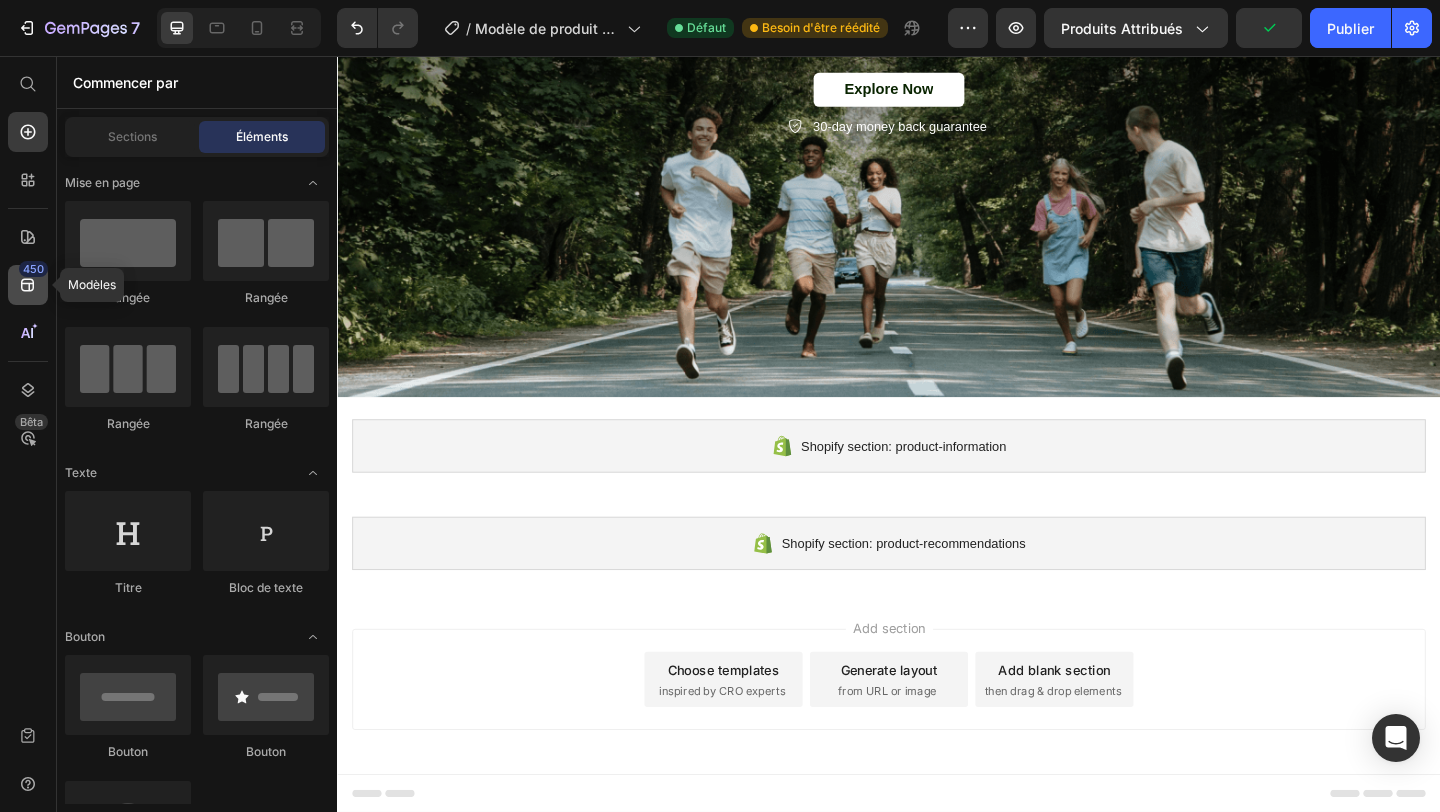 click 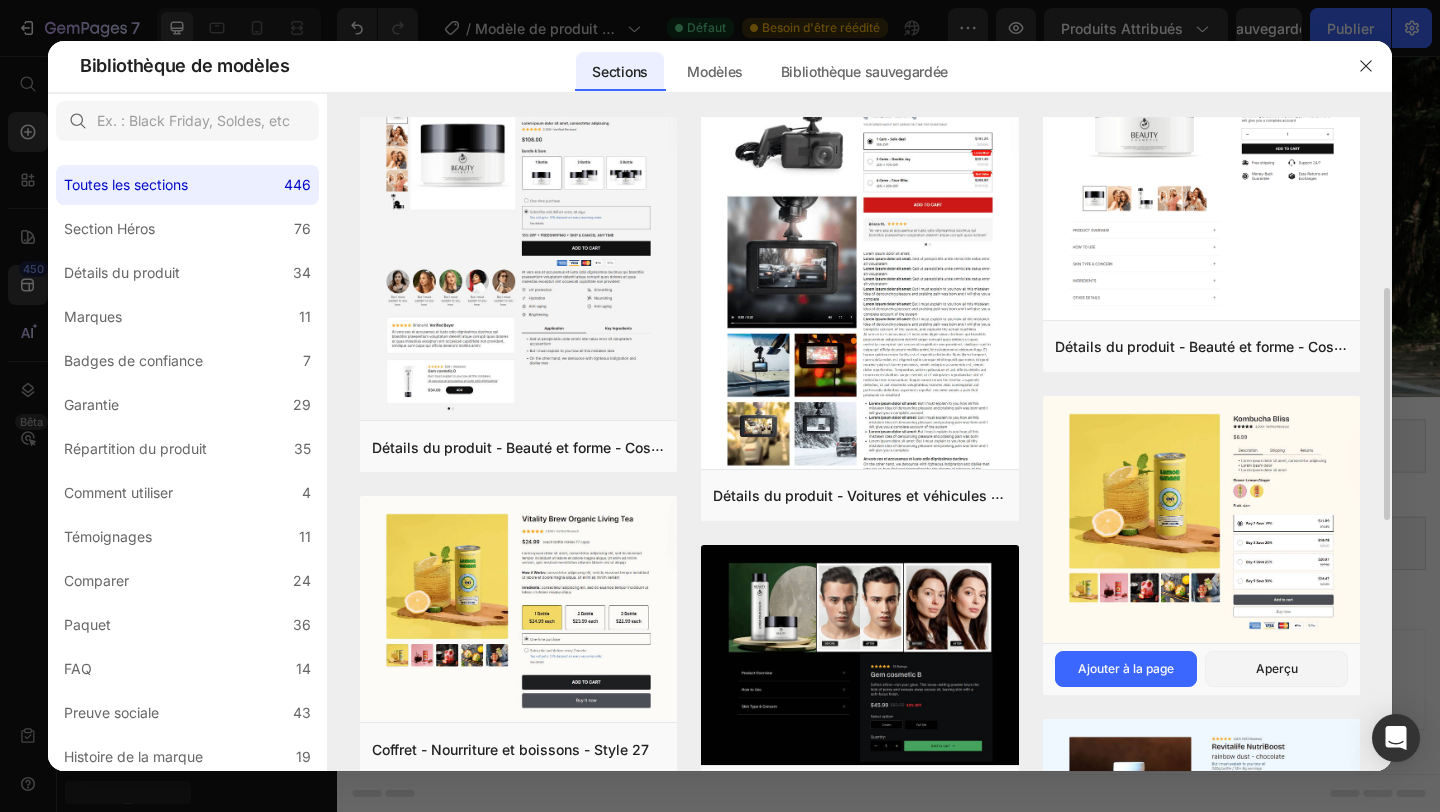 scroll, scrollTop: 493, scrollLeft: 0, axis: vertical 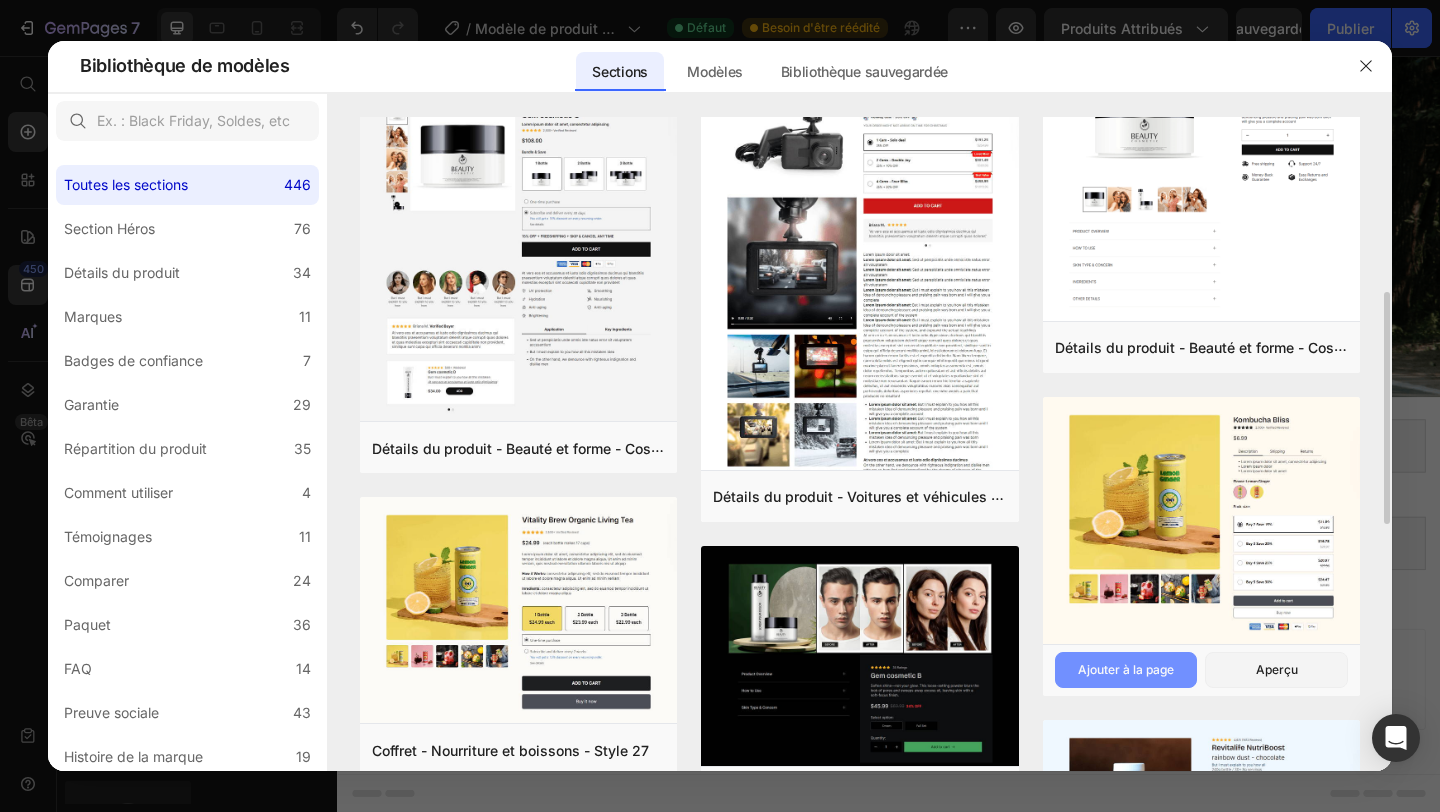 click on "Ajouter à la page" at bounding box center (1126, 669) 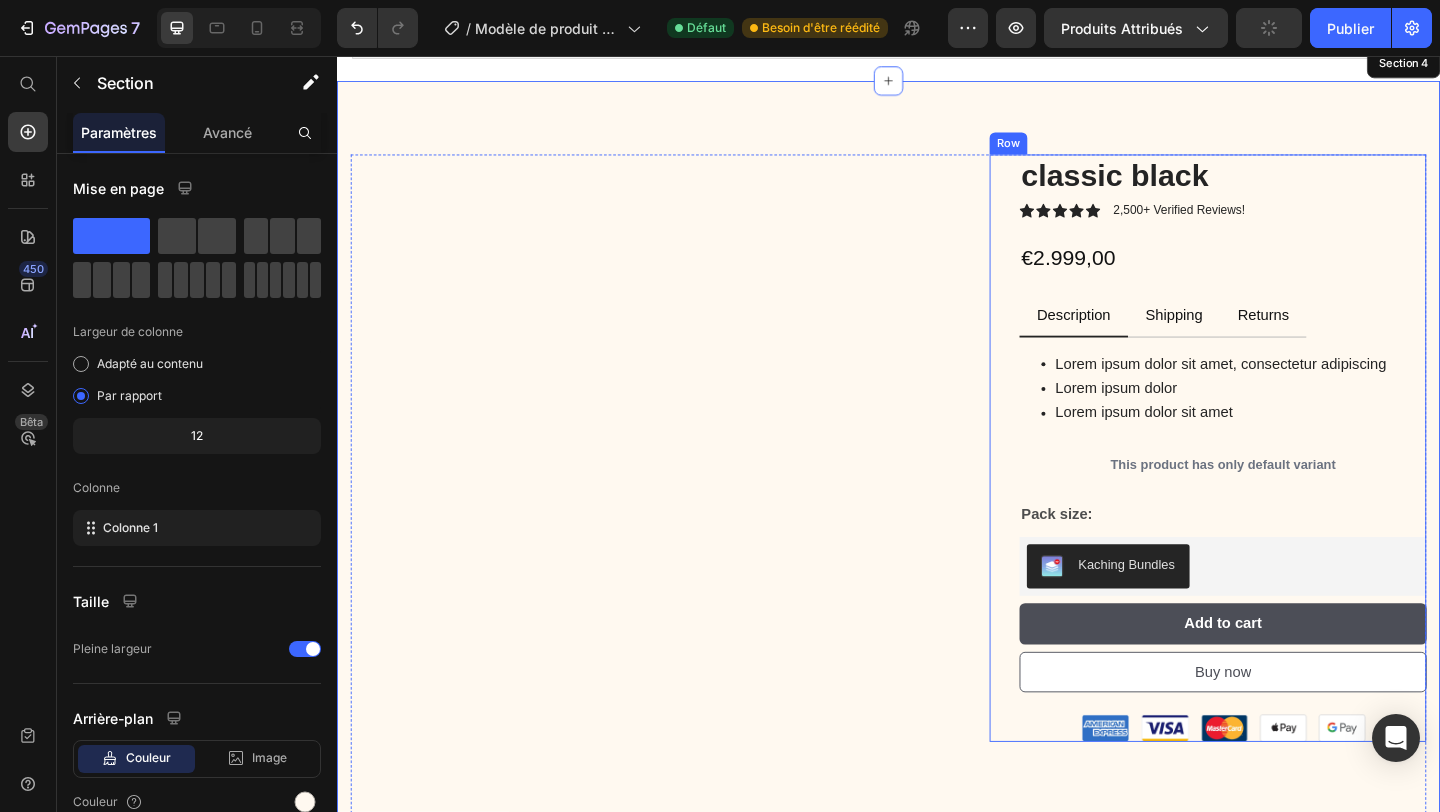 scroll, scrollTop: 921, scrollLeft: 0, axis: vertical 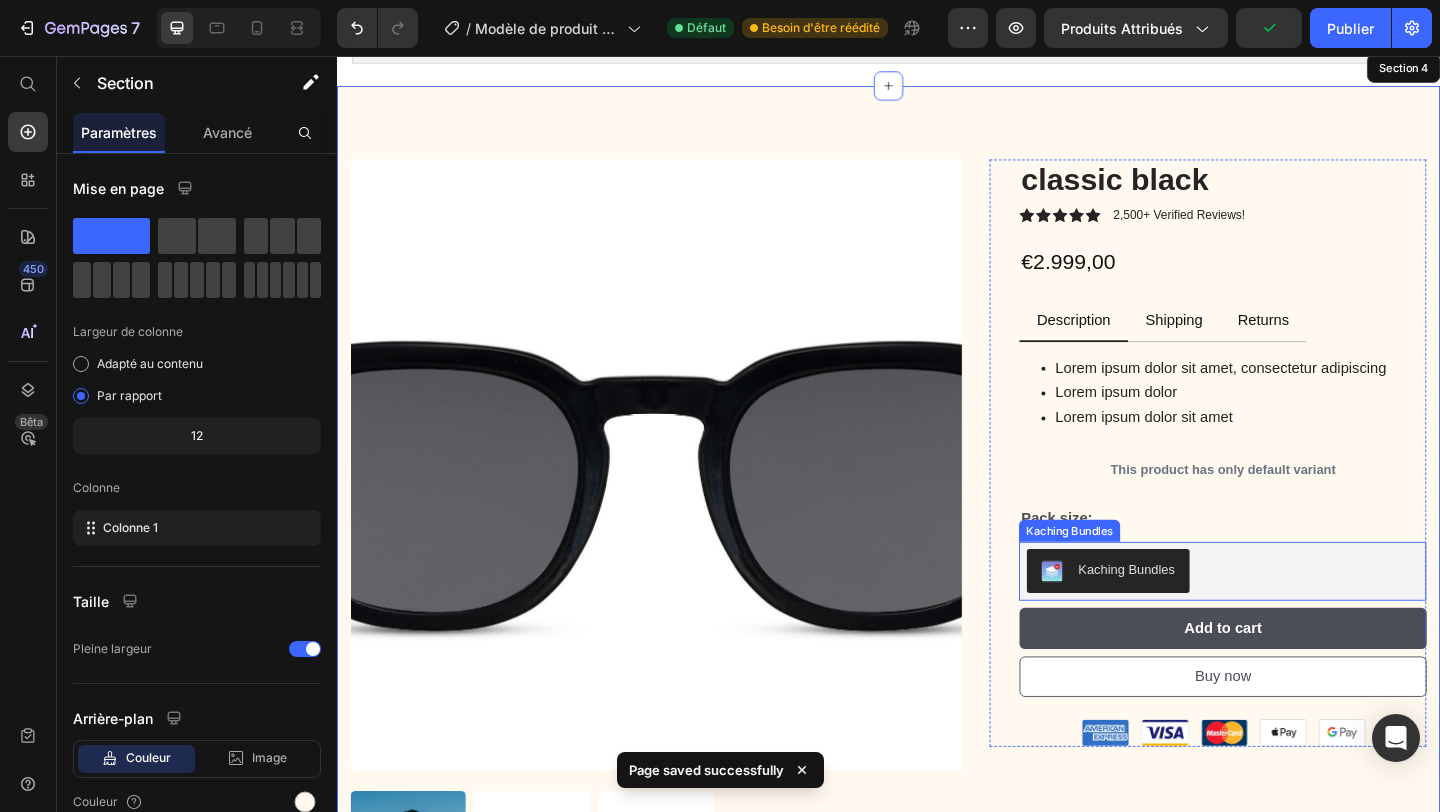 click on "Kaching Bundles" at bounding box center (1175, 616) 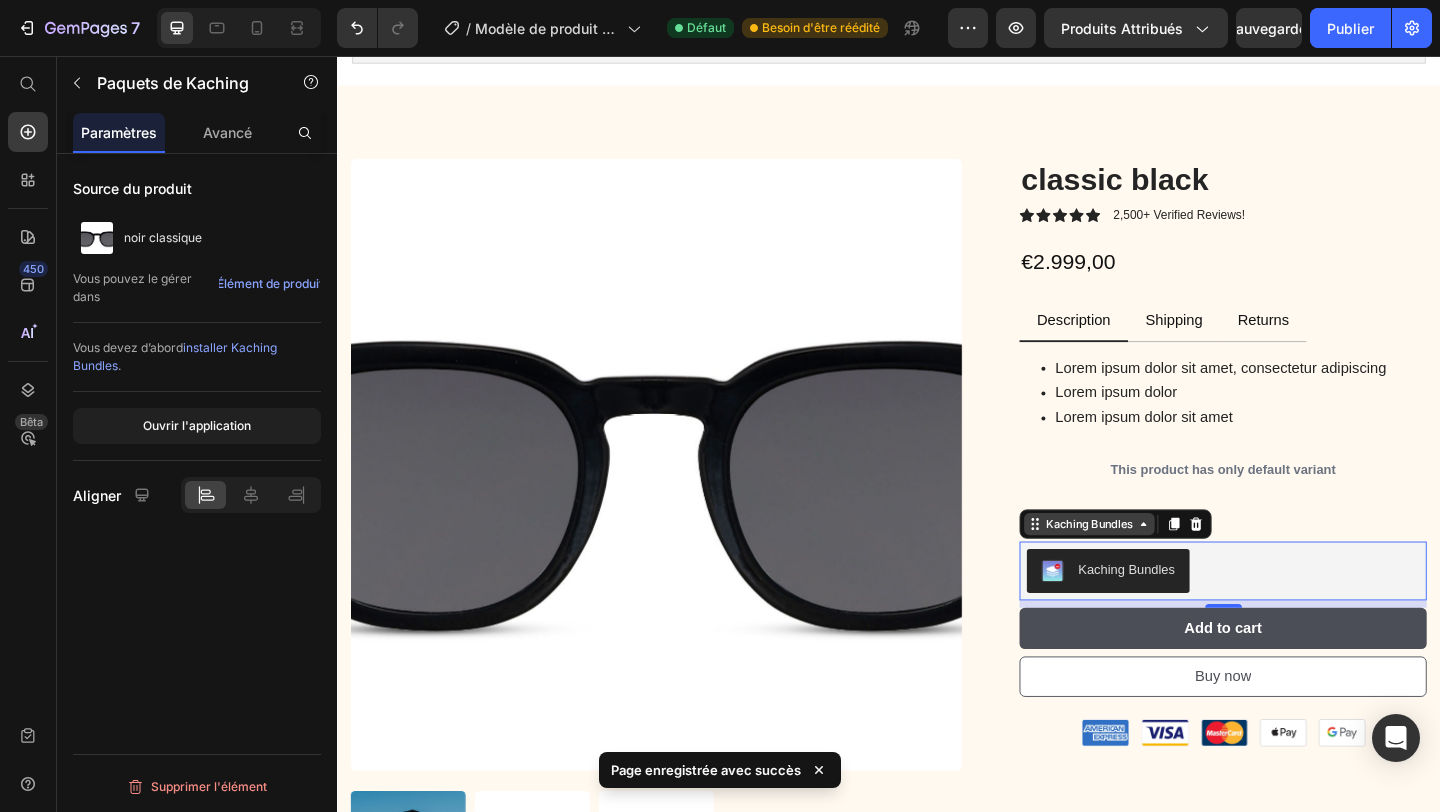 click on "Kaching Bundles" at bounding box center [1155, 565] 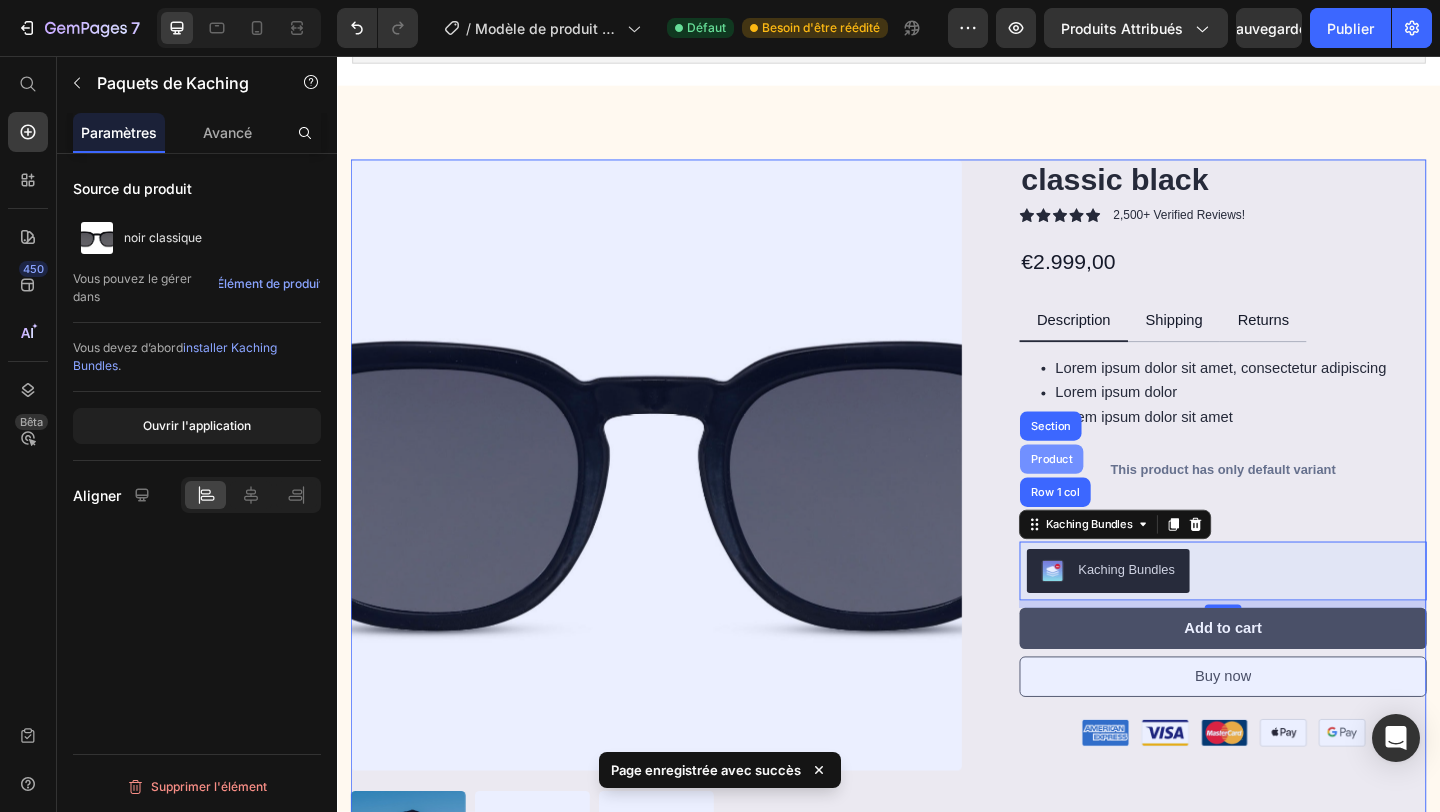 click on "Product" at bounding box center [1114, 494] 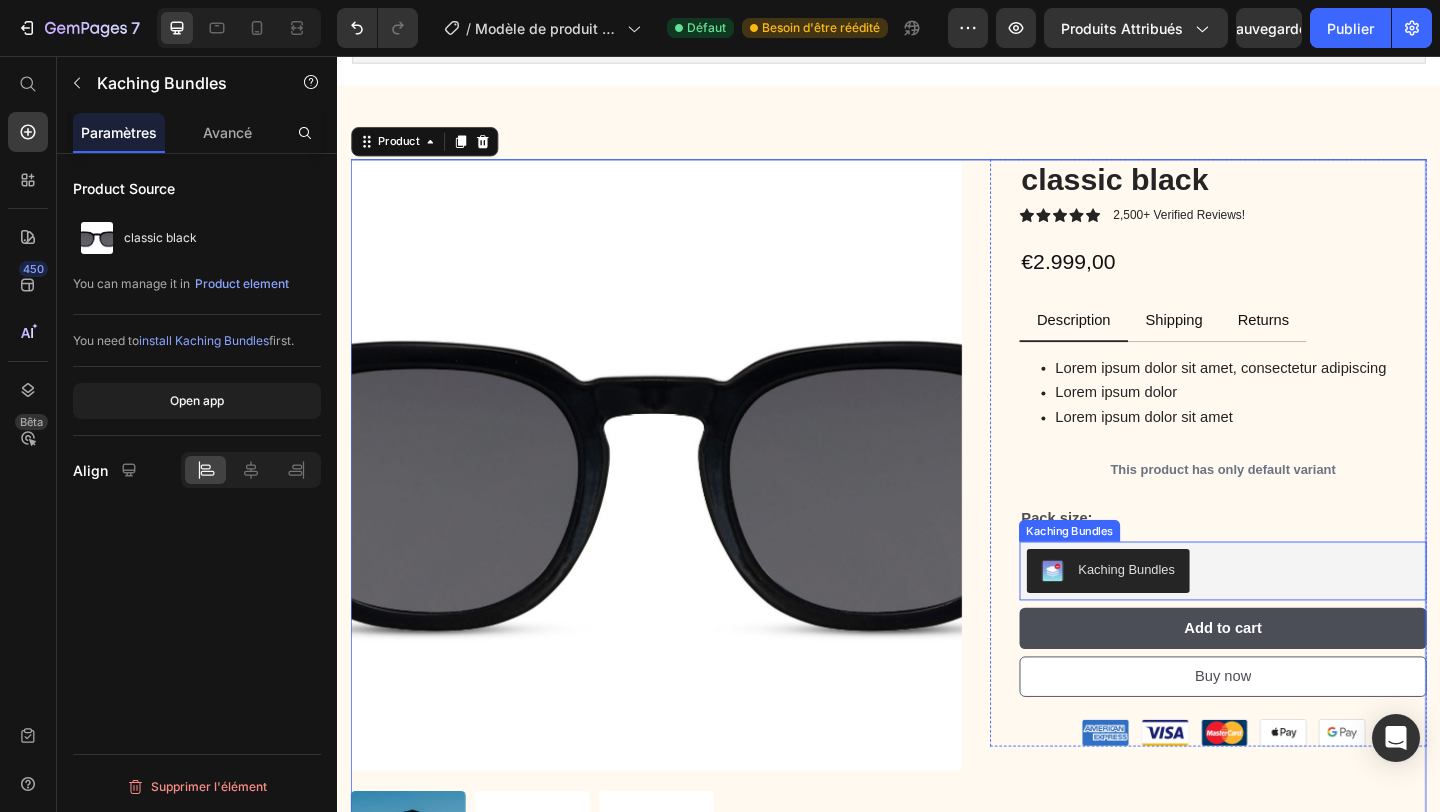 click on "Kaching Bundles" at bounding box center (1175, 616) 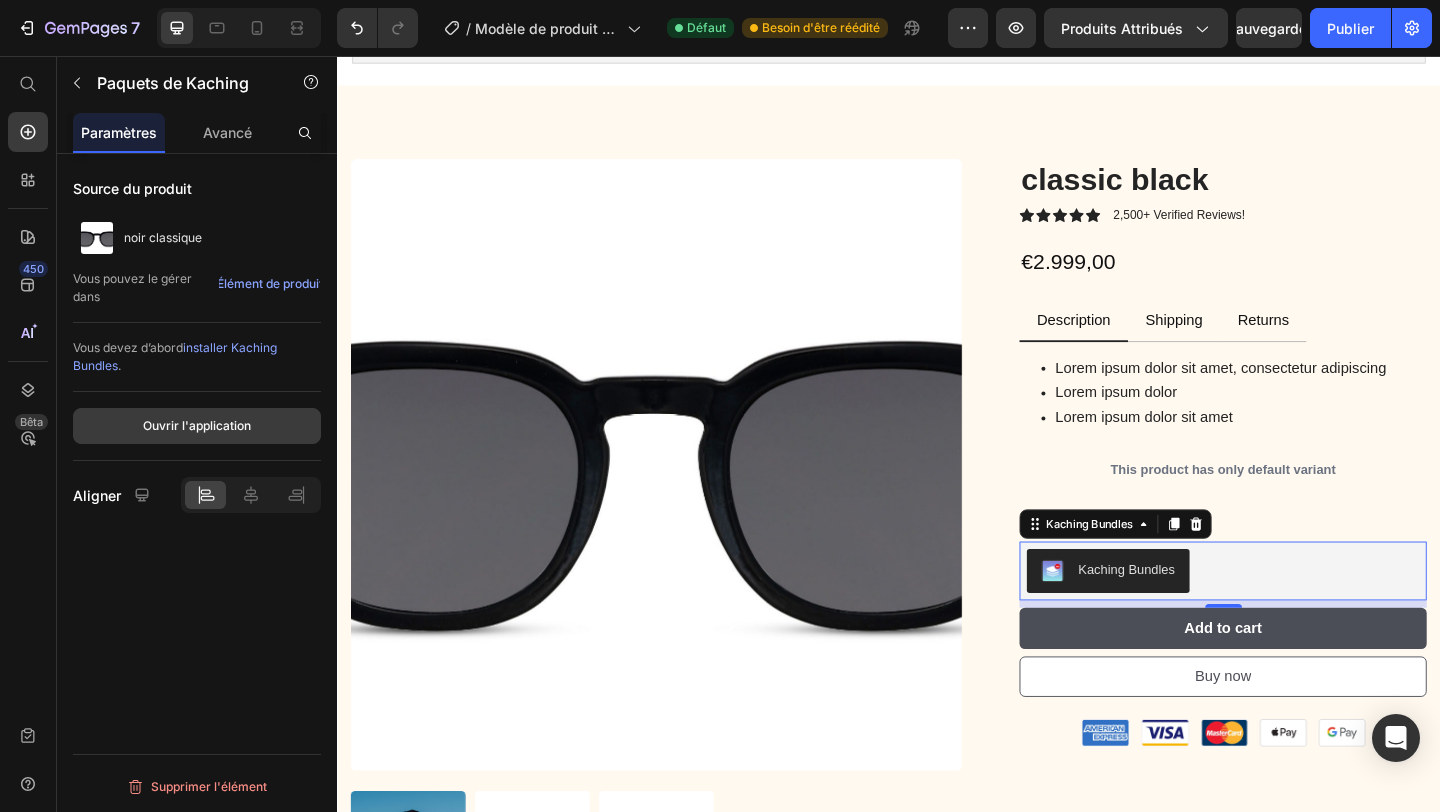 click on "Ouvrir l'application" at bounding box center (197, 426) 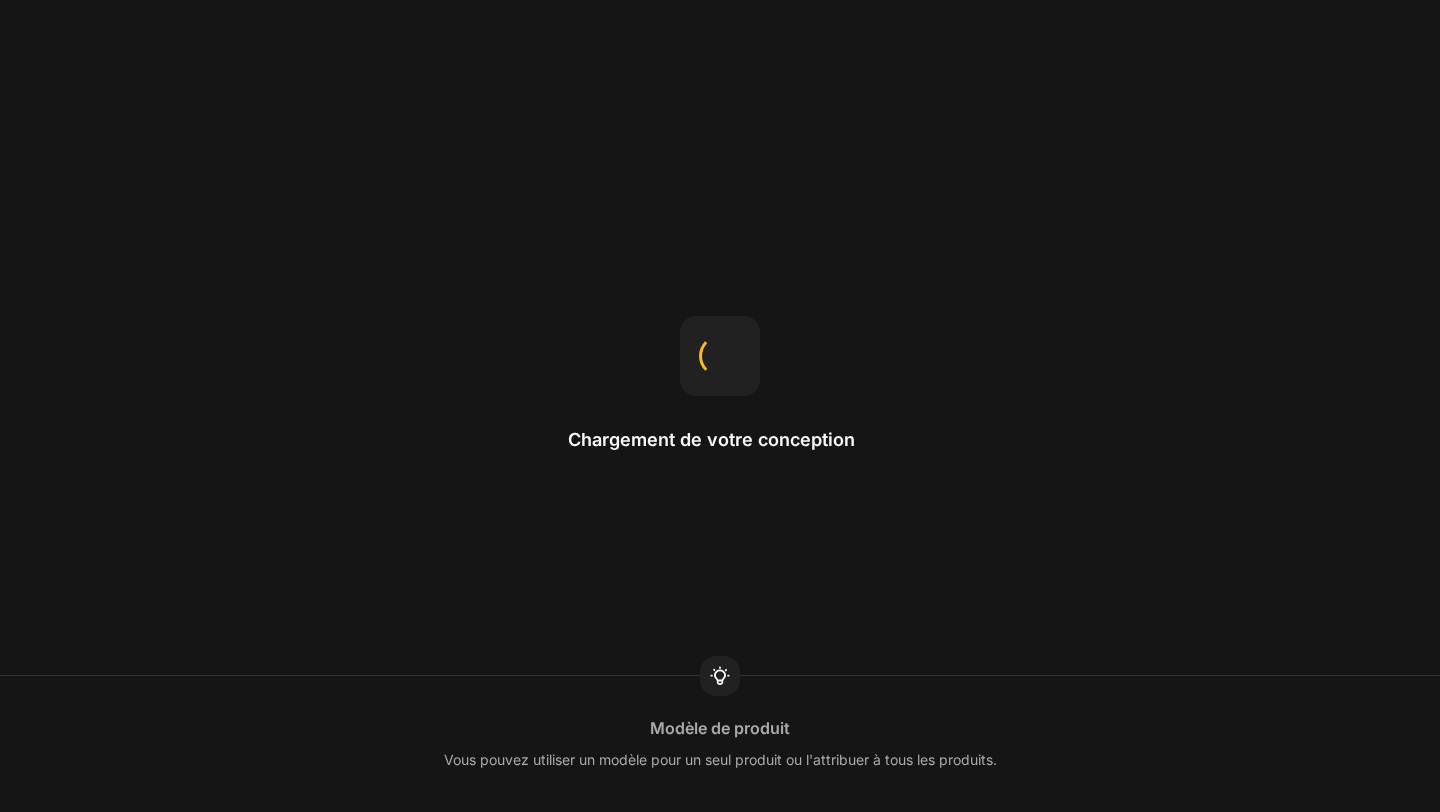 scroll, scrollTop: 0, scrollLeft: 0, axis: both 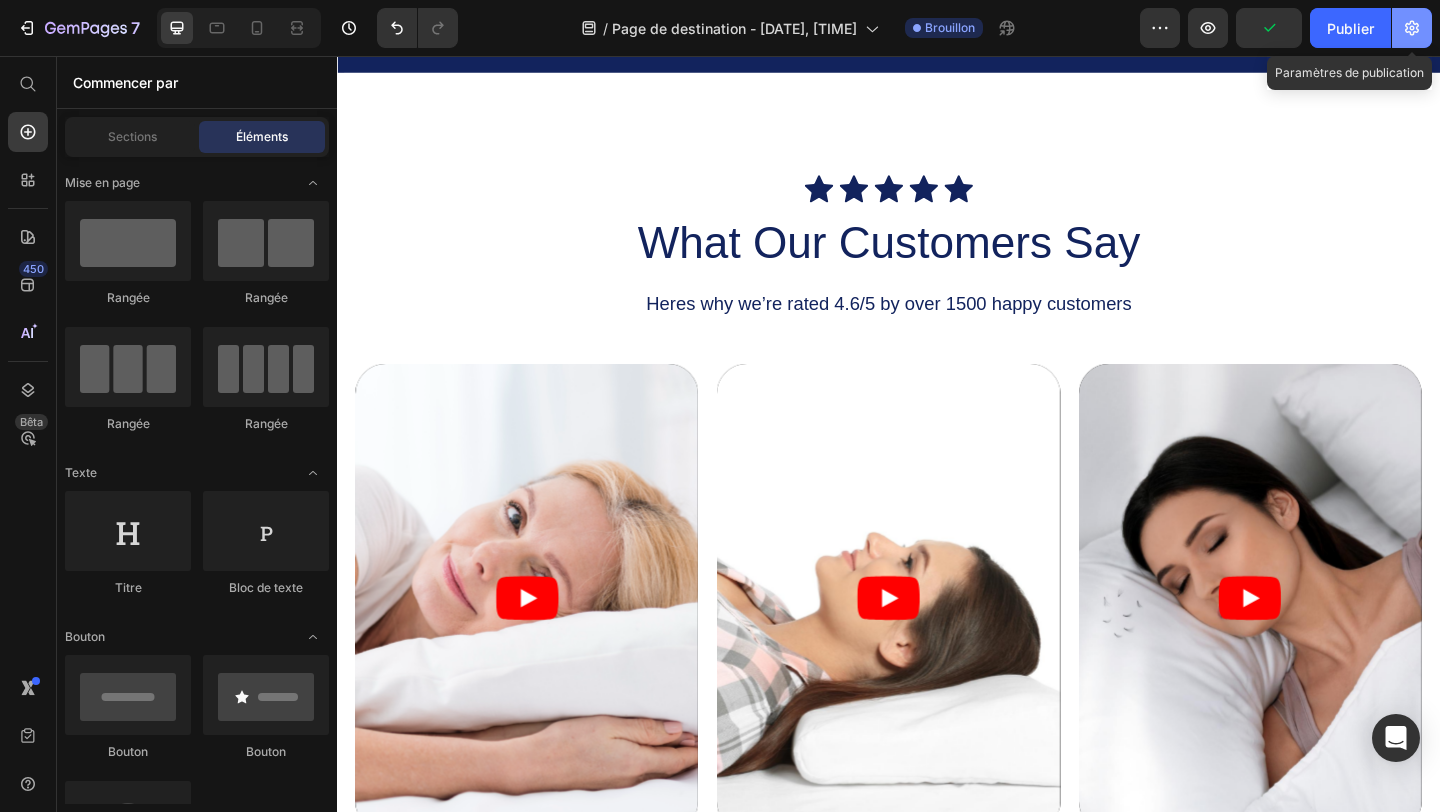 click 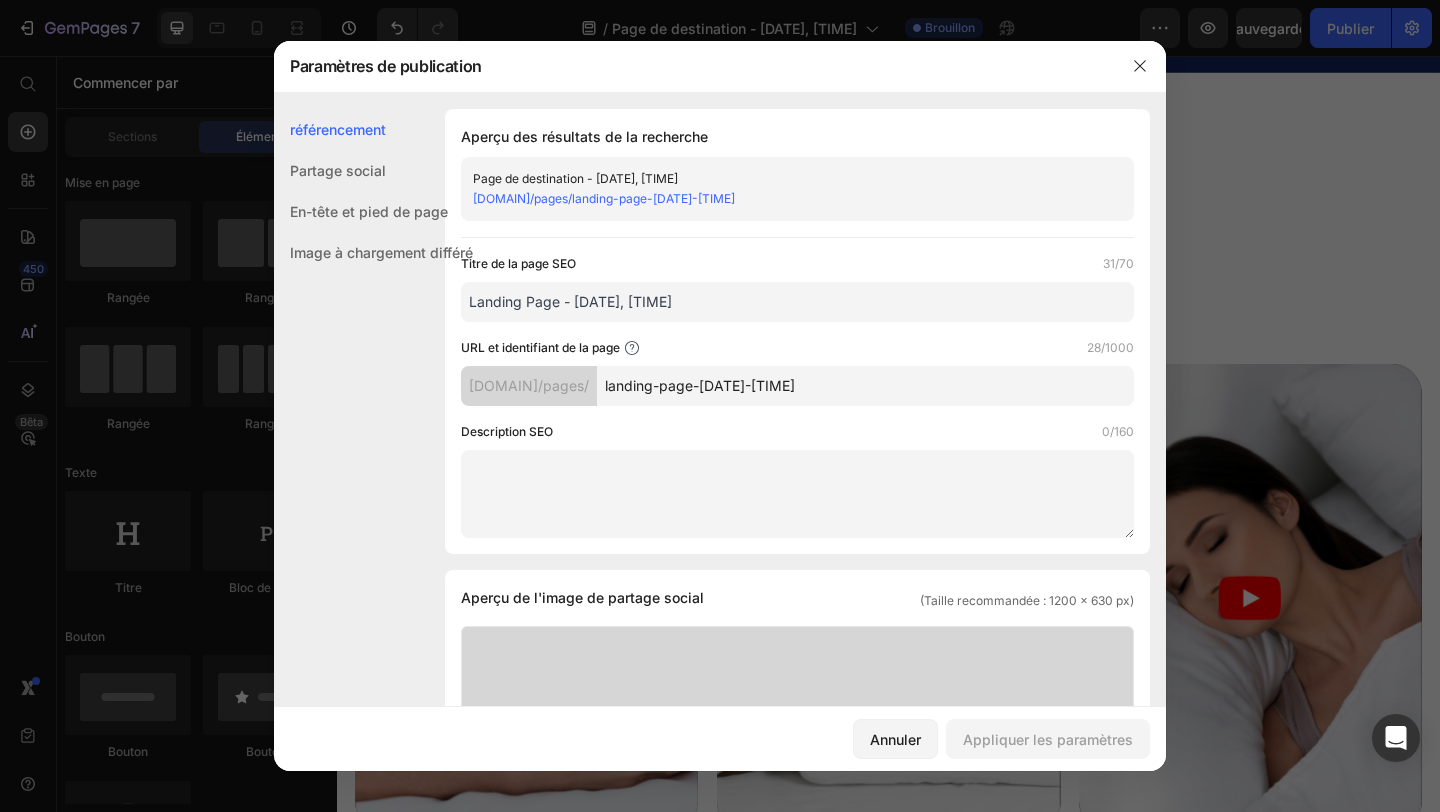 click on "60cwcq-pa.myshopify.com/pages/" at bounding box center [529, 385] 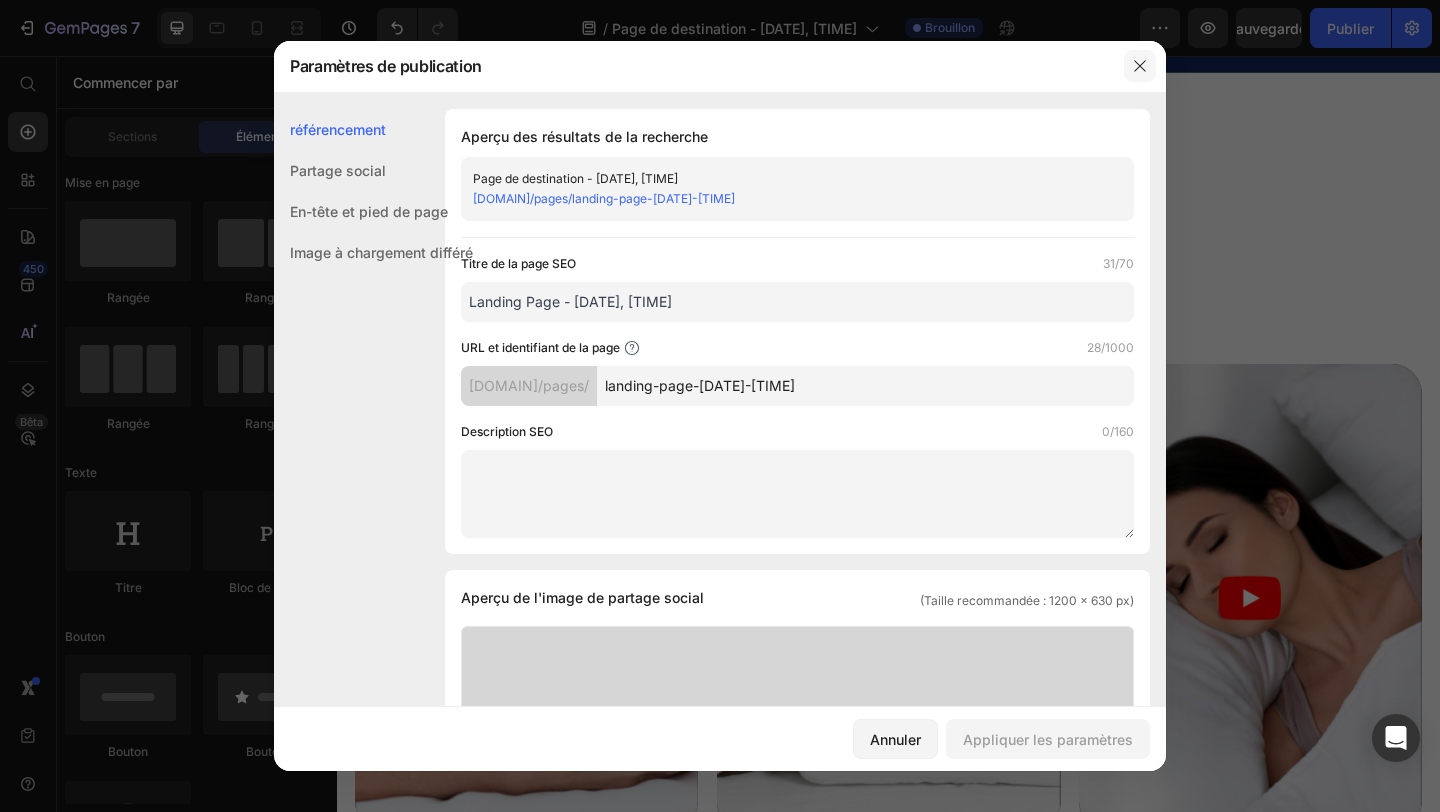 click at bounding box center [1140, 66] 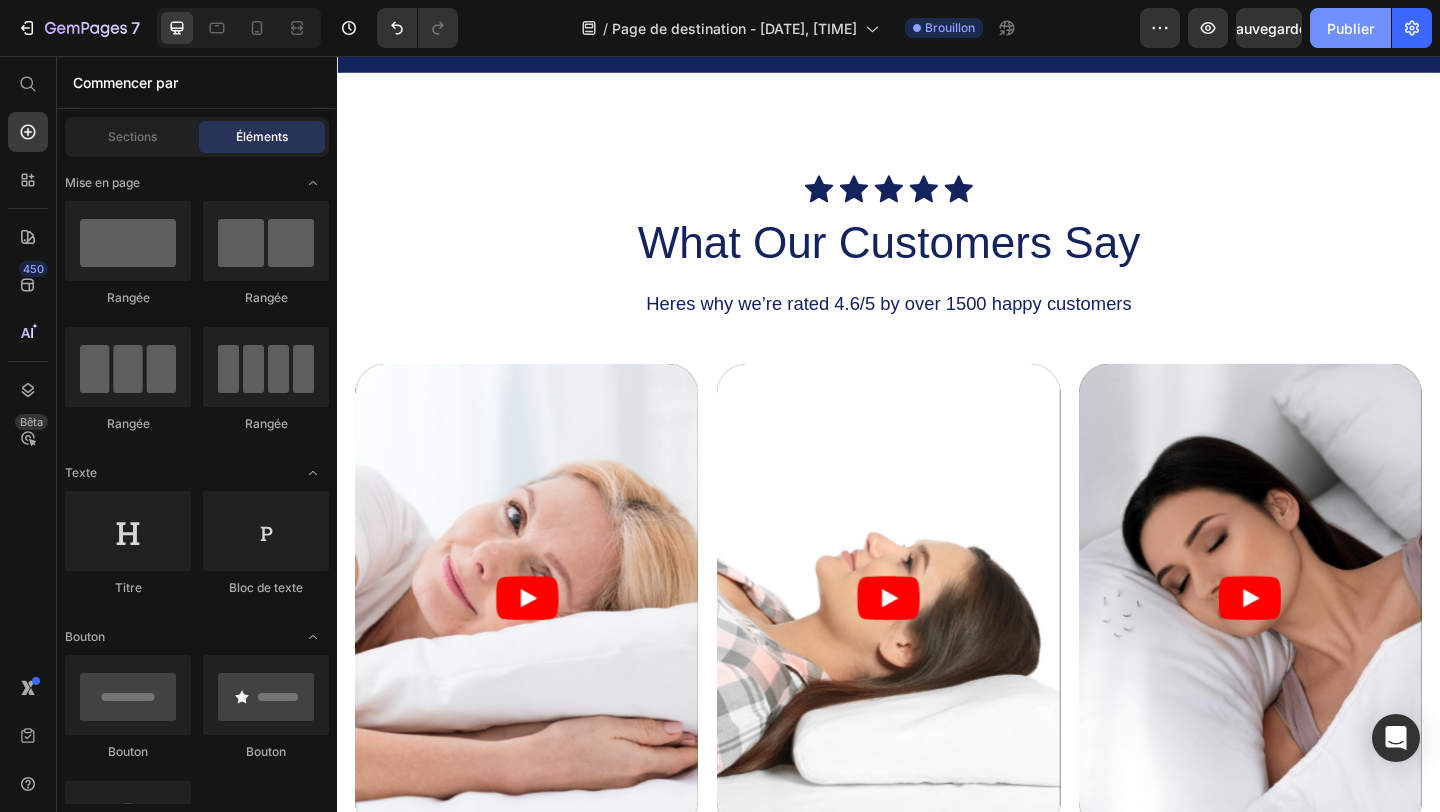 click on "Publier" at bounding box center (1350, 28) 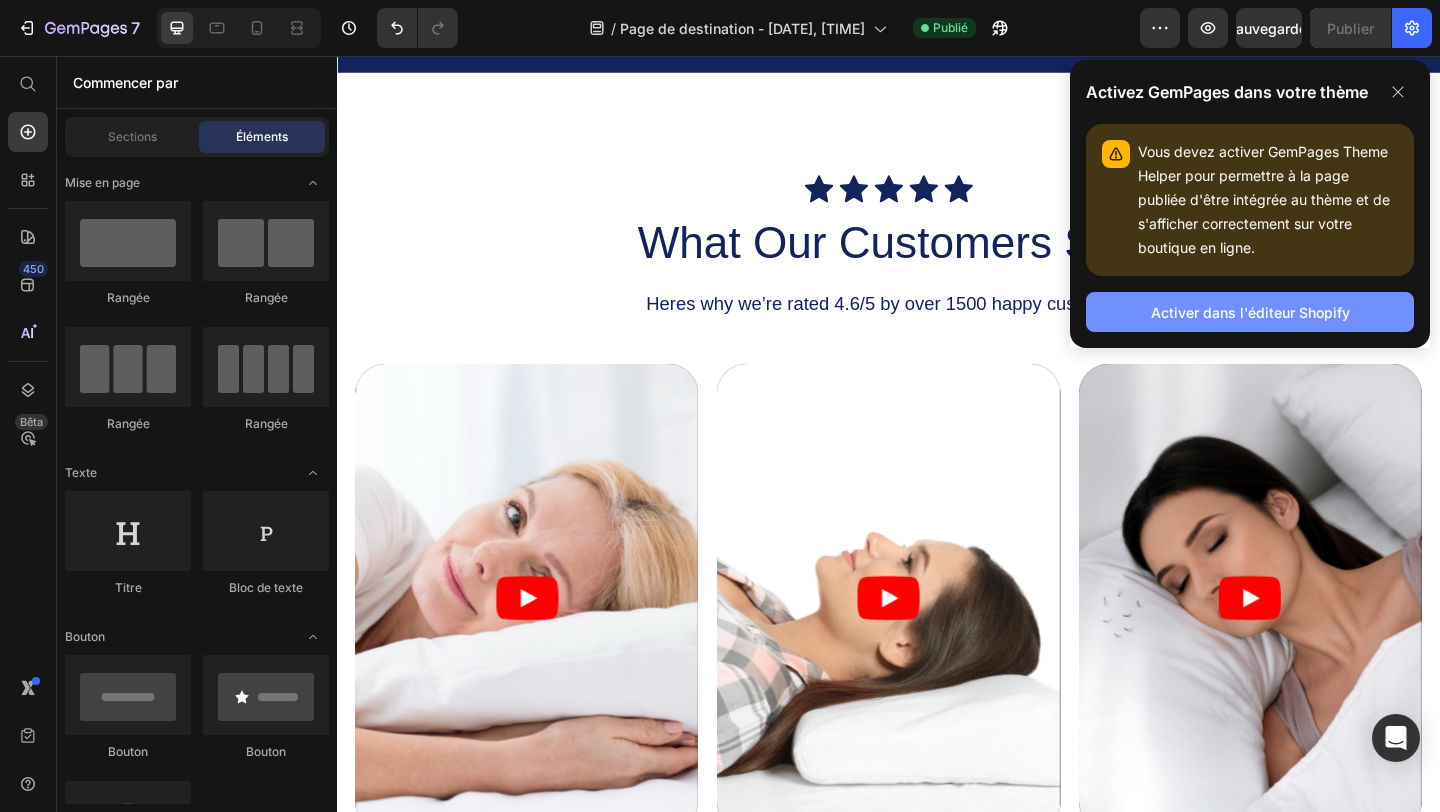 click on "Activer dans l'éditeur Shopify" at bounding box center [1250, 312] 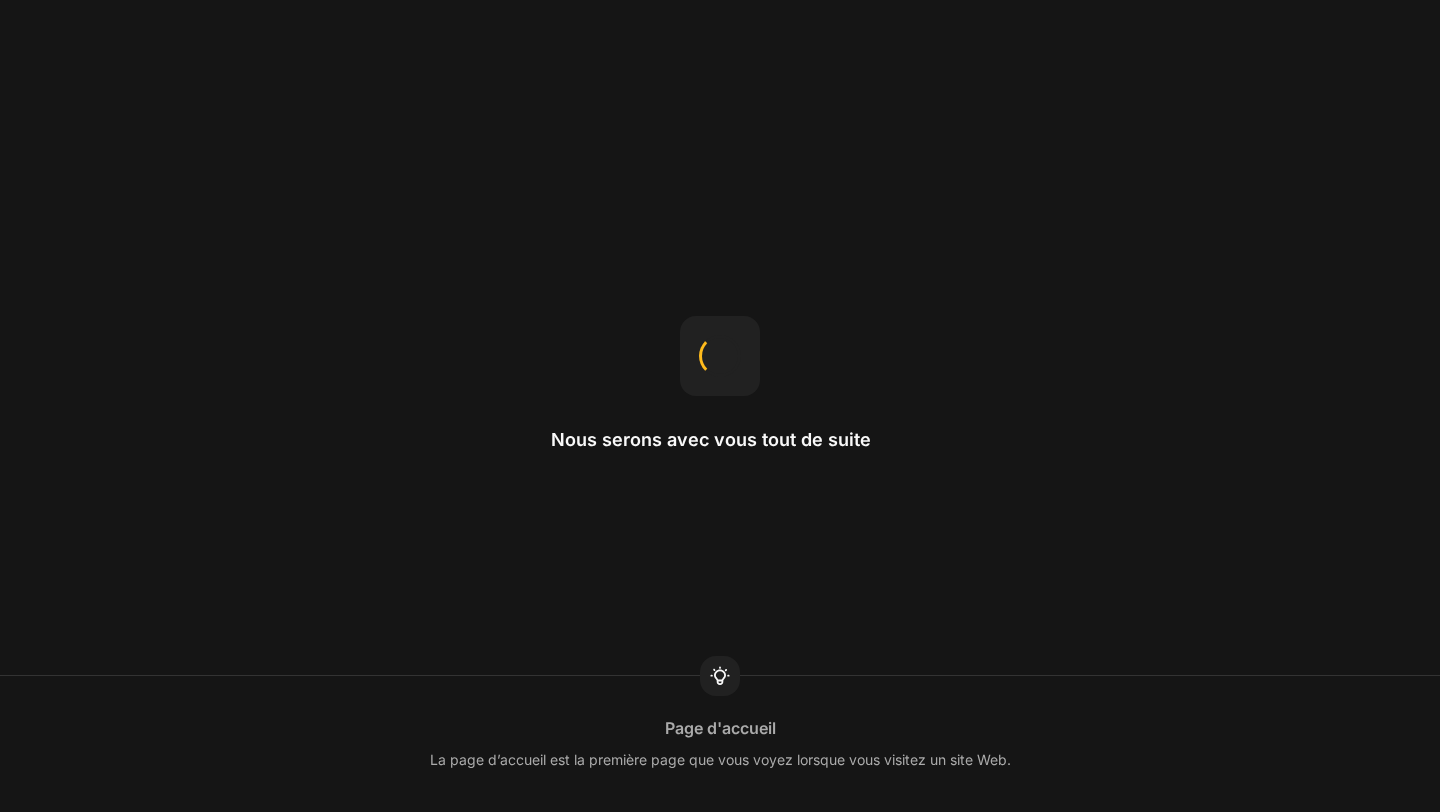 scroll, scrollTop: 0, scrollLeft: 0, axis: both 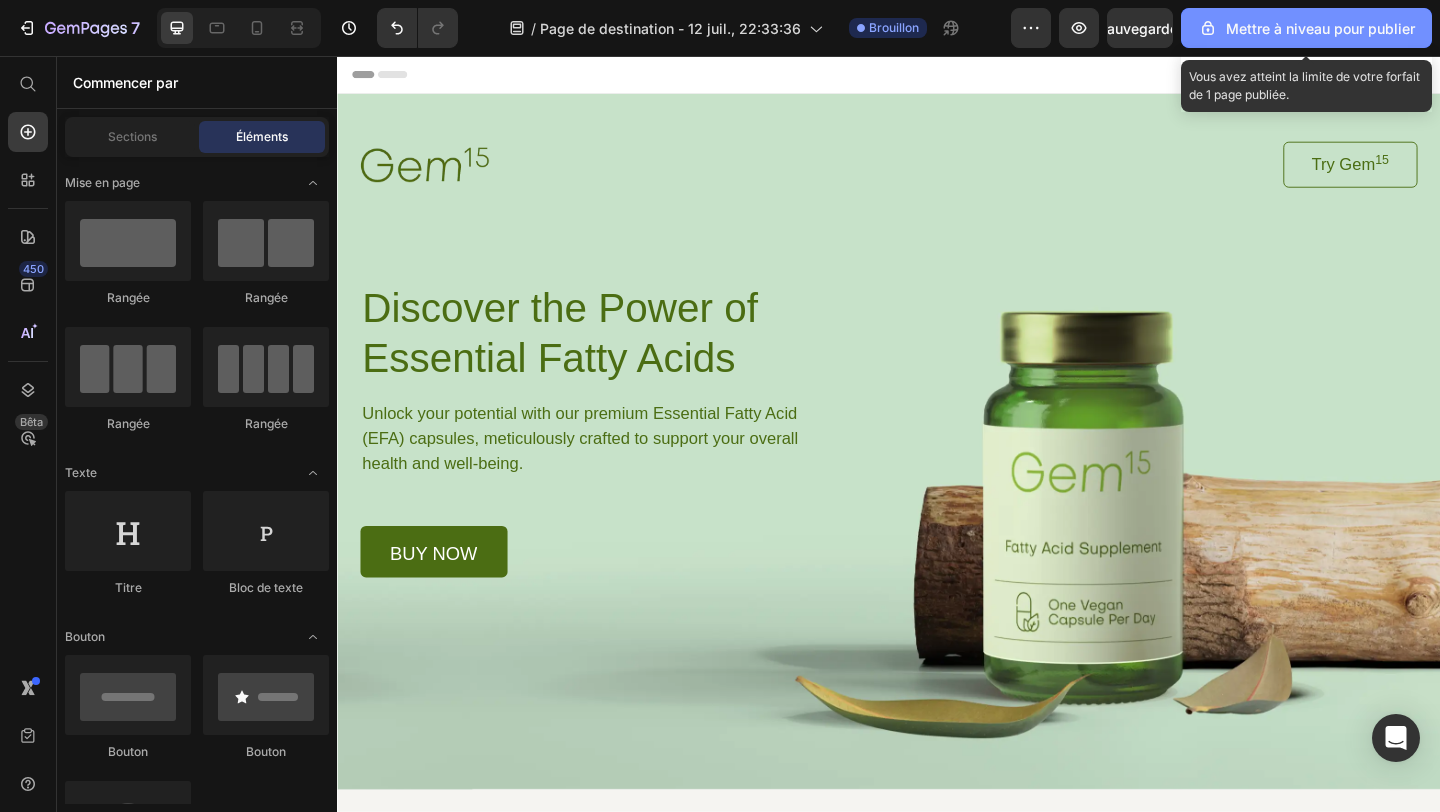 click on "Mettre à niveau pour publier" at bounding box center [1320, 28] 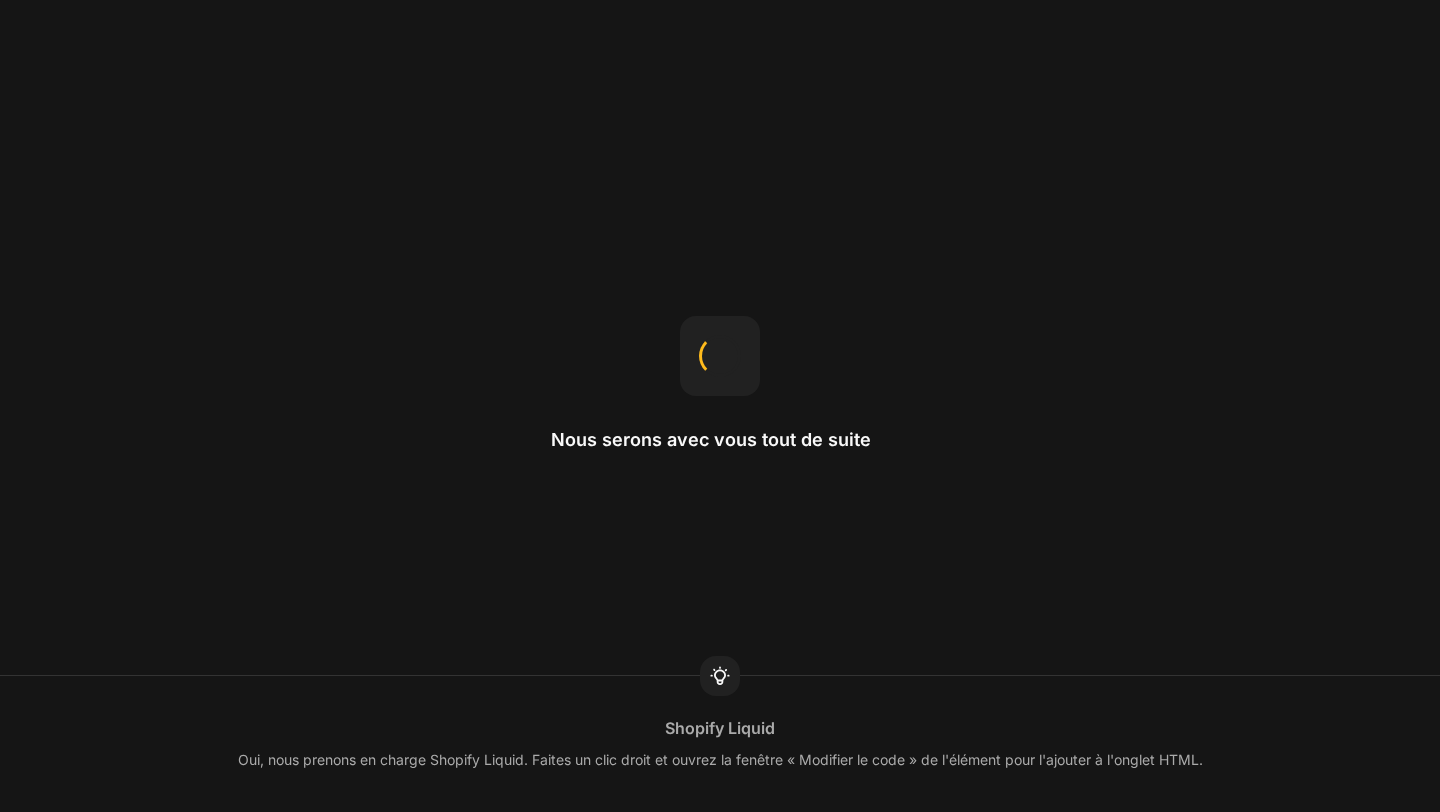 scroll, scrollTop: 0, scrollLeft: 0, axis: both 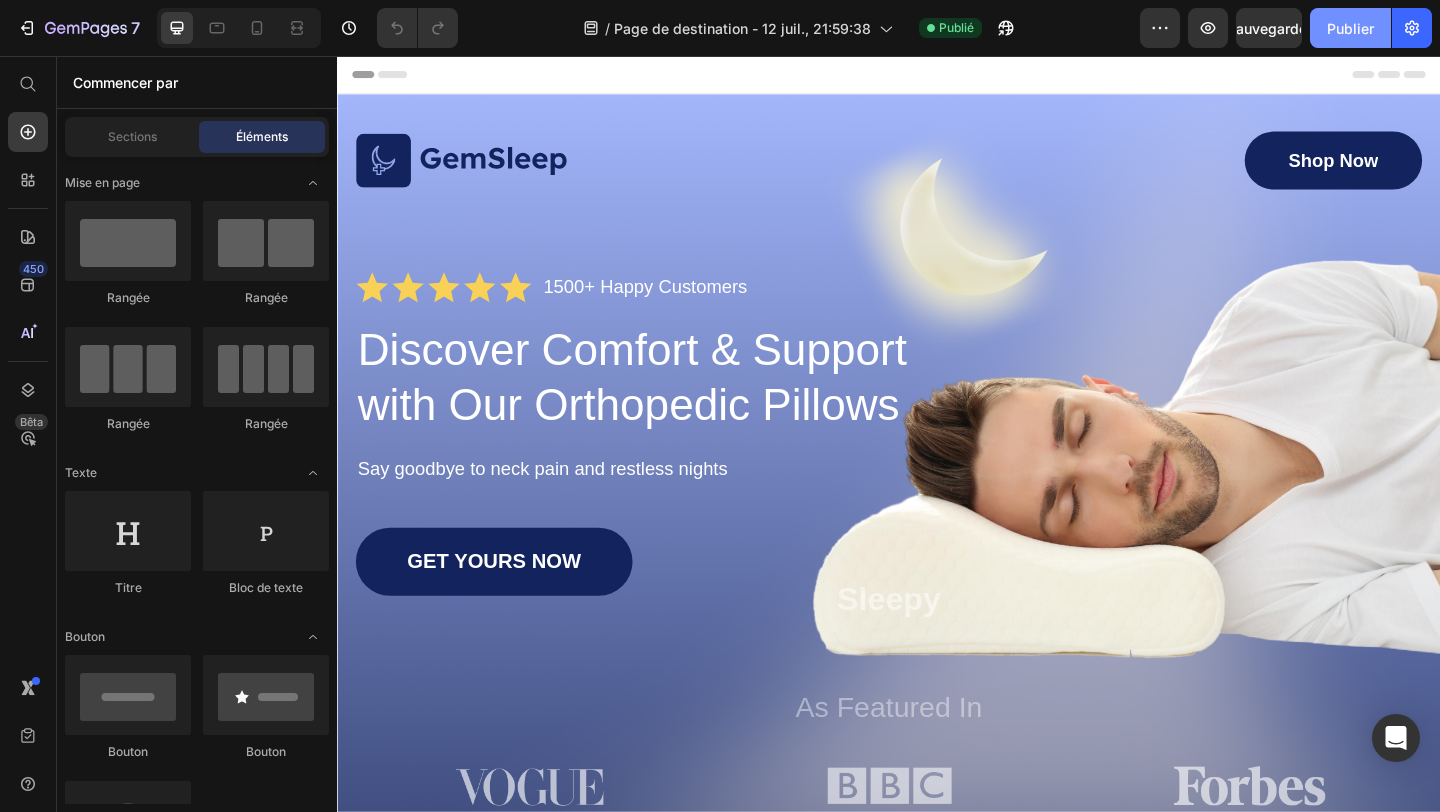 click on "Publier" at bounding box center (1350, 28) 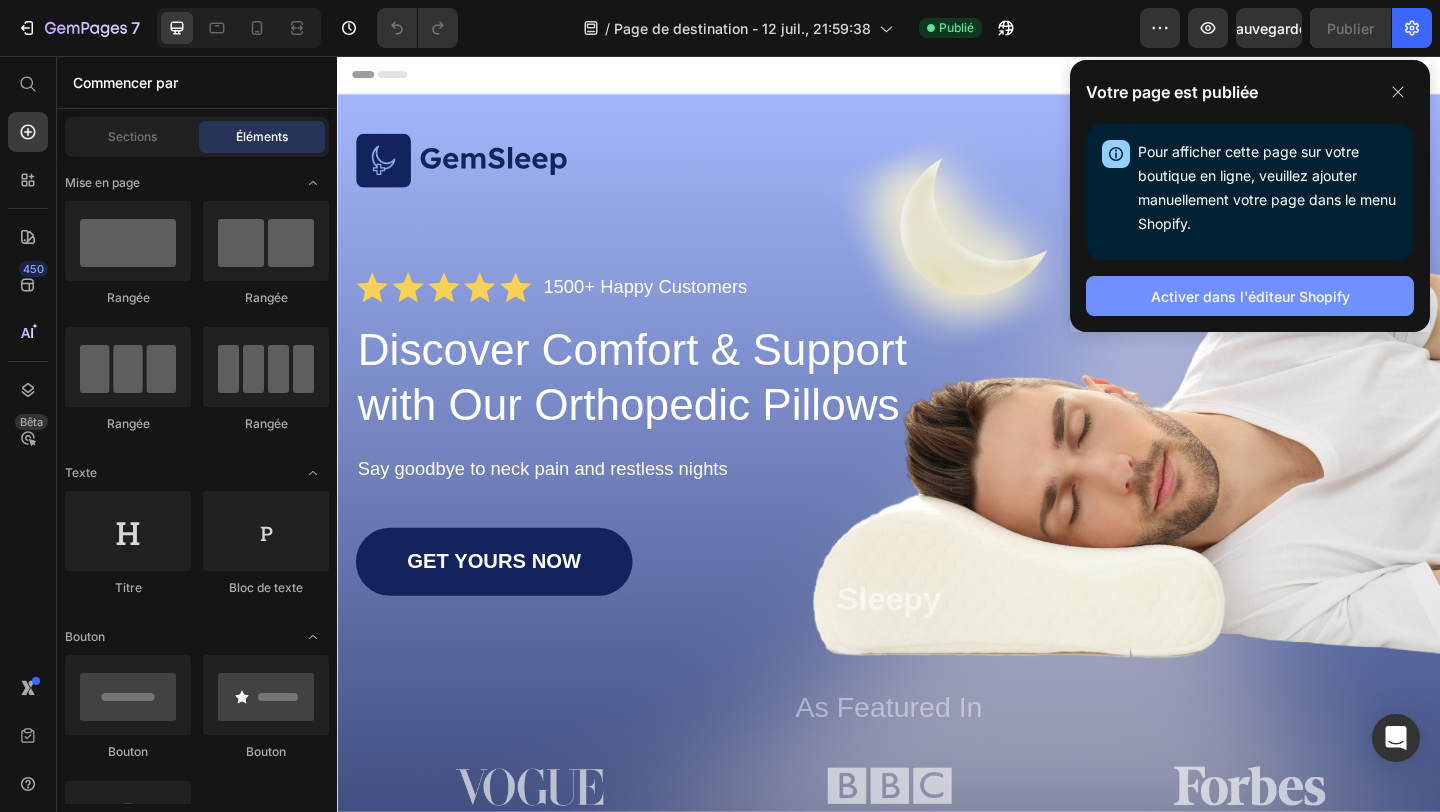 click on "Activer dans l'éditeur Shopify" at bounding box center (1250, 296) 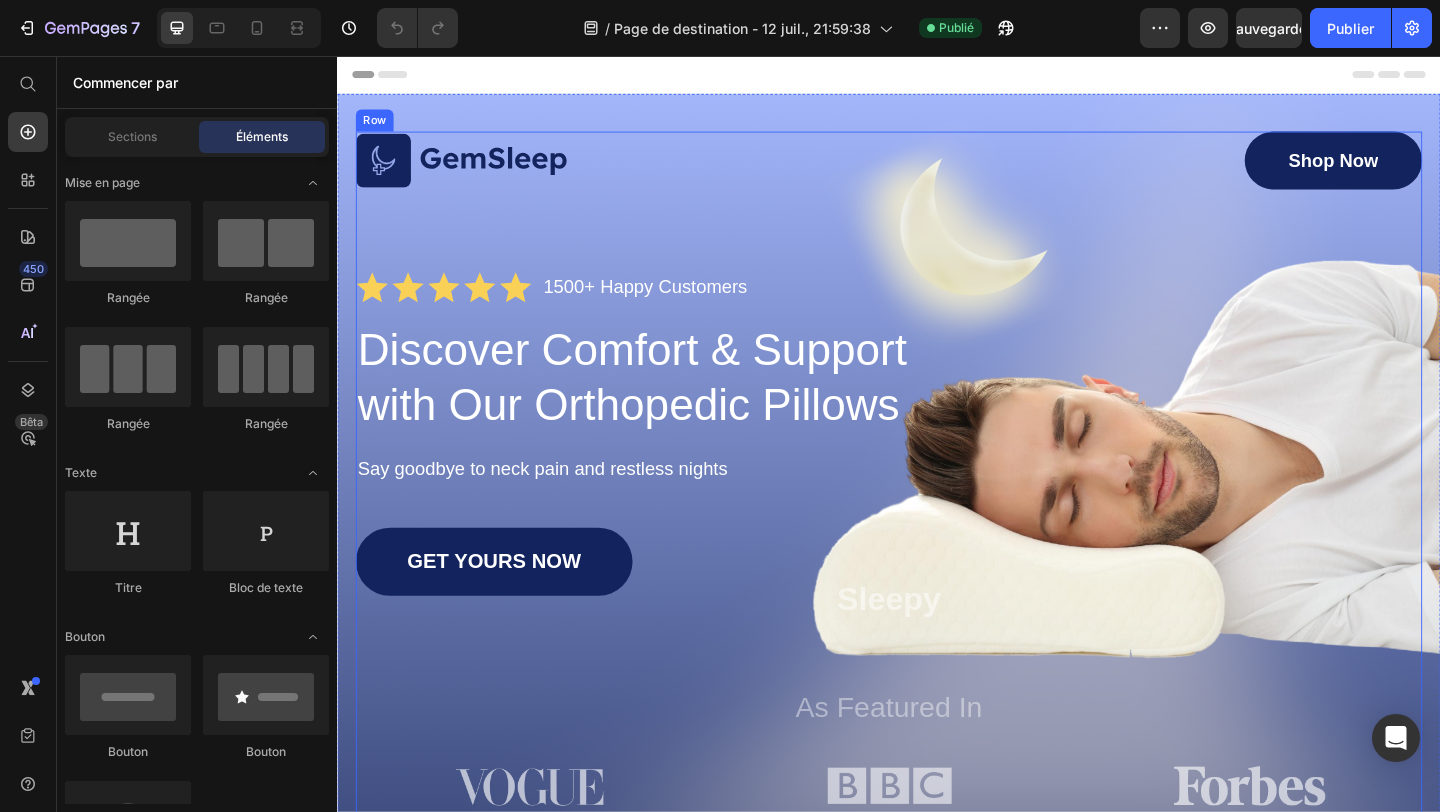 click on "Image Shop Now Button Row
Icon
Icon
Icon
Icon
Icon Icon List 1500+ Happy Customers Text Block Row Discover Comfort & Support with Our Orthopedic Pillows Heading Say goodbye to neck pain and restless nights Text Block GET YOURS NOW Button Sleepy Text Block As Featured In Text Block Image Image Image Row" at bounding box center (937, 509) 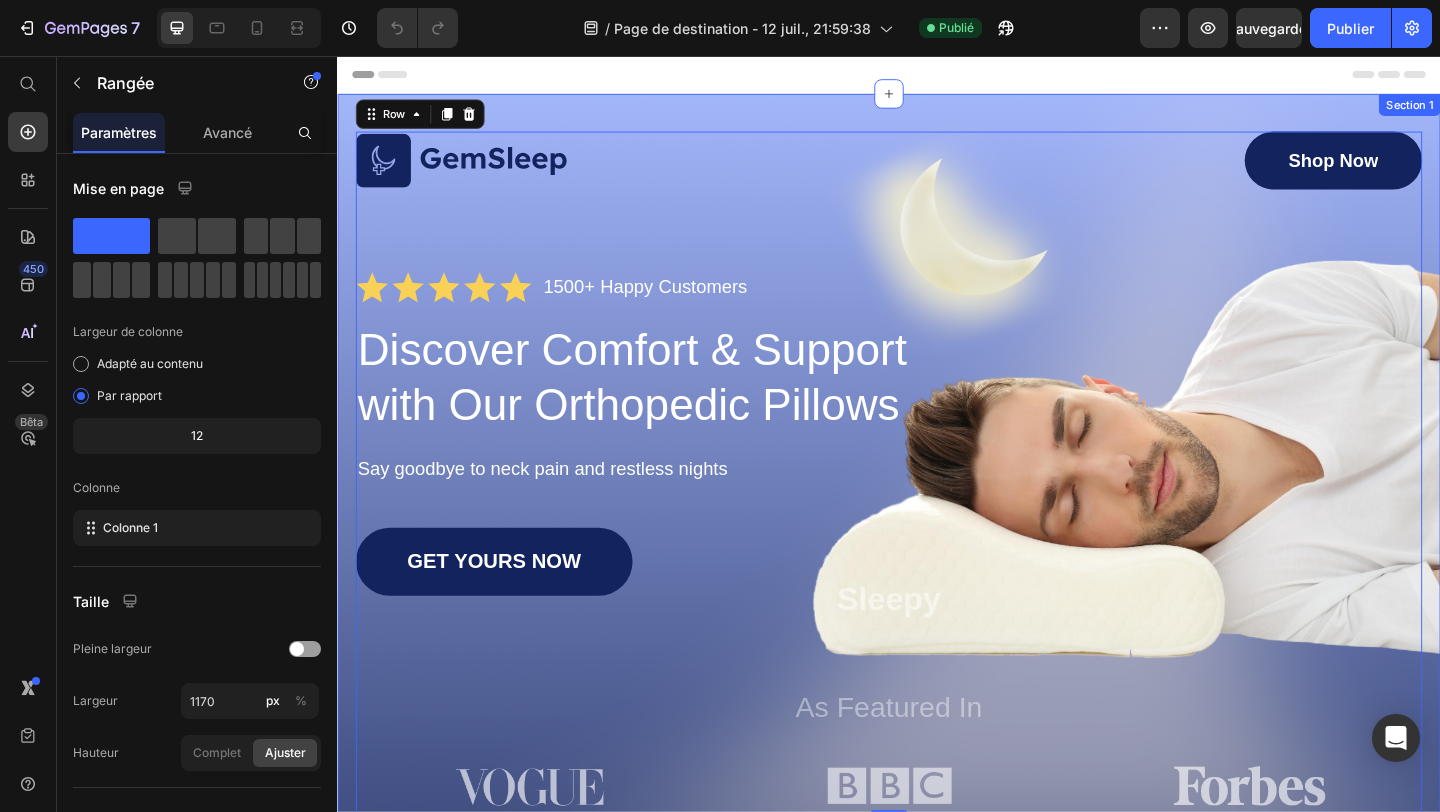 click on "Image Shop Now Button Row
Icon
Icon
Icon
Icon
Icon Icon List 1500+ Happy Customers Text Block Row Discover Comfort & Support with Our Orthopedic Pillows Heading Say goodbye to neck pain and restless nights Text Block GET YOURS NOW Button Sleepy Text Block As Featured In Text Block Image Image Image Row Row   0 Section 1" at bounding box center [937, 523] 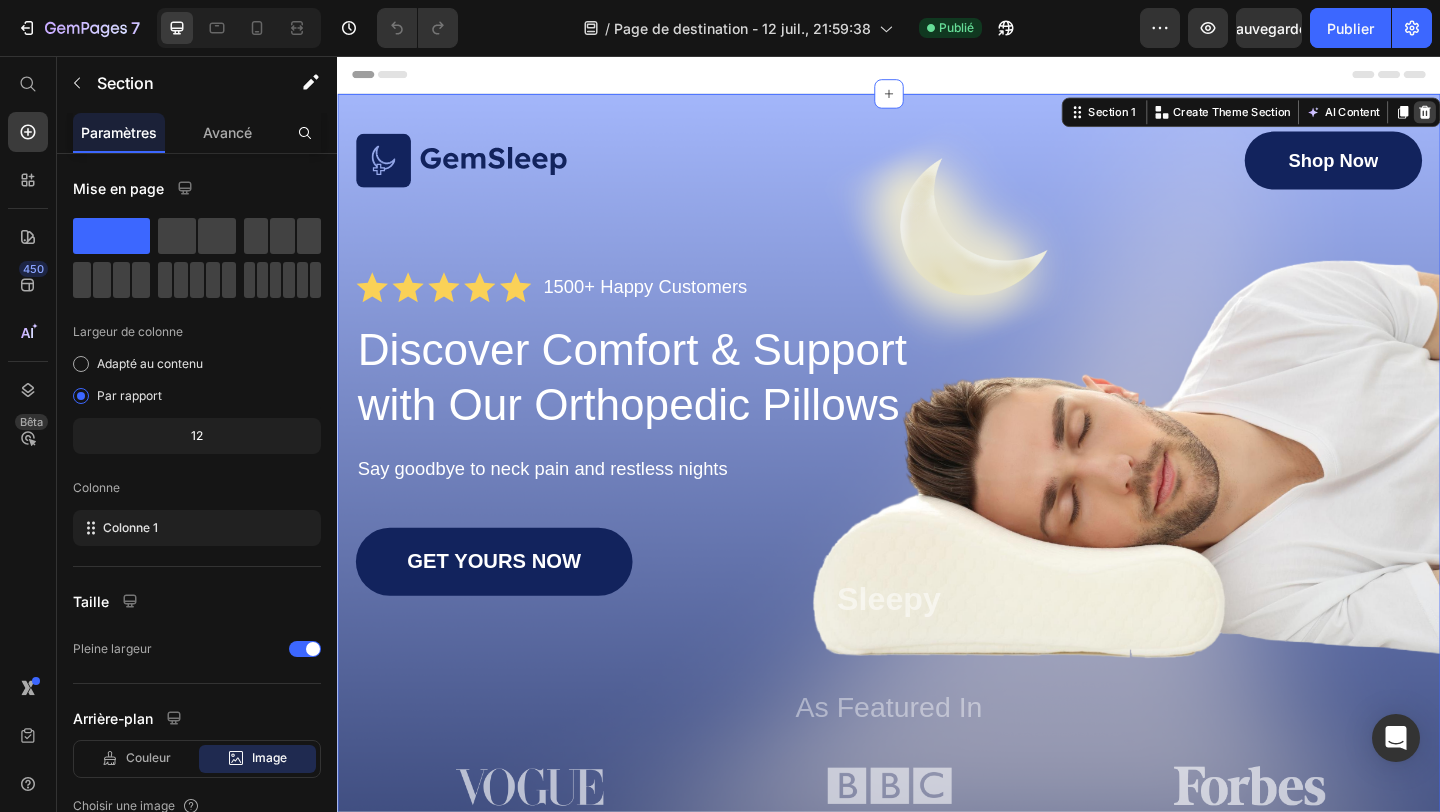 click at bounding box center [1520, 117] 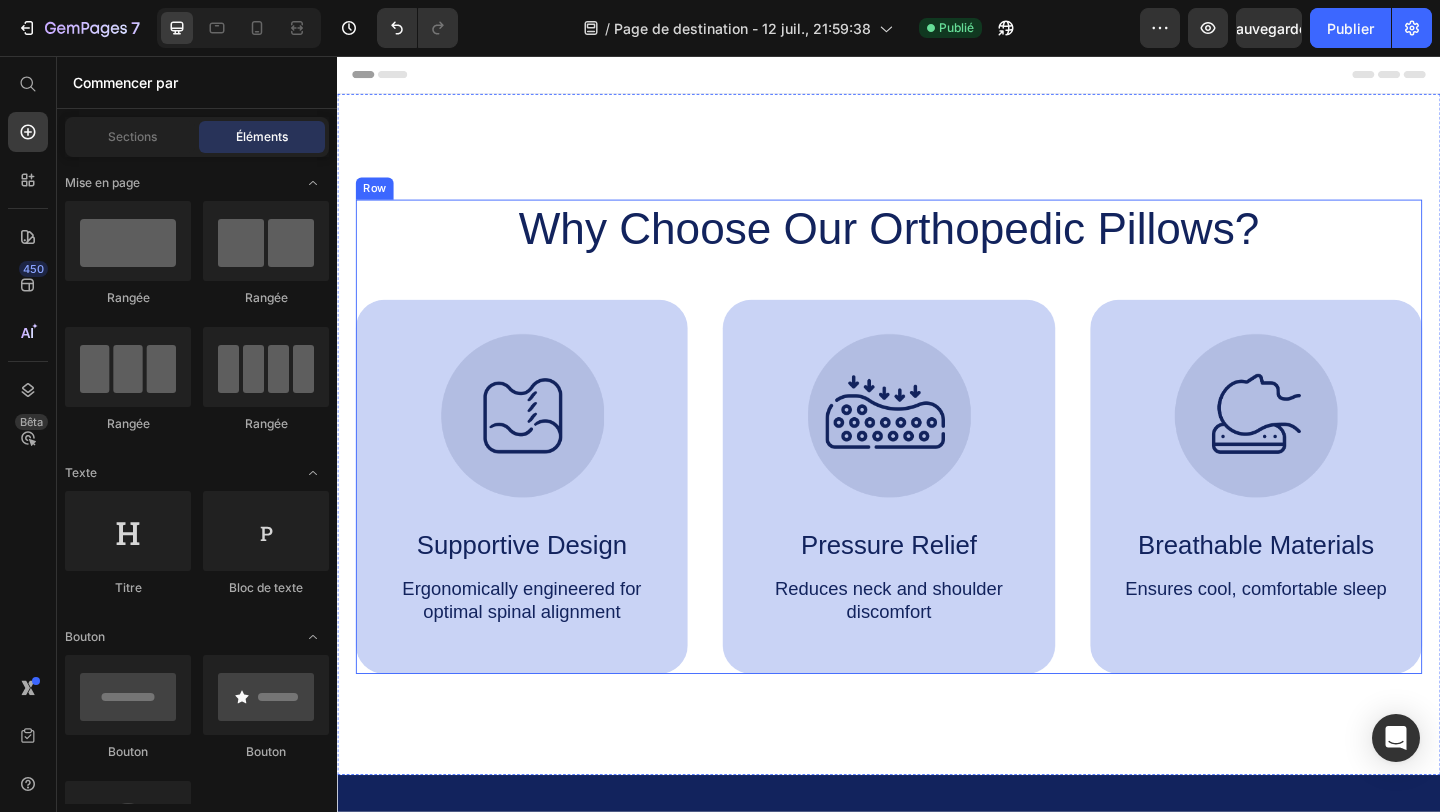 click on "Why Choose Our Orthopedic Pillows? Heading Image Supportive Design Text Block Ergonomically engineered for optimal spinal alignment Text Block Hero Banner Image Pressure Relief Text Block Reduces neck and shoulder discomfort Text Block Hero Banner Image Breathable Materials Text Block Ensures cool, comfortable sleep Text Block Hero Banner Row Image Supportive Design Text Block Ergonomically engineered for optimal spinal alignment Text Block Hero Banner Image Pressure Relief Text Block Reduces neck and shoulder discomfort Text Block Hero Banner Row Image Breathable Materials Text Block Ensures cool, comfortable sleep Text Block Hero Banner" at bounding box center [937, 470] 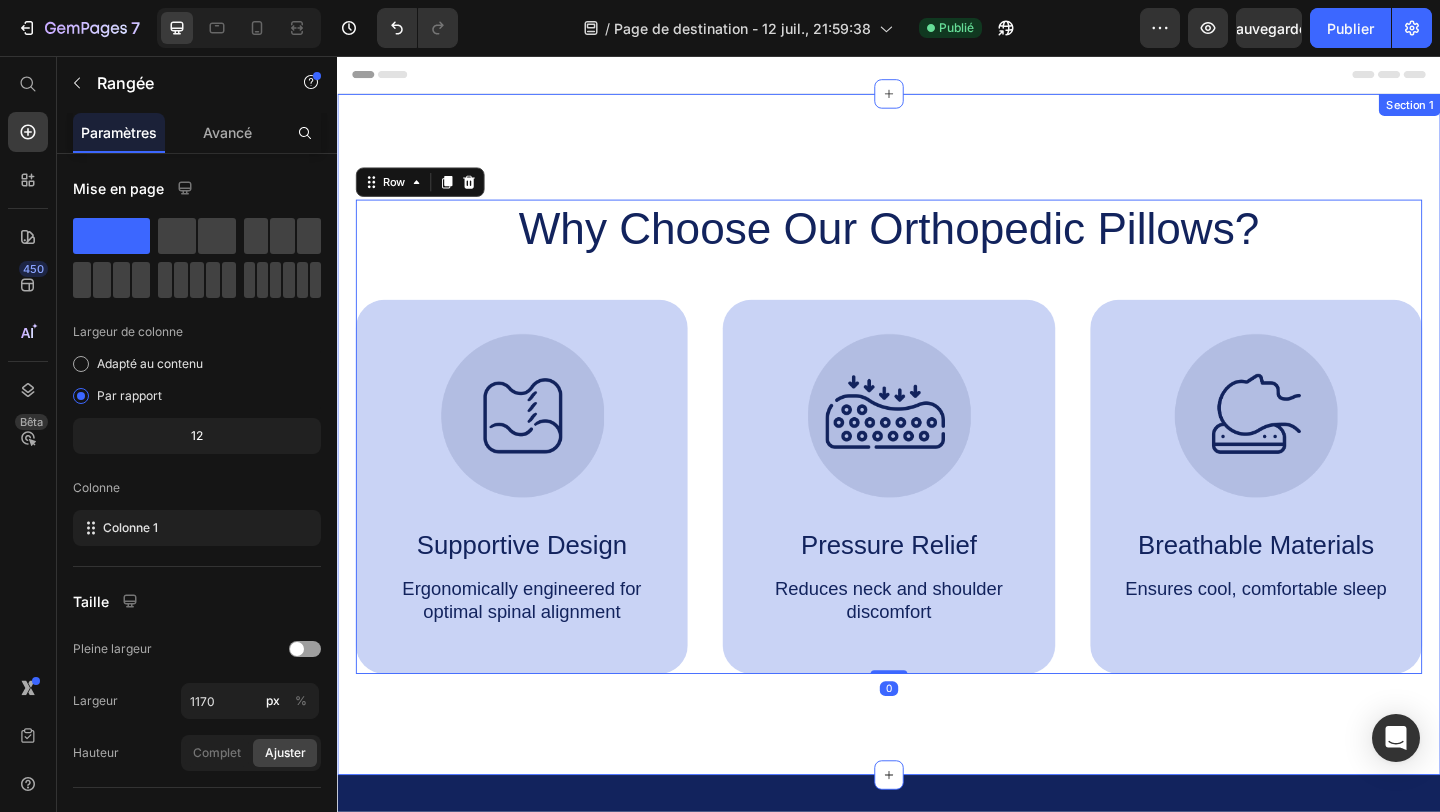 click on "Why Choose Our Orthopedic Pillows? Heading Image Supportive Design Text Block Ergonomically engineered for optimal spinal alignment Text Block Hero Banner Image Pressure Relief Text Block Reduces neck and shoulder discomfort Text Block Hero Banner Image Breathable Materials Text Block Ensures cool, comfortable sleep Text Block Hero Banner Row Image Supportive Design Text Block Ergonomically engineered for optimal spinal alignment Text Block Hero Banner Image Pressure Relief Text Block Reduces neck and shoulder discomfort Text Block Hero Banner Row Image Breathable Materials Text Block Ensures cool, comfortable sleep Text Block Hero Banner Row   0 Section 1" at bounding box center (937, 467) 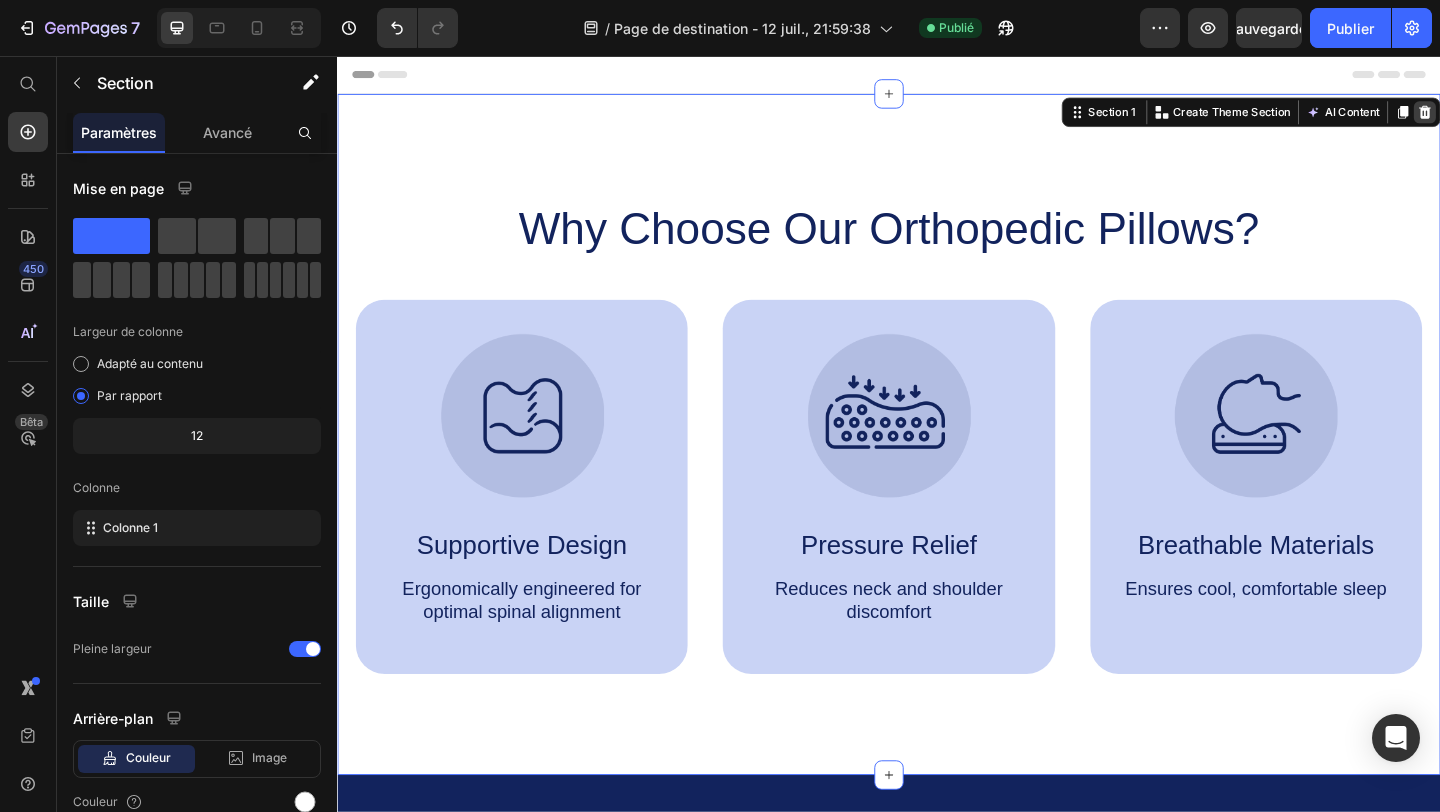 click 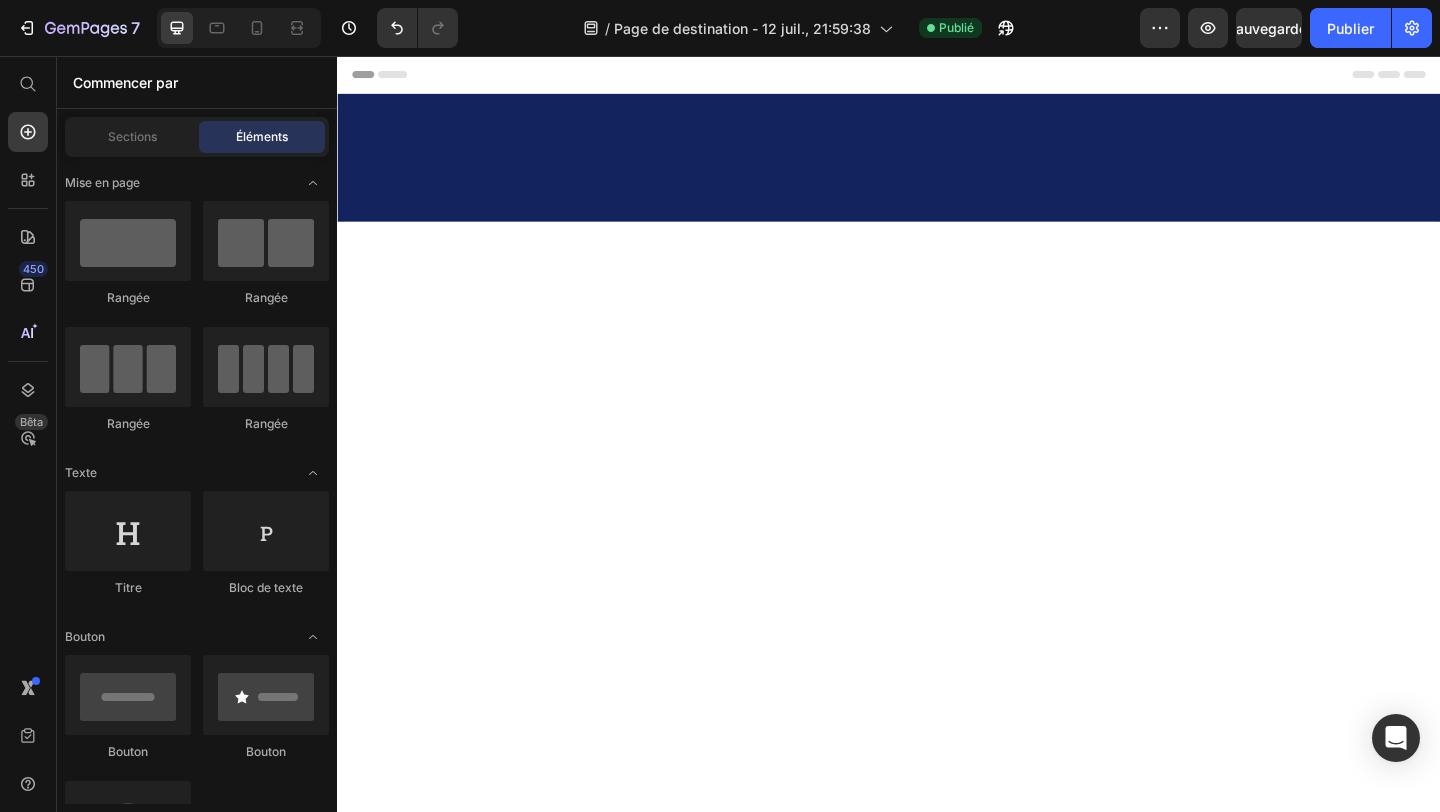 click at bounding box center (937, 166) 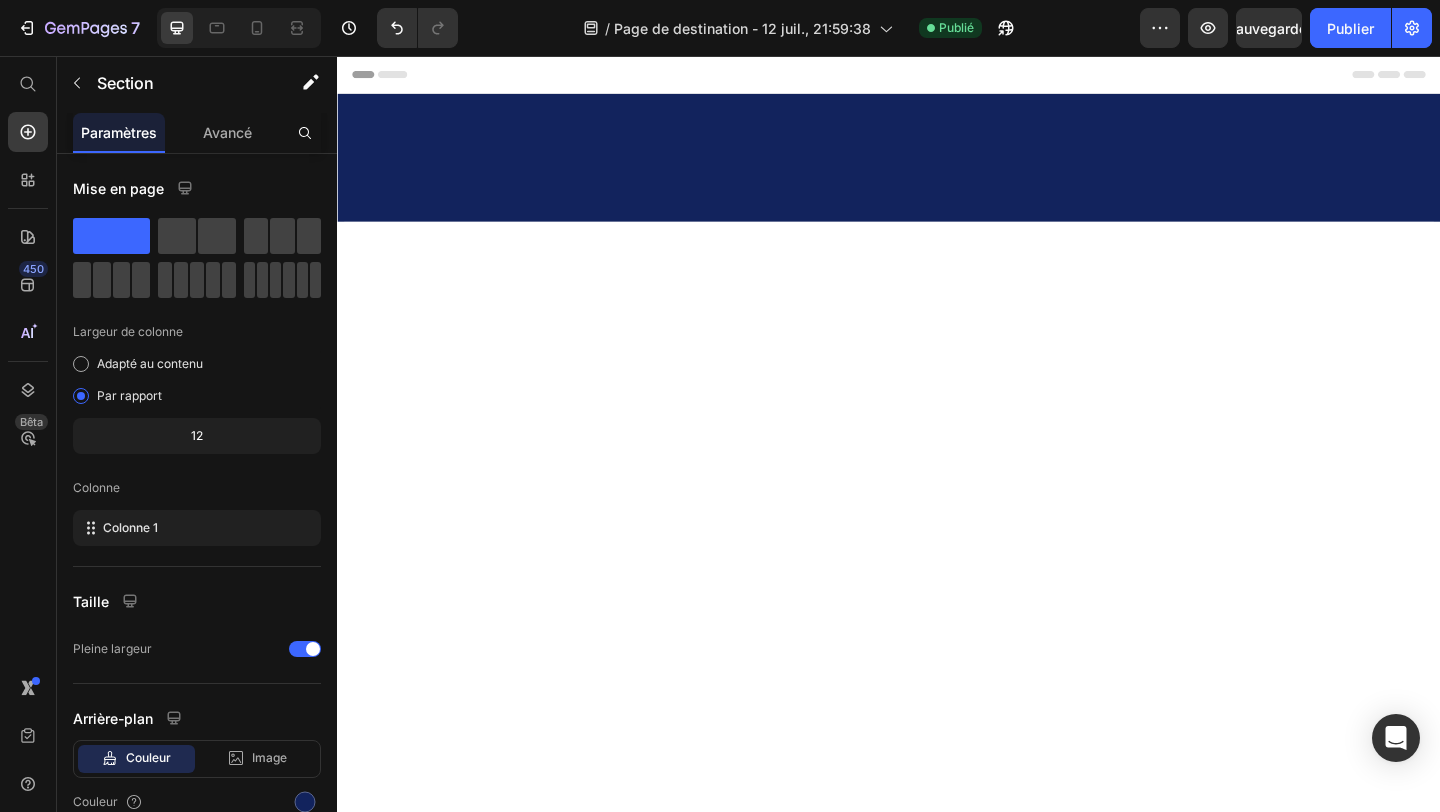 click at bounding box center [937, 166] 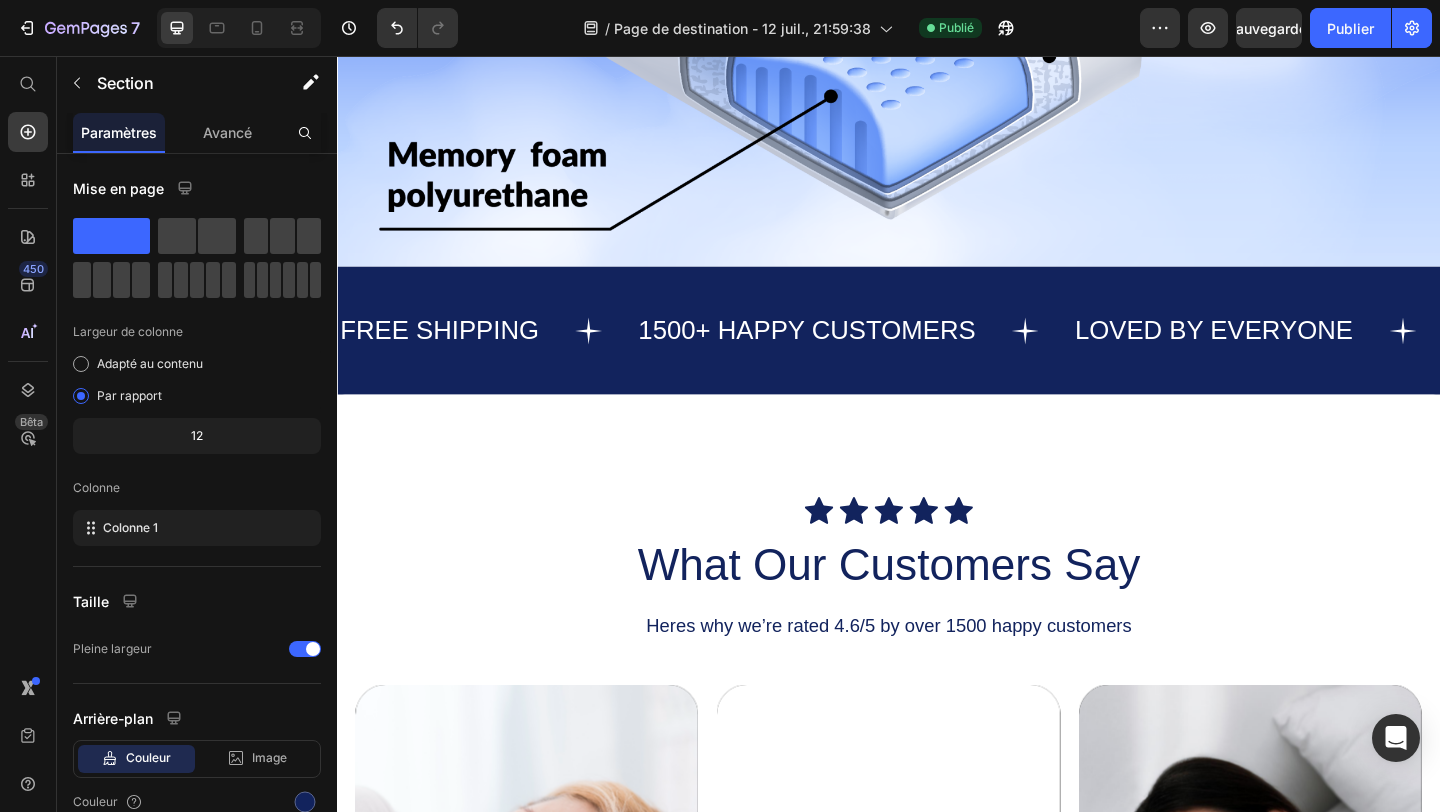 scroll, scrollTop: 0, scrollLeft: 0, axis: both 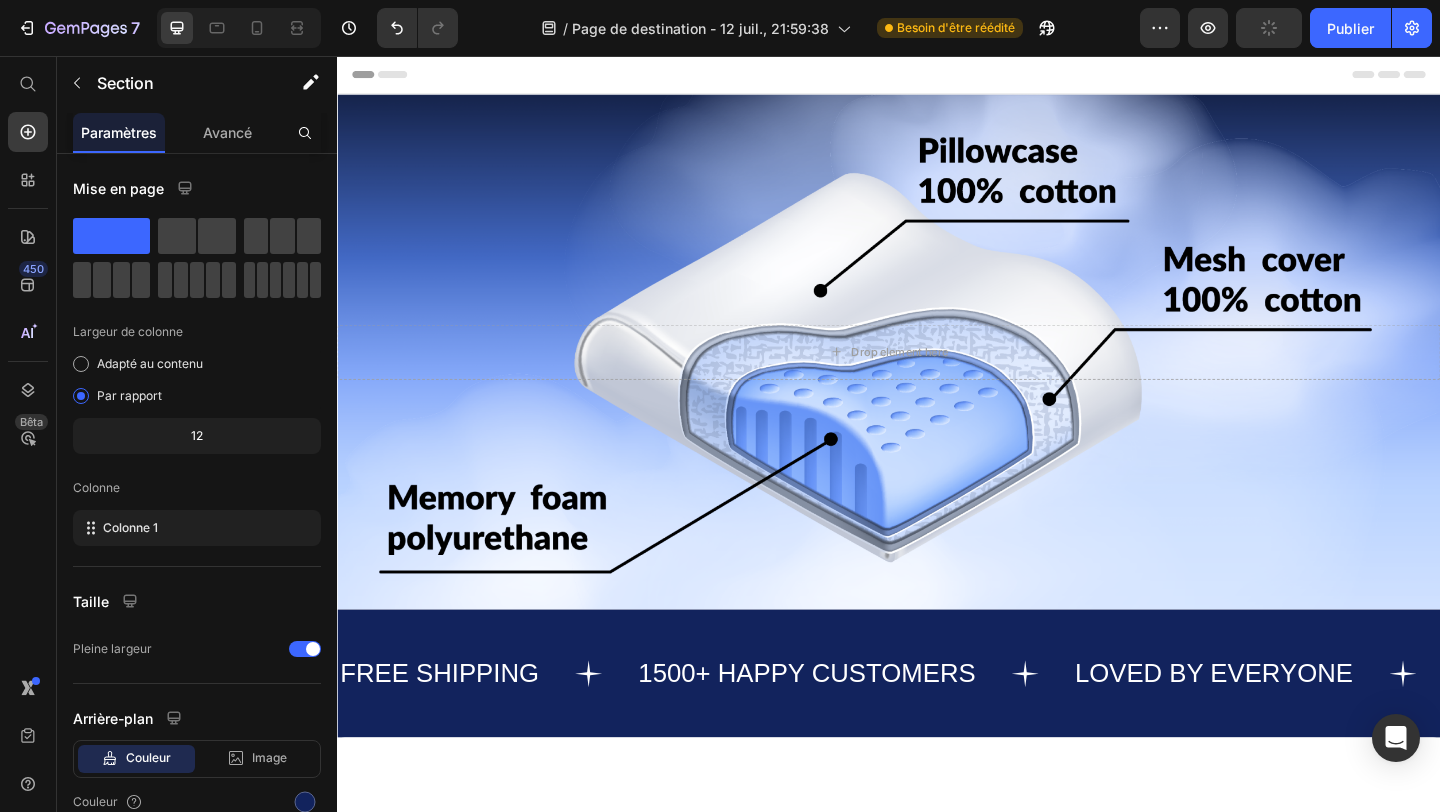click at bounding box center (937, 377) 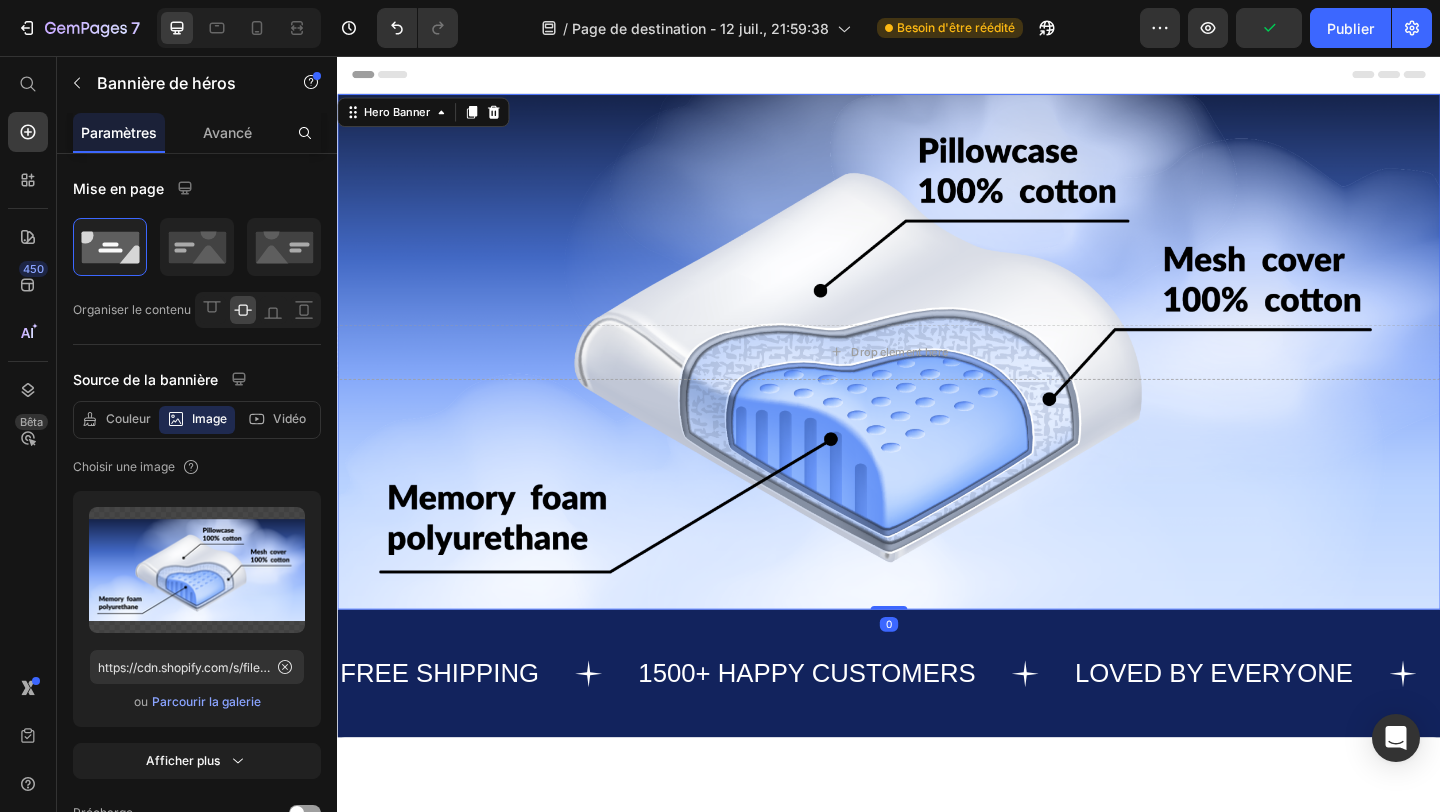 click at bounding box center [937, 377] 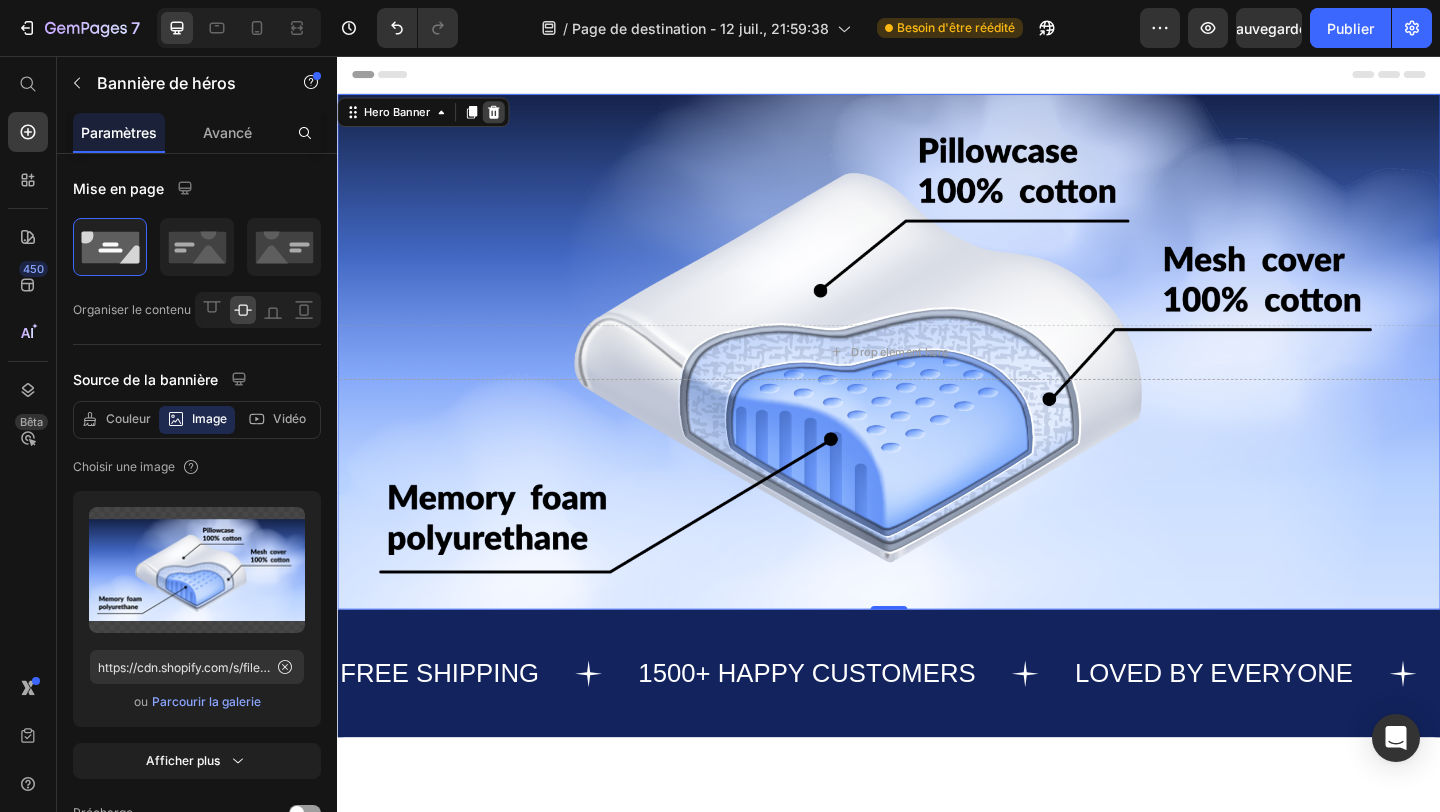 click 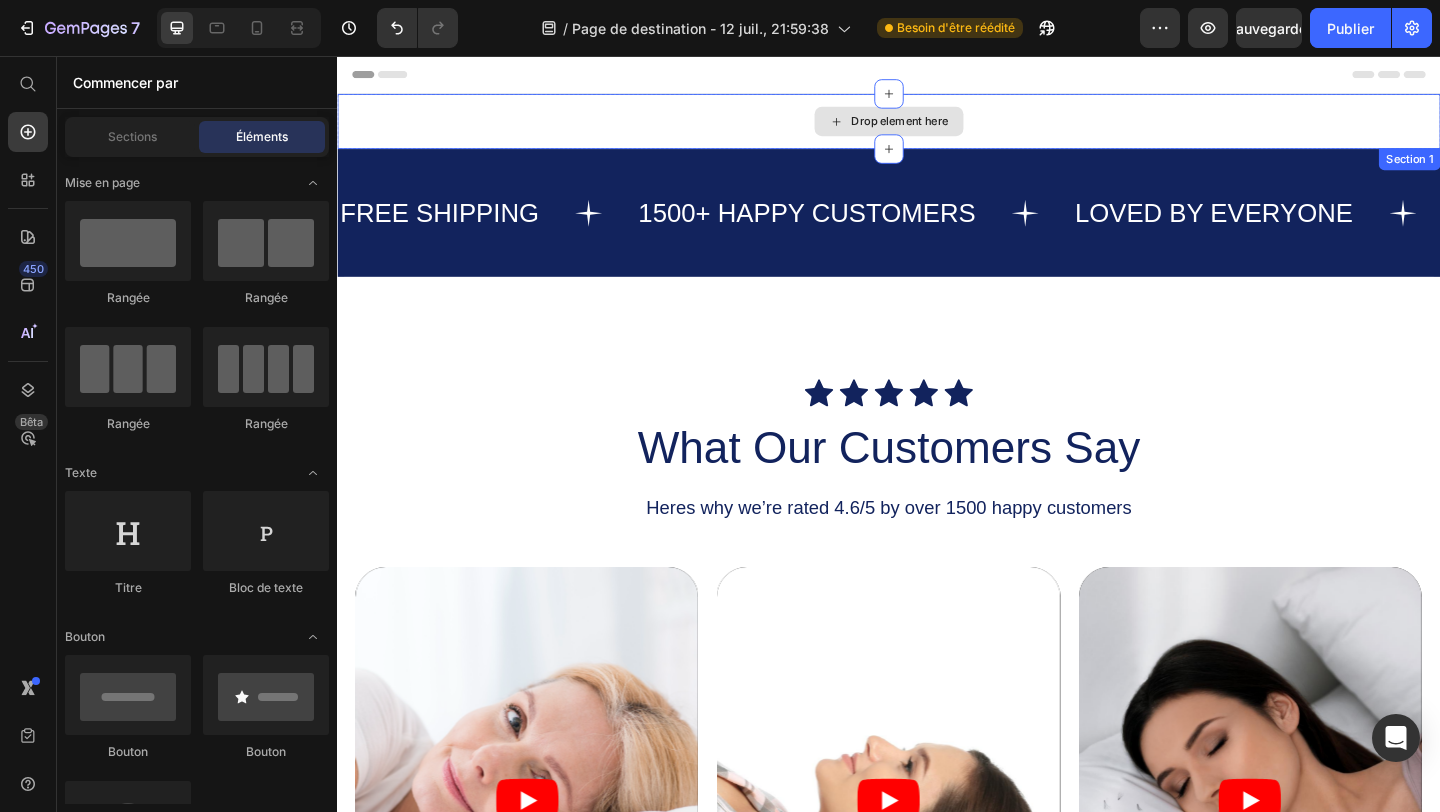 click on "Drop element here" at bounding box center (937, 127) 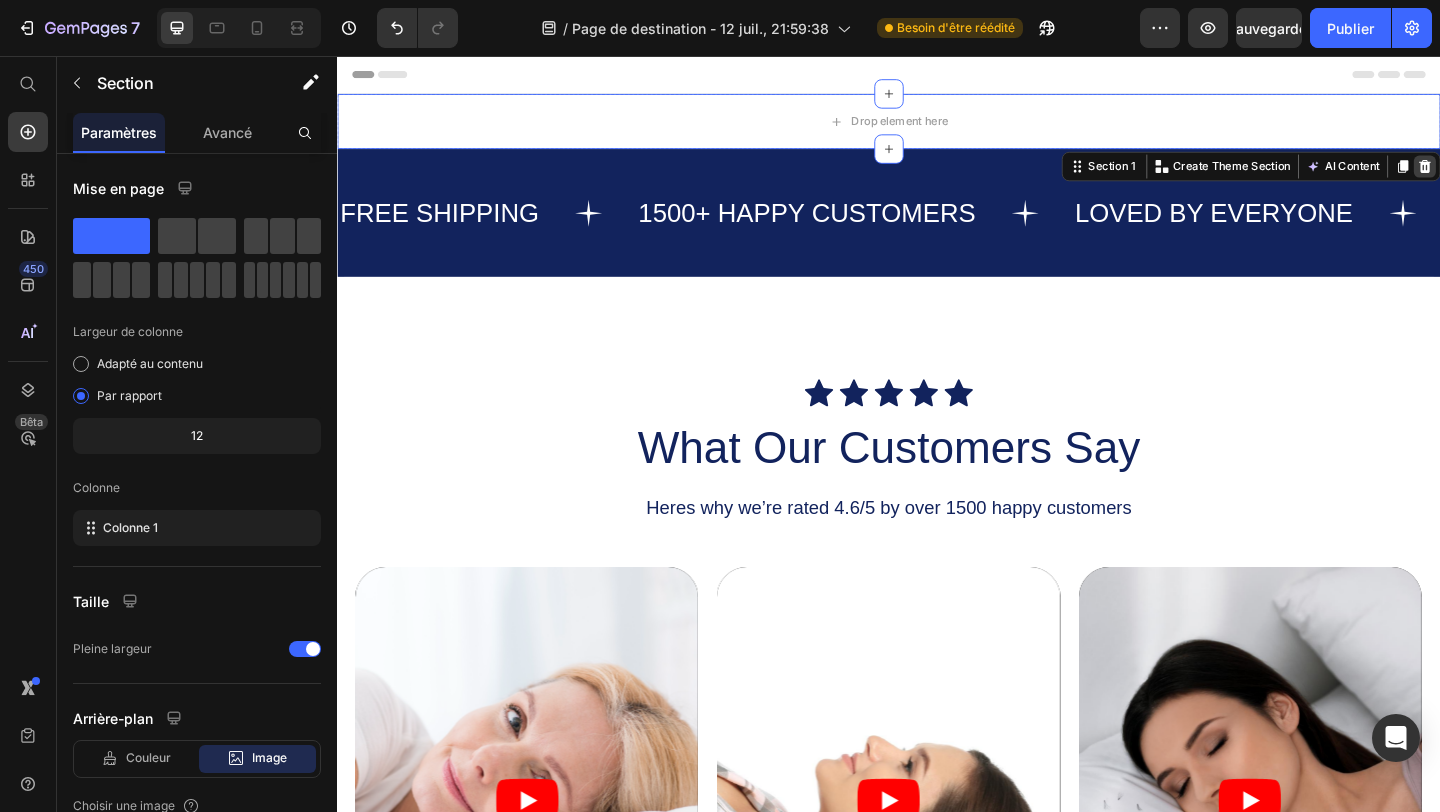 click 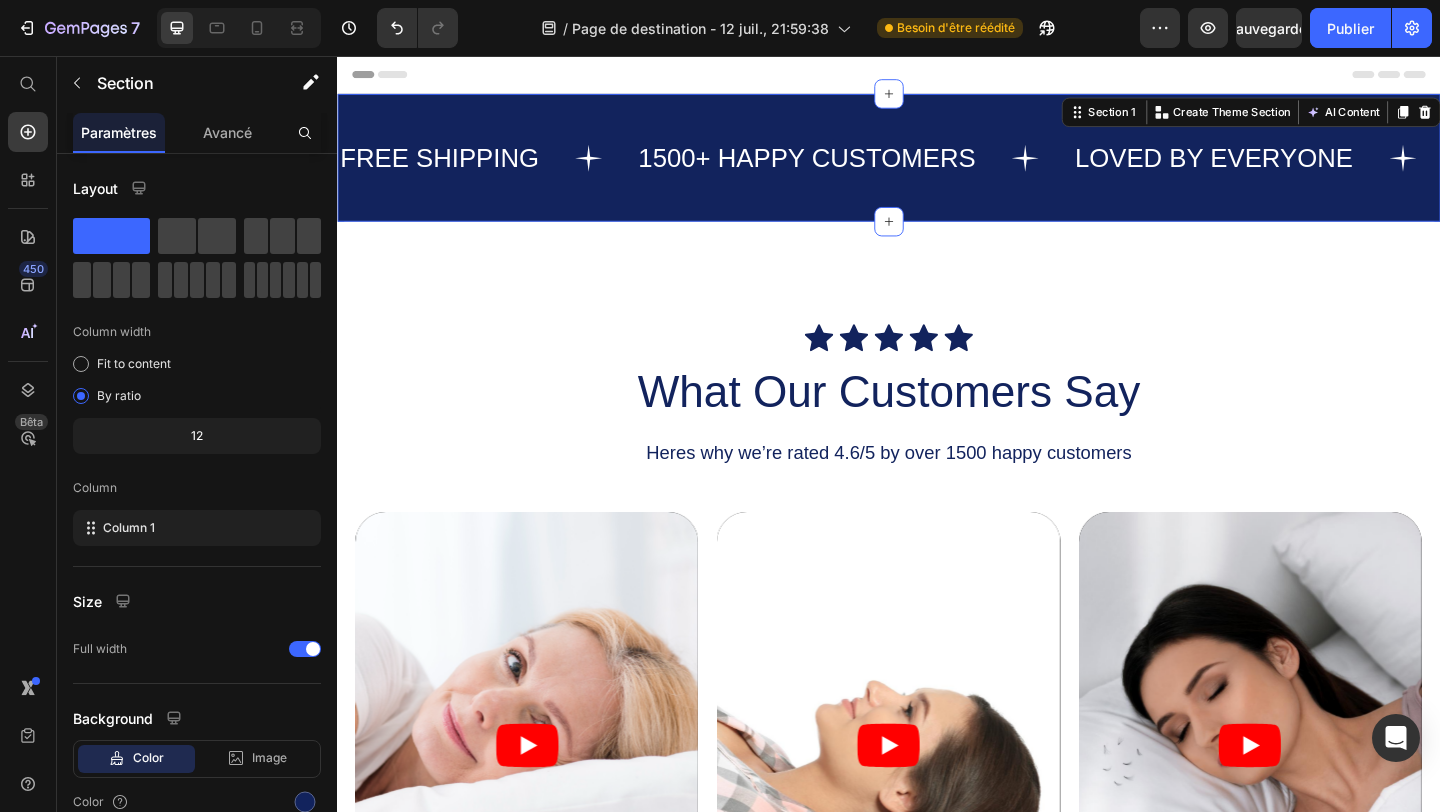 click on "FREE SHIPPING Text
1500+ HAPPY CUSTOMERS Text
LOVED BY EVERYONE Text
FREE SHIPPING Text
1500+ HAPPY CUSTOMERS Text
LOVED BY EVERYONE Text
Marquee Section 1   You can create reusable sections Create Theme Section AI Content Write with GemAI What would you like to describe here? Tone and Voice Persuasive Product classic blue Show more Generate" at bounding box center [937, 166] 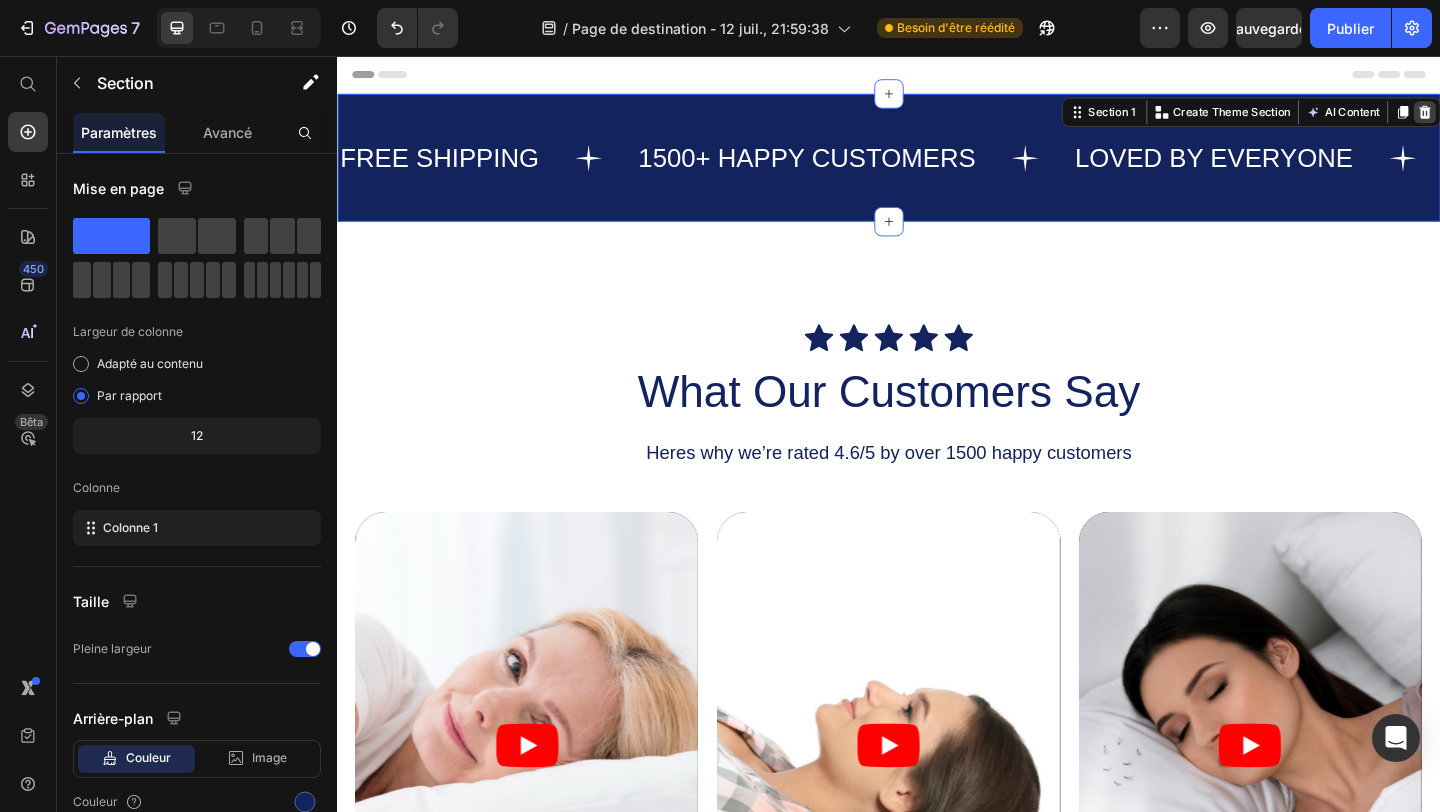 click 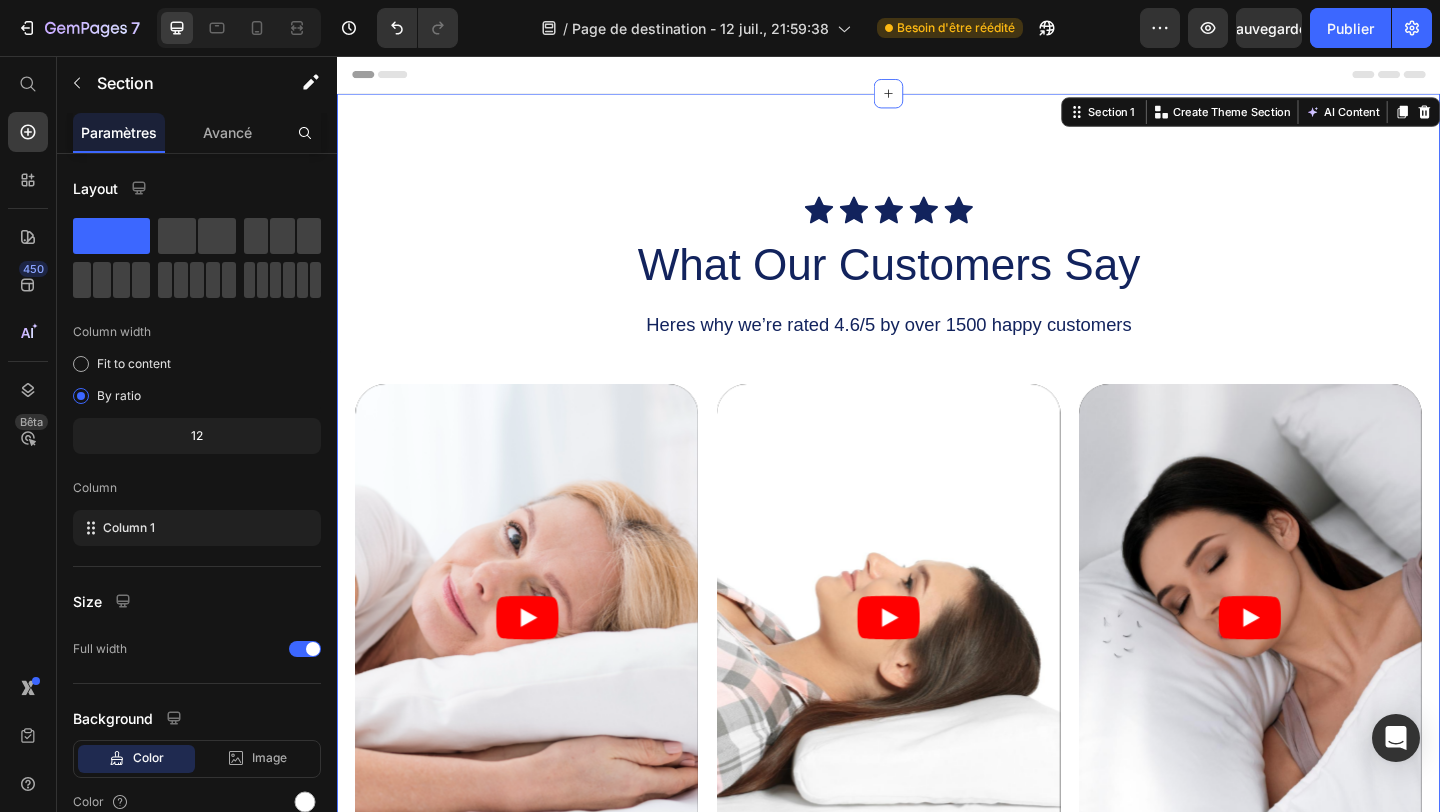 click on "Icon
Icon
Icon
Icon
Icon Icon List What Our Customers Say Heading Heres why we’re rated 4.6/5 by over 1500 happy customers Text Block Video Video Video Carousel GET YOURS NOW Button Row Section 1   You can create reusable sections Create Theme Section AI Content Write with GemAI What would you like to describe here? Tone and Voice Persuasive Product classic blue Show more Generate" at bounding box center [937, 610] 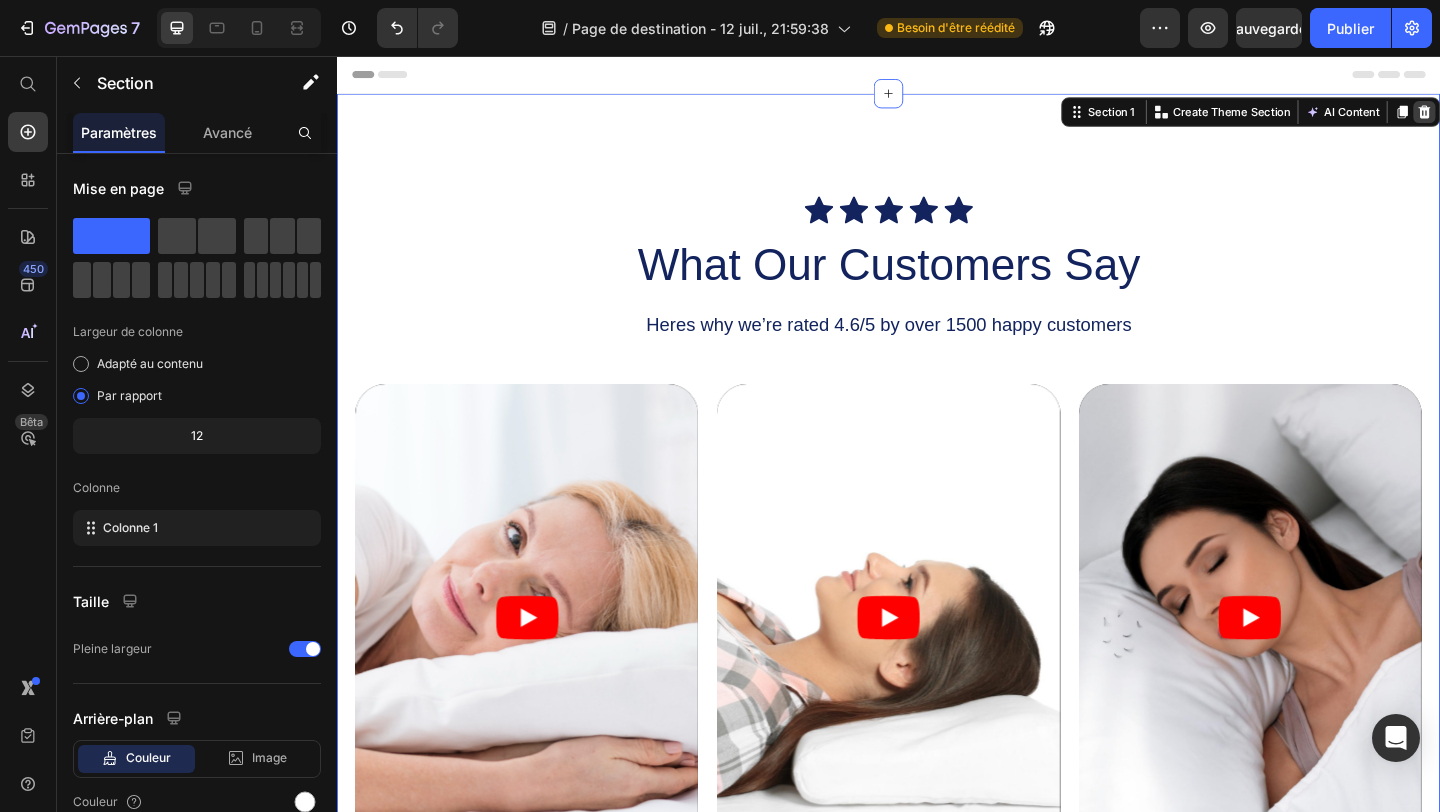 click 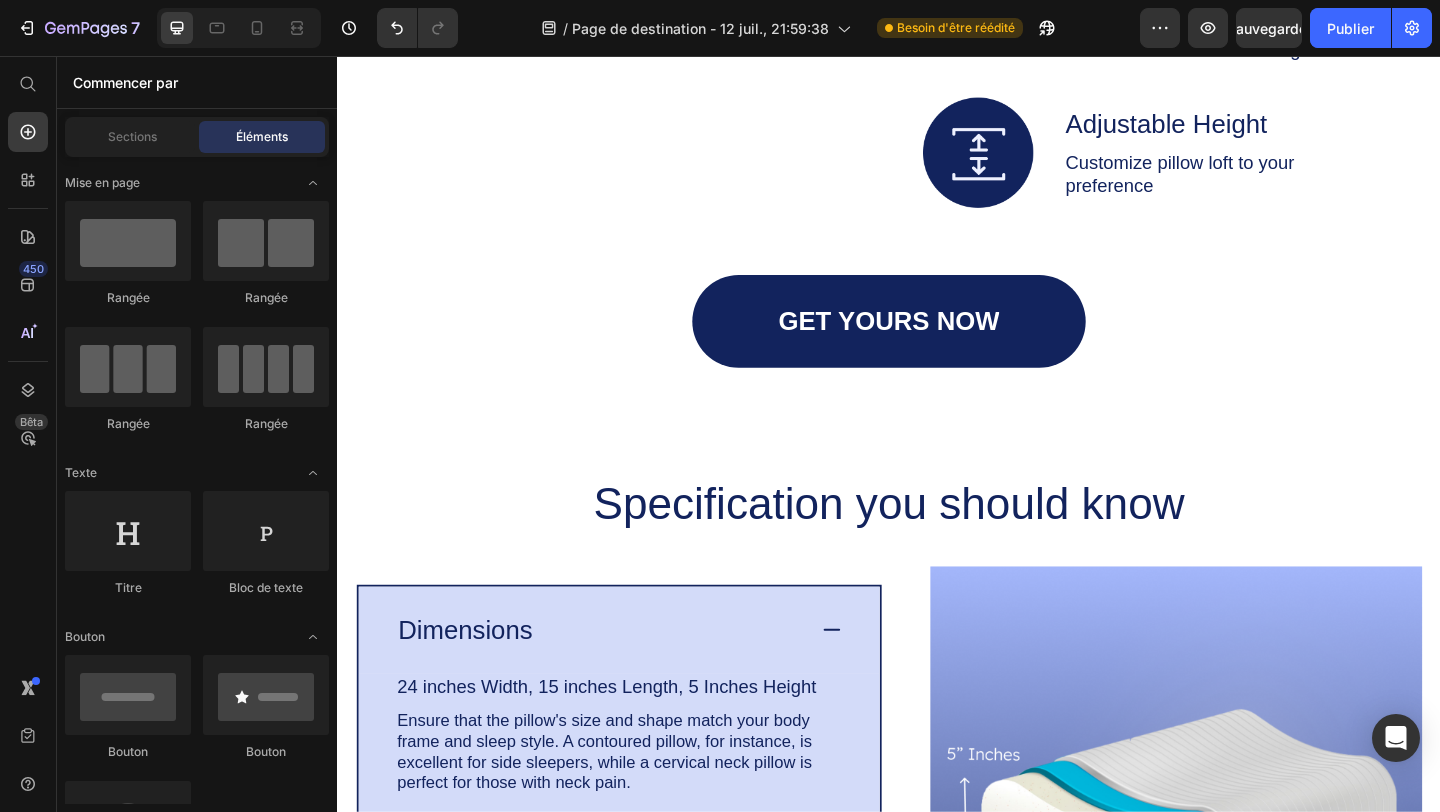 scroll, scrollTop: 0, scrollLeft: 0, axis: both 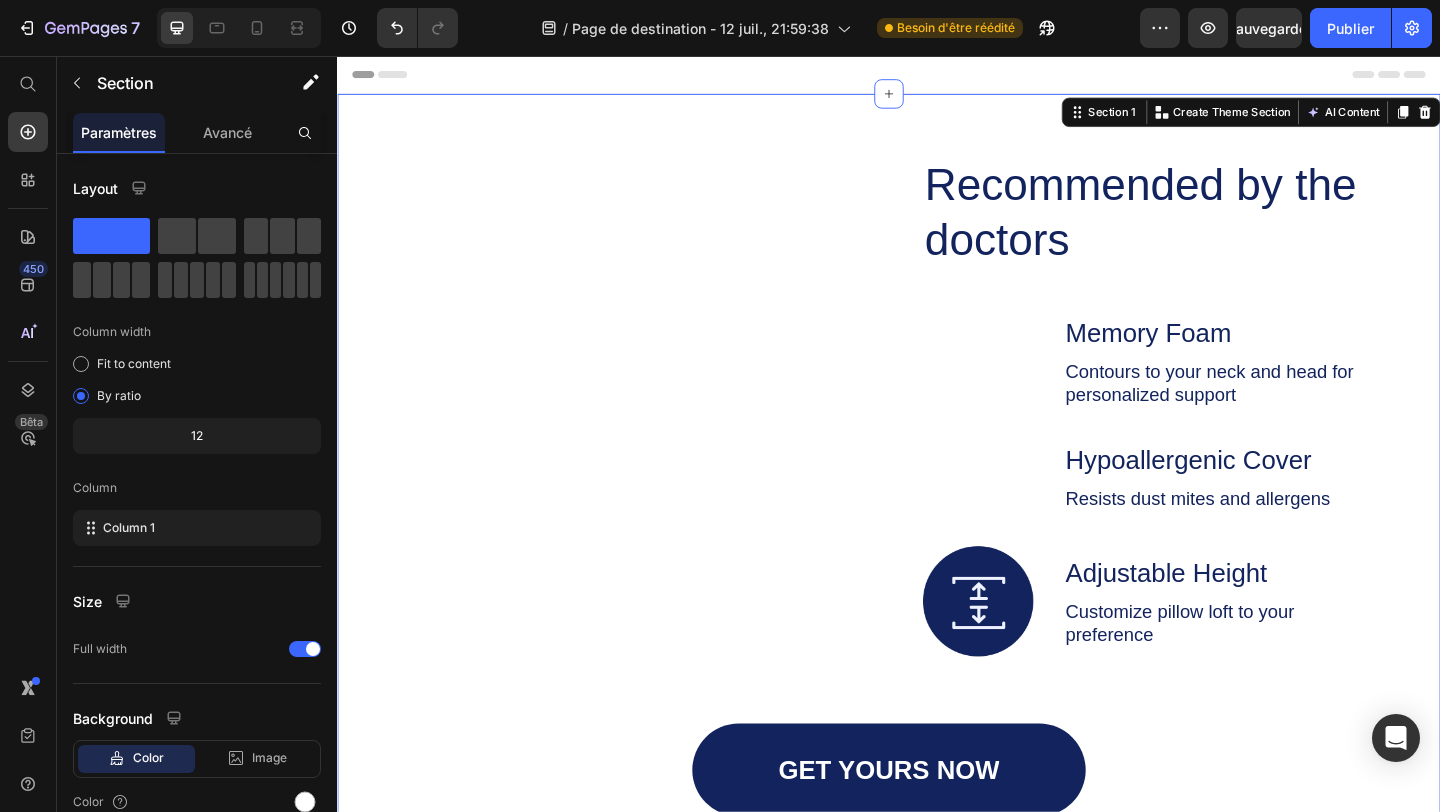 click on "Image Recommended by the doctors Heading Image Memory Foam Text Block Contours to your neck and head for personalized support Text Block Row Image Hypoallergenic Cover Text Block Resists dust mites and allergens Text Block Row Image Adjustable Height Text Block Customize pillow loft to your preference Text Block Row Row Row GET YOURS NOW Button Row Section 1   You can create reusable sections Create Theme Section AI Content Write with GemAI What would you like to describe here? Tone and Voice Persuasive Product Show more Generate" at bounding box center (937, 551) 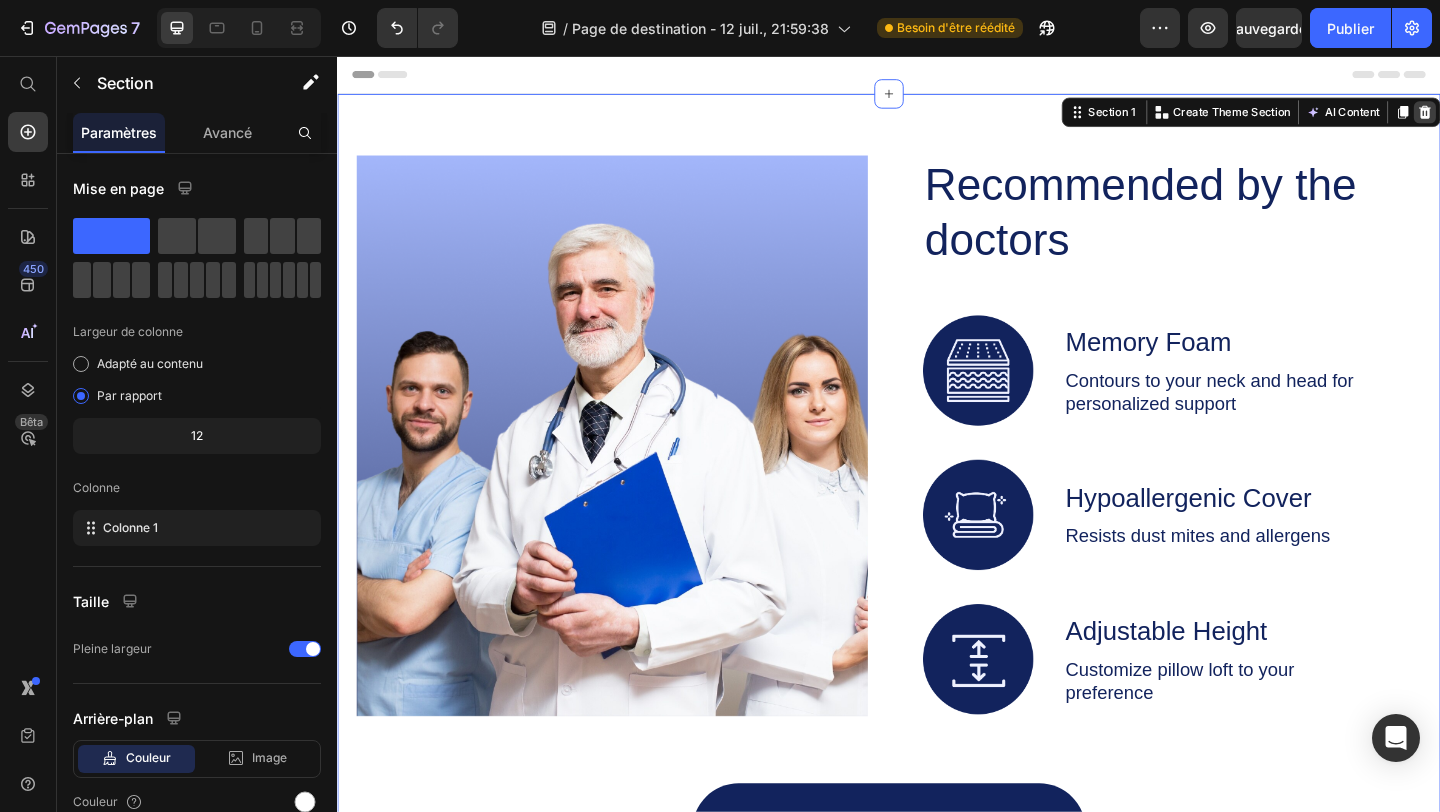 click 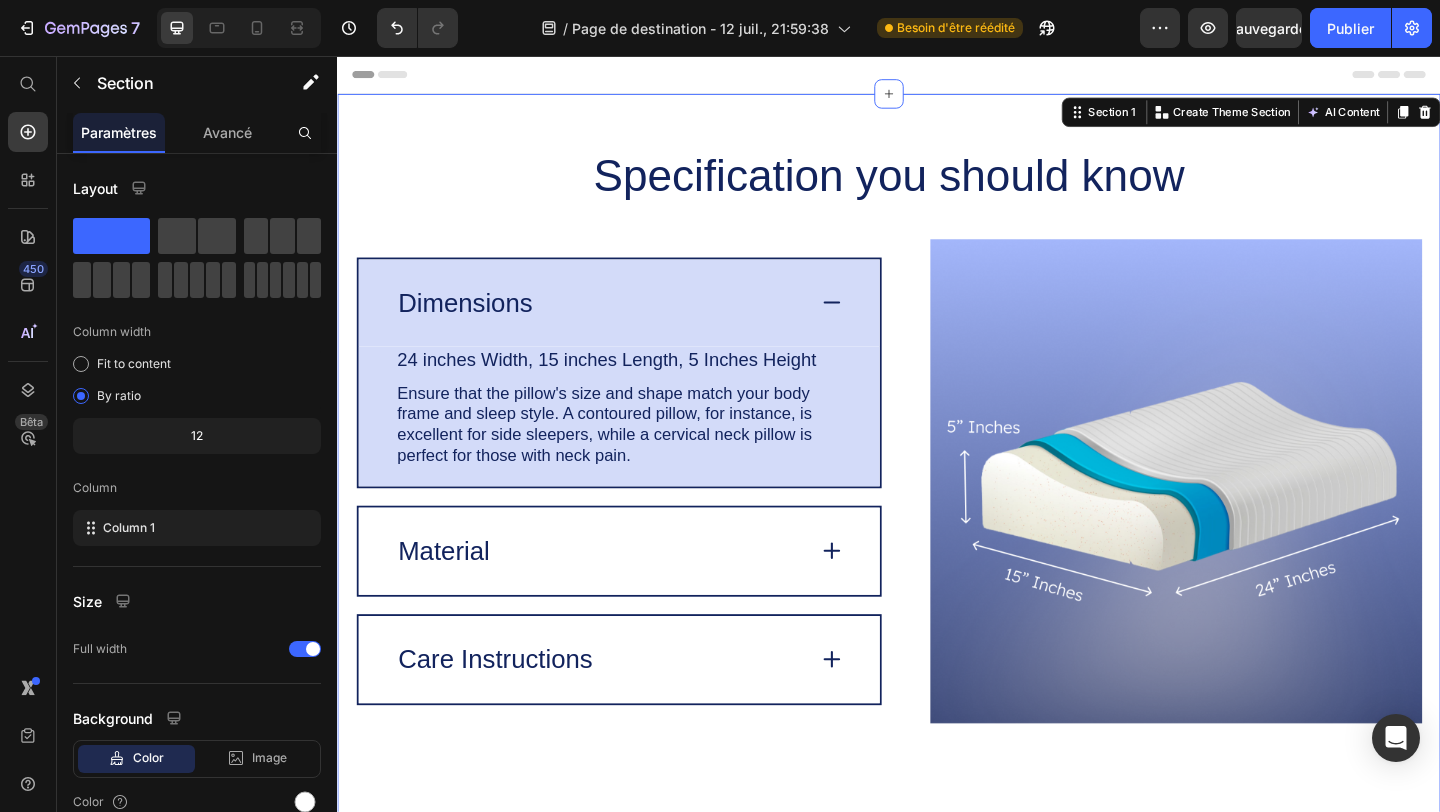 click on "Specification you should know Heading Image
Dimensions 24 inches Width, 15 inches Length, 5 Inches Height Text Block Ensure that the pillow's size and shape match your body frame and sleep style. A contoured pillow, for instance, is excellent for side sleepers, while a cervical neck pillow is perfect for those with neck pain. Text Block Row
Material
Care Instructions Accordion Row Row Section 1   You can create reusable sections Create Theme Section AI Content Write with GemAI What would you like to describe here? Tone and Voice Persuasive Product classic blue Show more Generate" at bounding box center [937, 498] 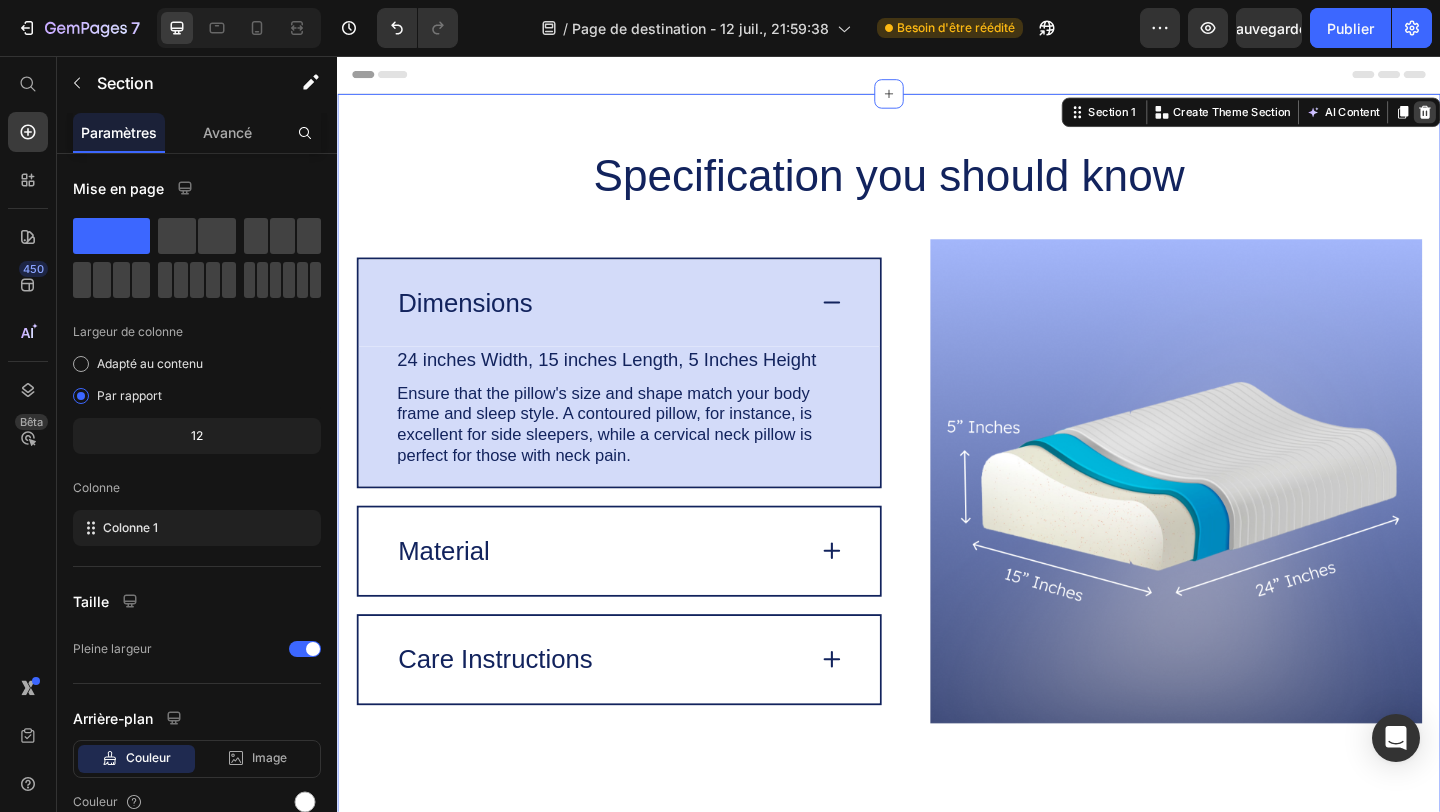 click at bounding box center [1520, 117] 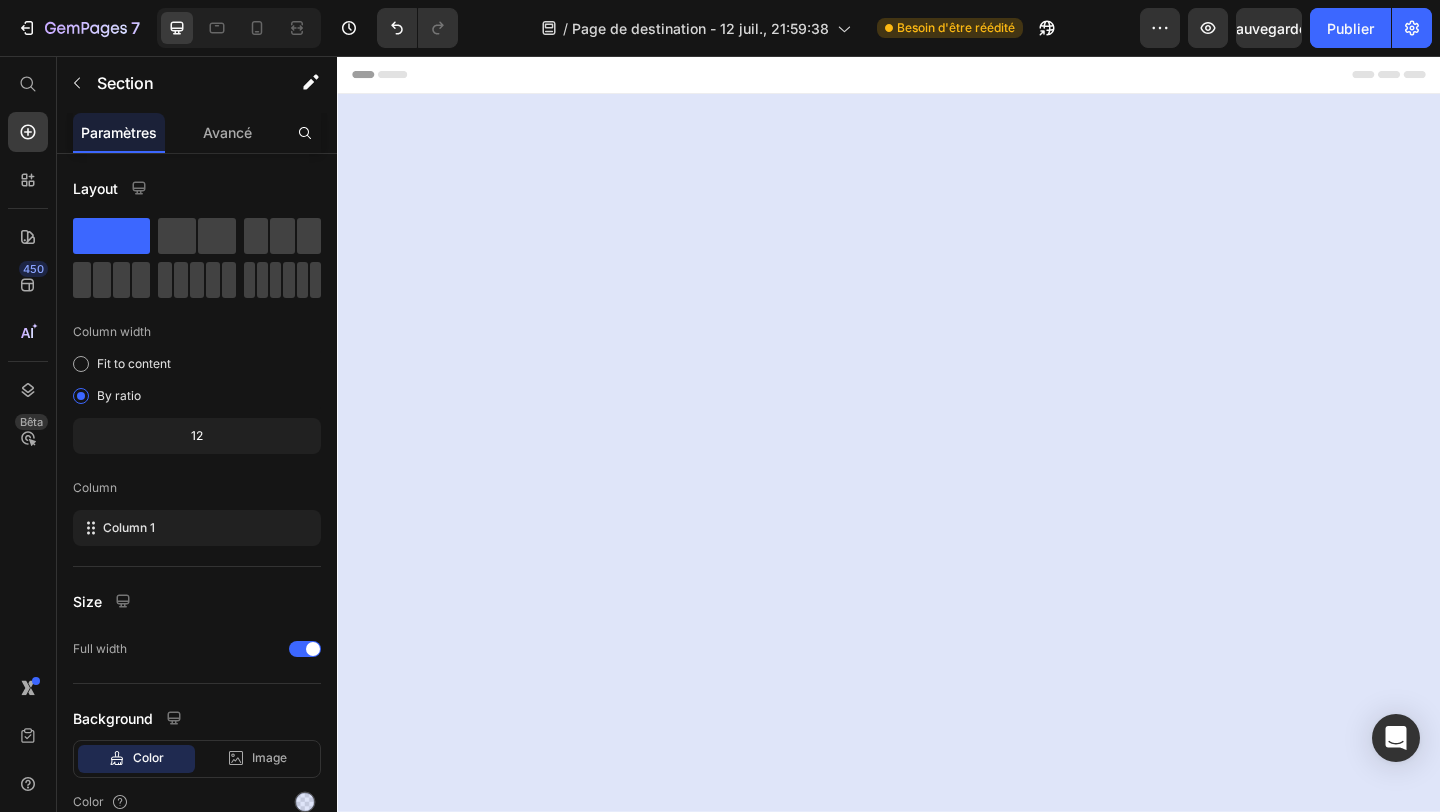 click at bounding box center [937, 719] 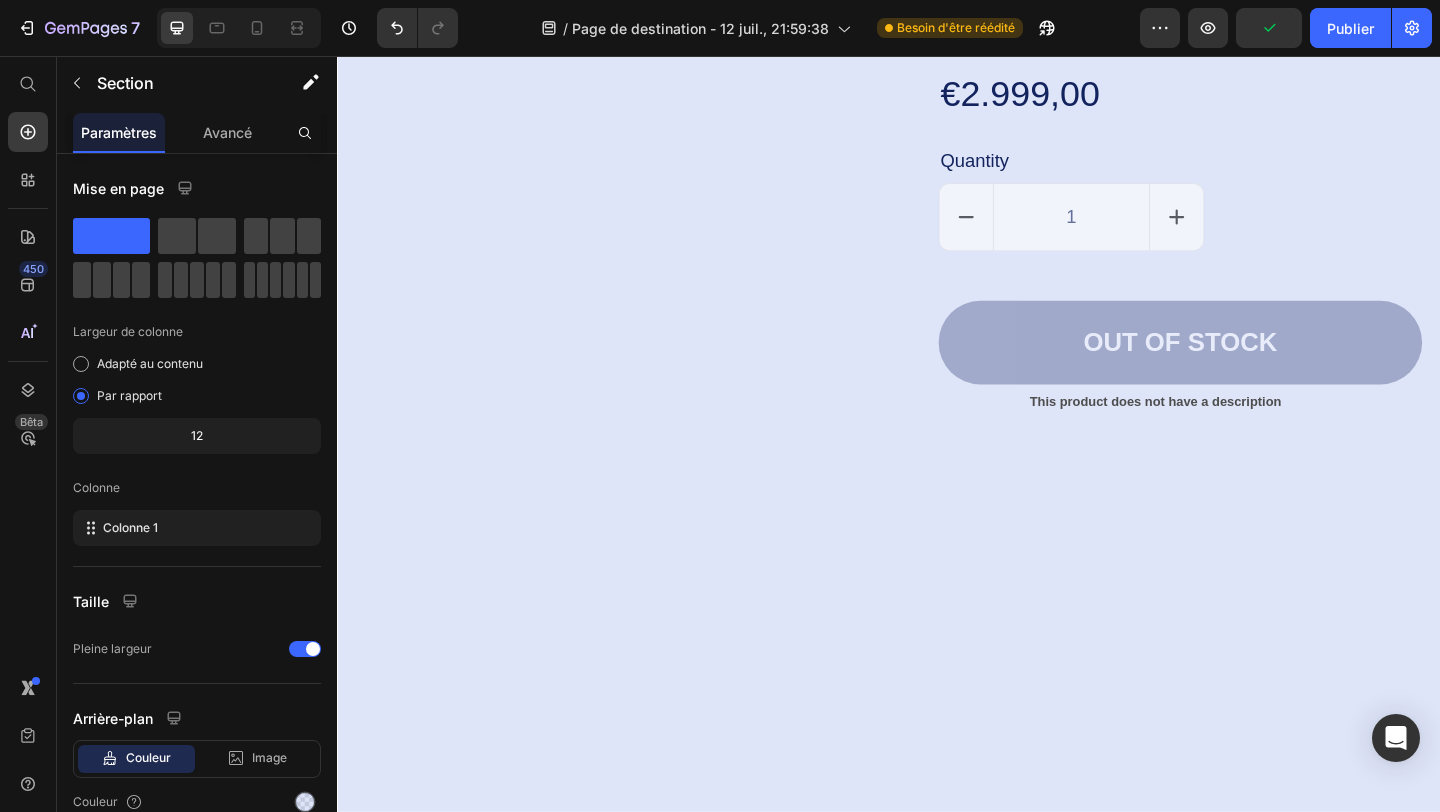 scroll, scrollTop: 0, scrollLeft: 0, axis: both 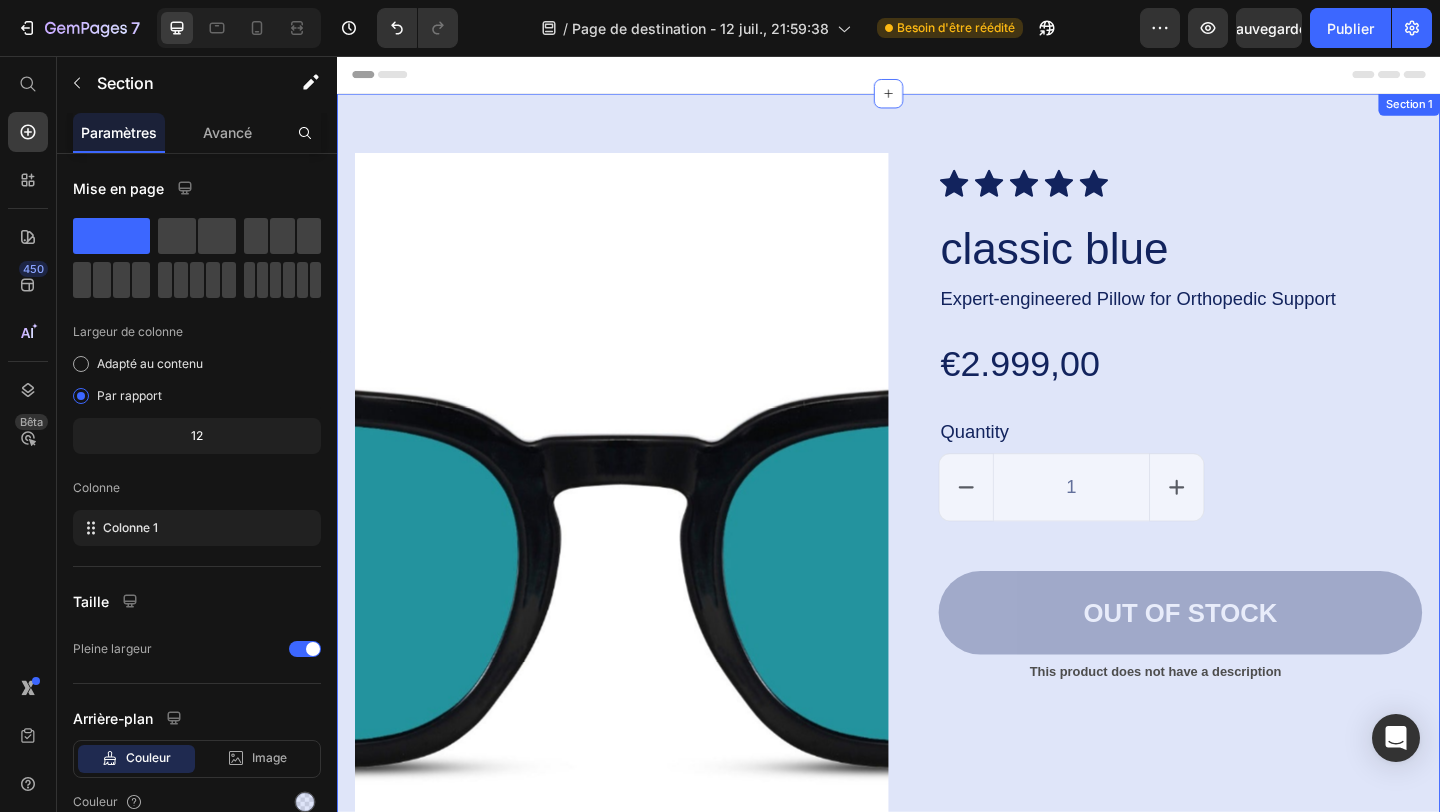 click on "Product Images
Icon
Icon
Icon
Icon
Icon Icon List classic blue Product Title Expert-engineered Pillow for Orthopedic Support Text Block €2.999,00 Product Price Quantity Text Block 1 Product Quantity Out of stock Add to Cart Row This product does not have a description Product Description Product Section 1" at bounding box center (937, 719) 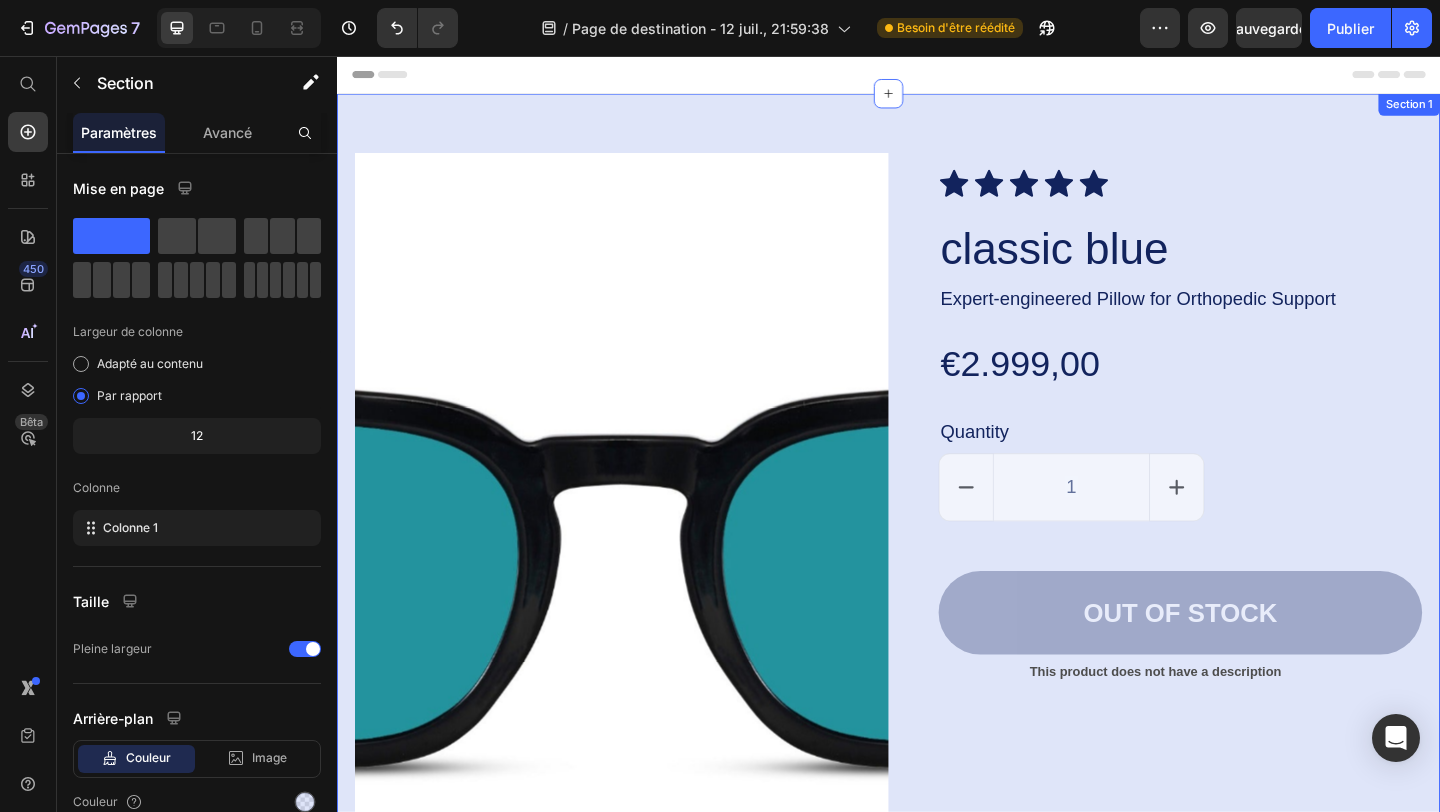 click on "Product Images
Icon
Icon
Icon
Icon
Icon Icon List classic blue Product Title Expert-engineered Pillow for Orthopedic Support Text Block €2.999,00 Product Price Quantity Text Block 1 Product Quantity Out of stock Add to Cart Row This product does not have a description Product Description Product Section 1" at bounding box center [937, 719] 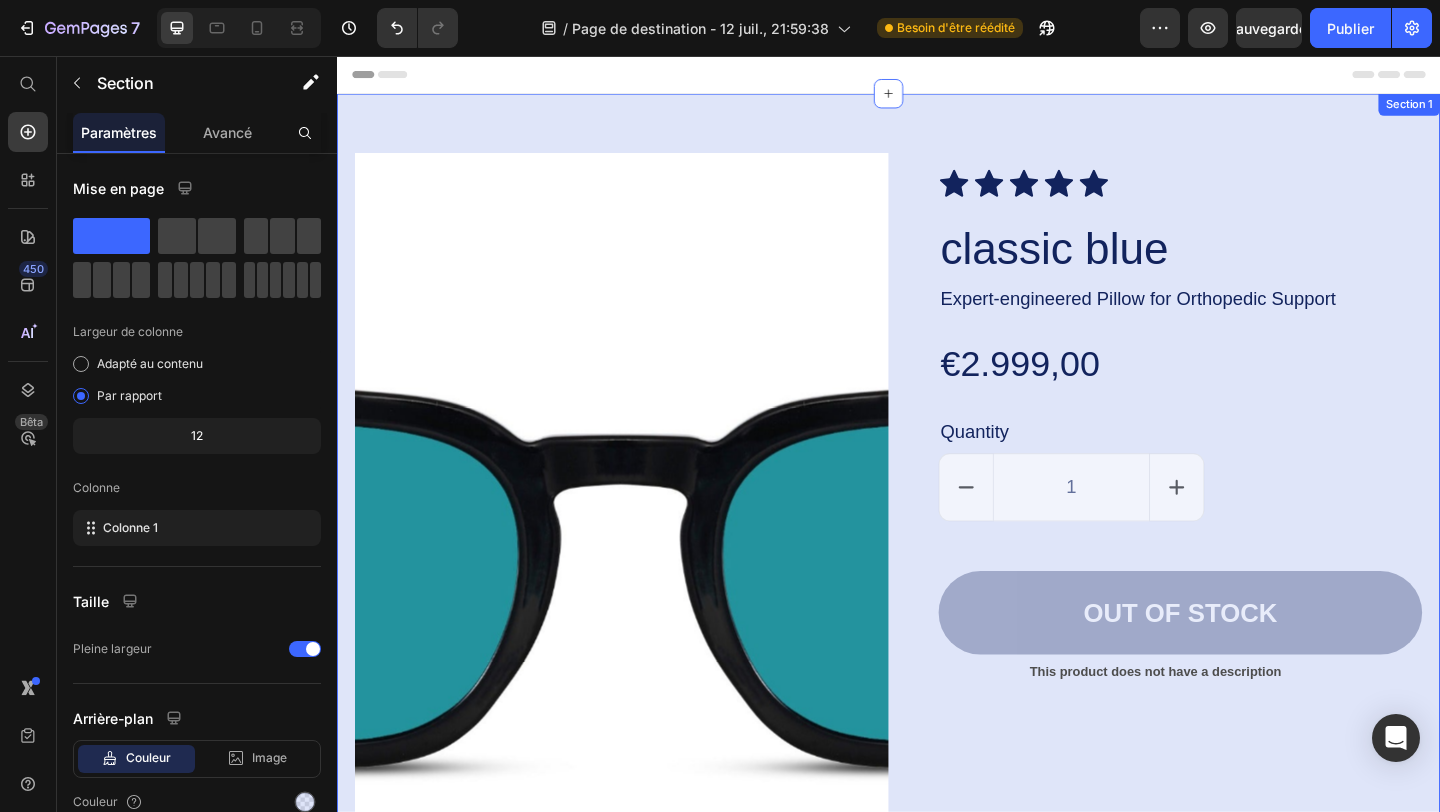 click on "Product Images
Icon
Icon
Icon
Icon
Icon Icon List classic blue Product Title Expert-engineered Pillow for Orthopedic Support Text Block €2.999,00 Product Price Quantity Text Block 1 Product Quantity Out of stock Add to Cart Row This product does not have a description Product Description Product Section 1" at bounding box center (937, 719) 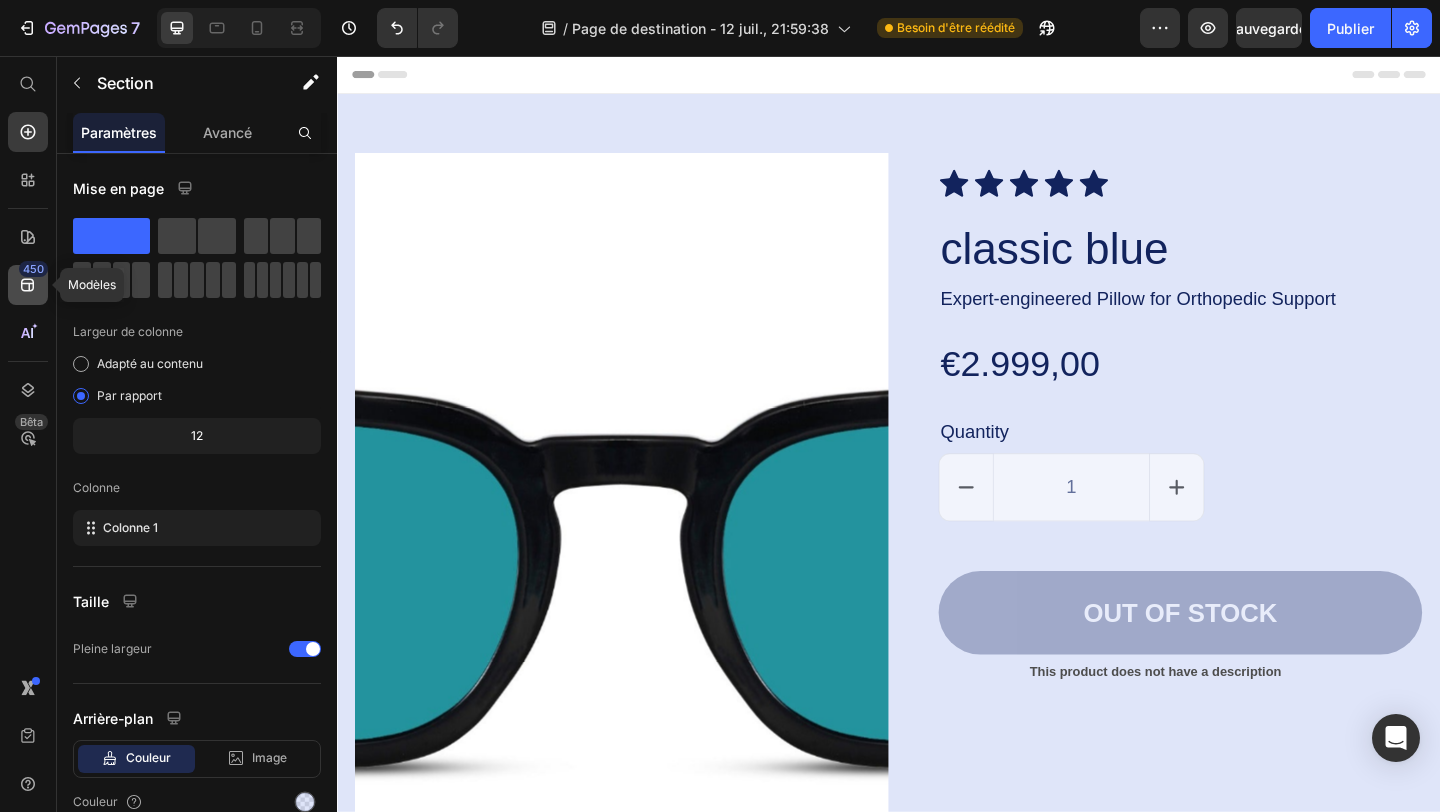 click 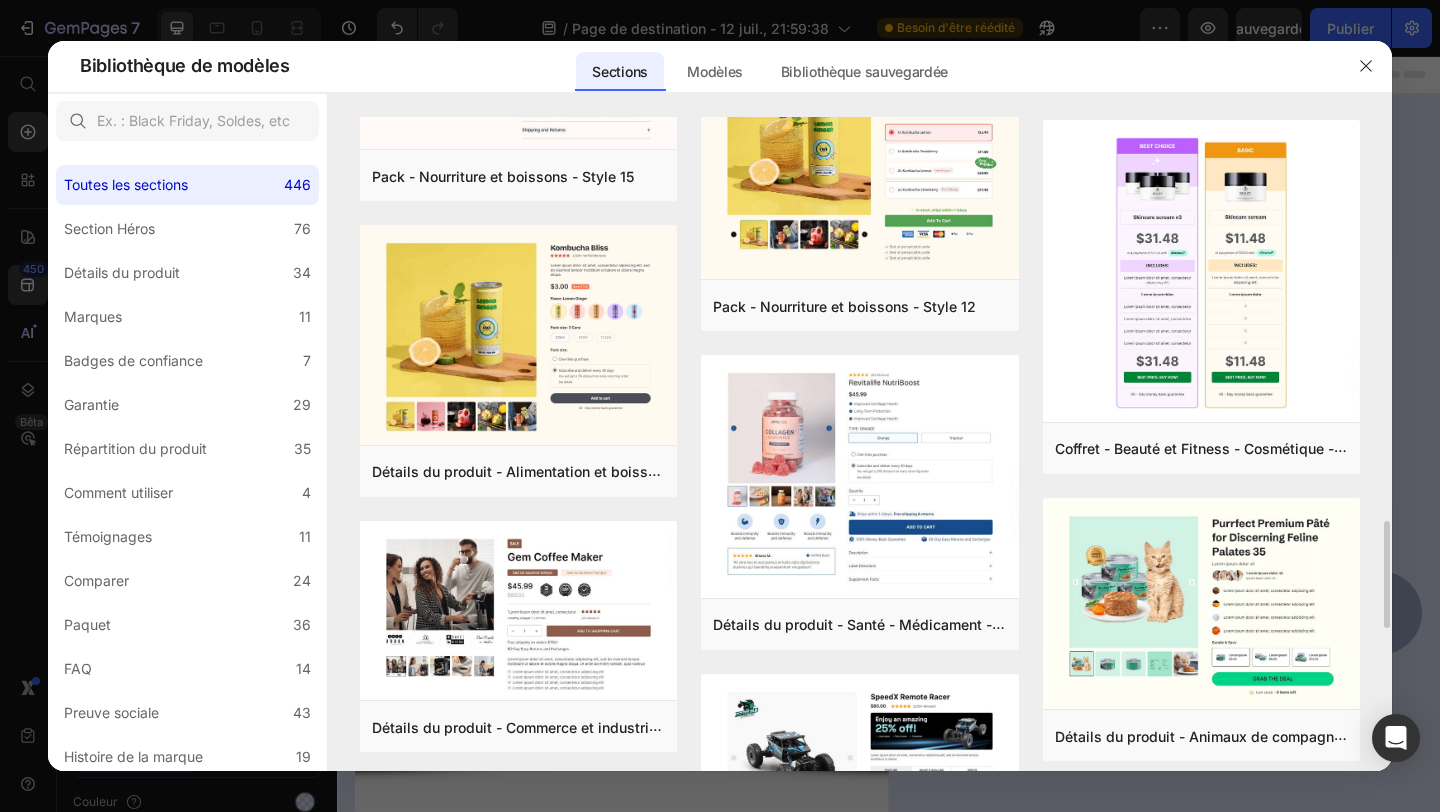 scroll, scrollTop: 2468, scrollLeft: 0, axis: vertical 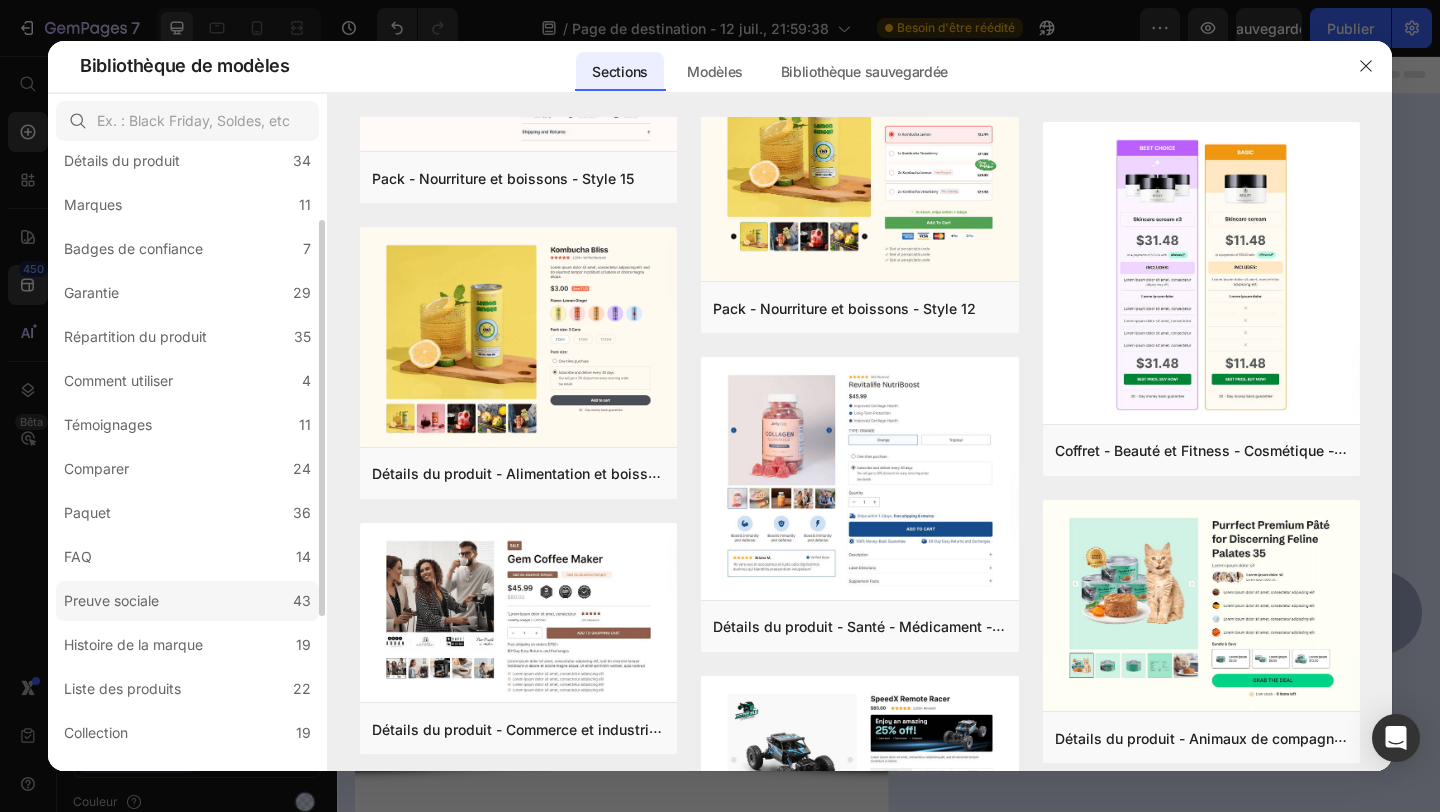 click on "Preuve sociale 43" 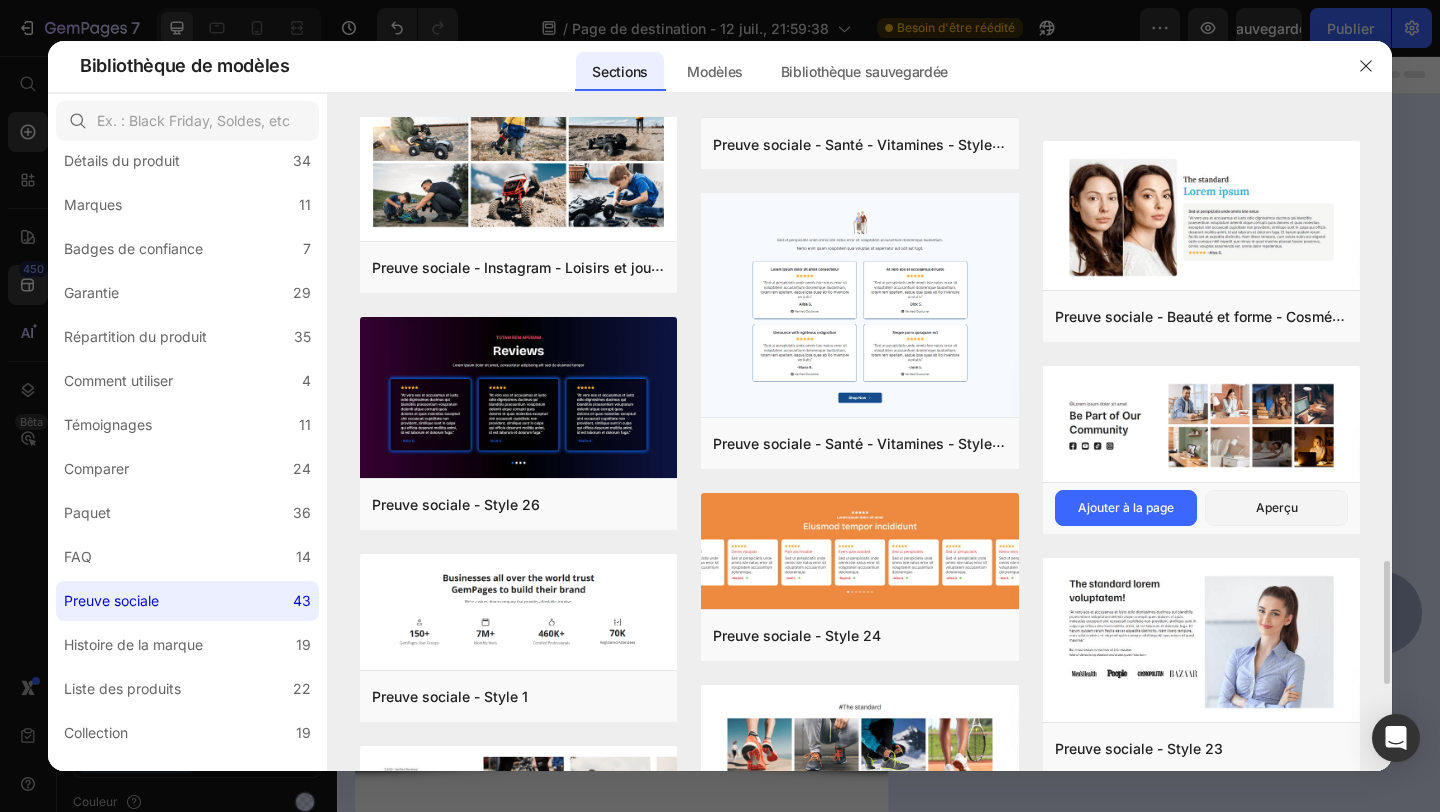 scroll, scrollTop: 2340, scrollLeft: 0, axis: vertical 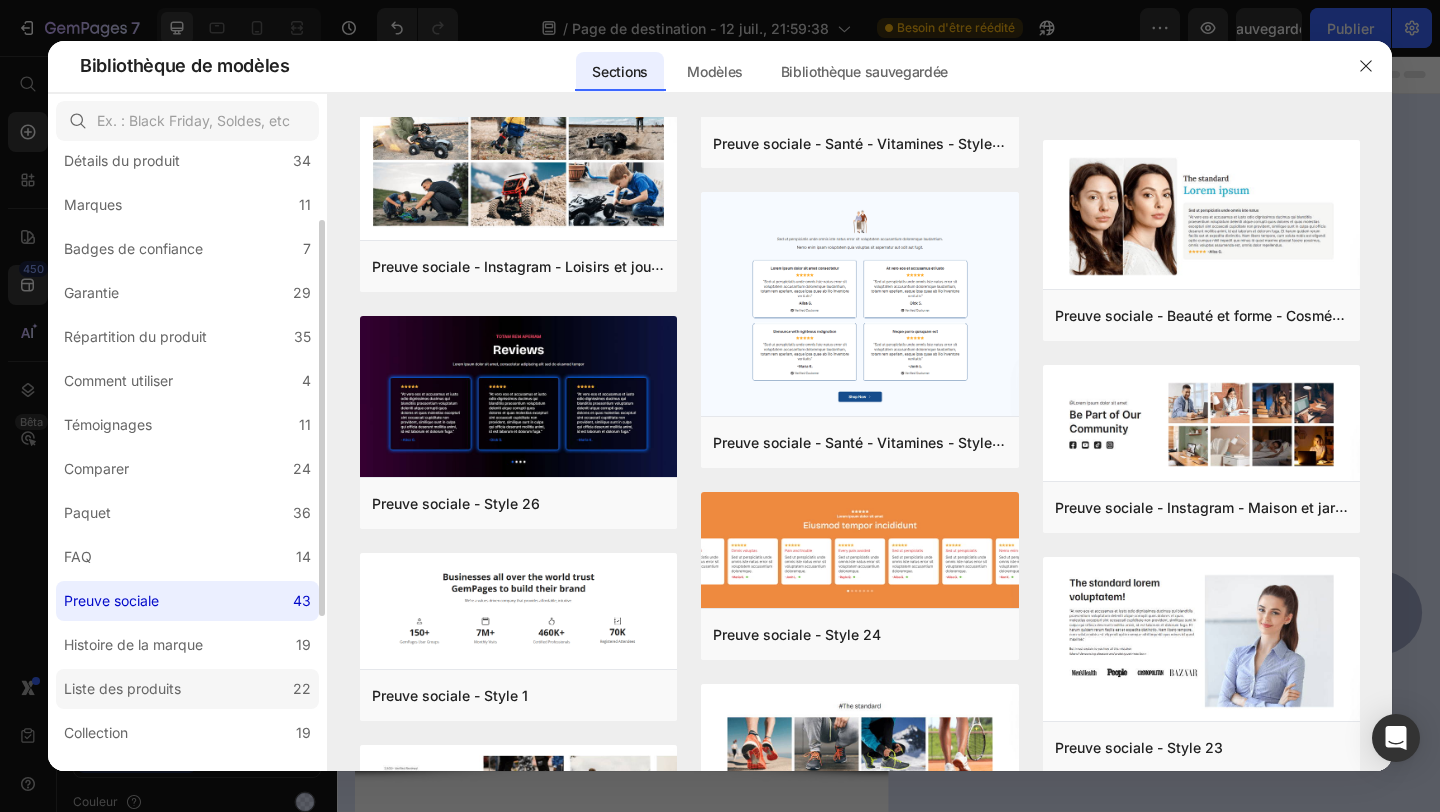 click on "Liste des produits" at bounding box center [122, 688] 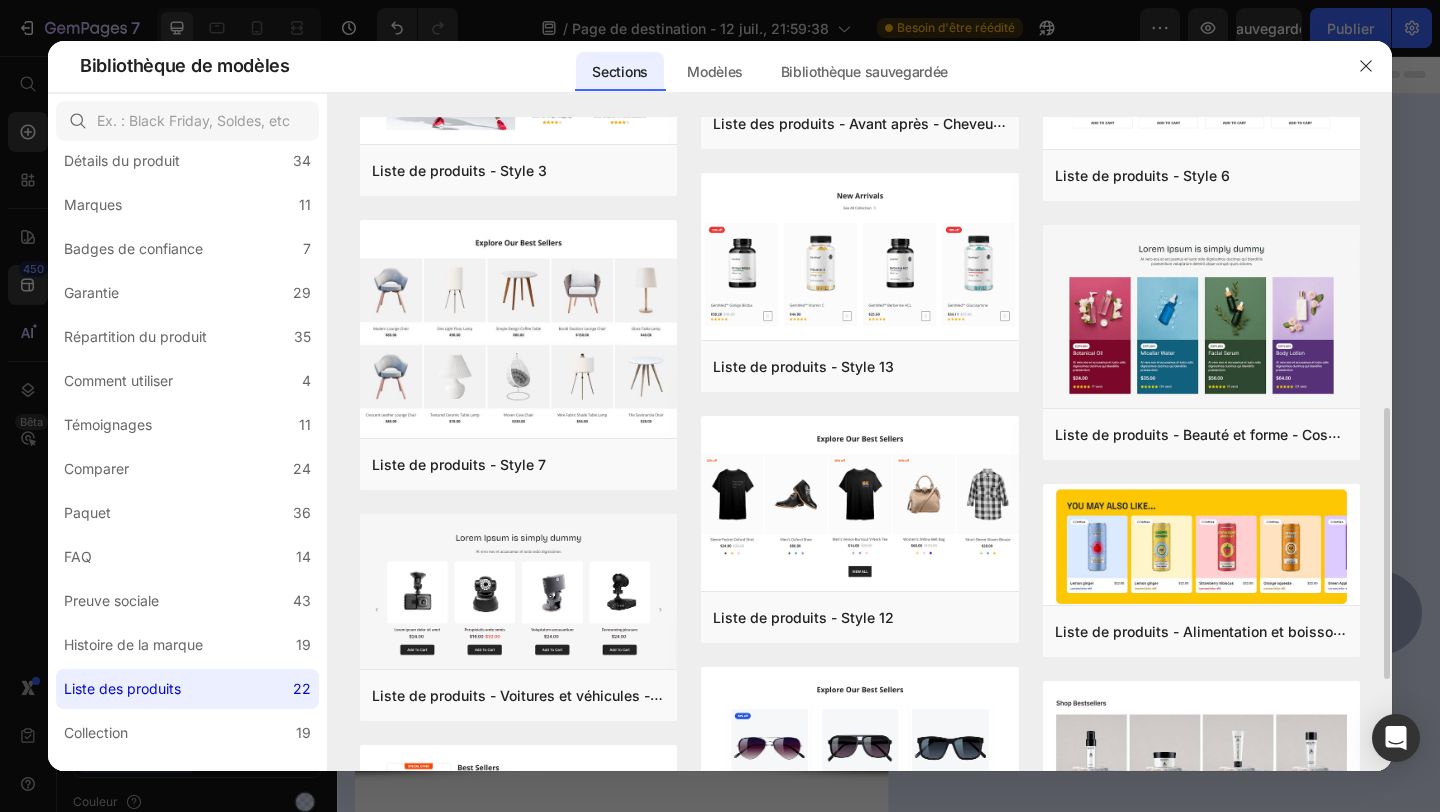 scroll, scrollTop: 701, scrollLeft: 0, axis: vertical 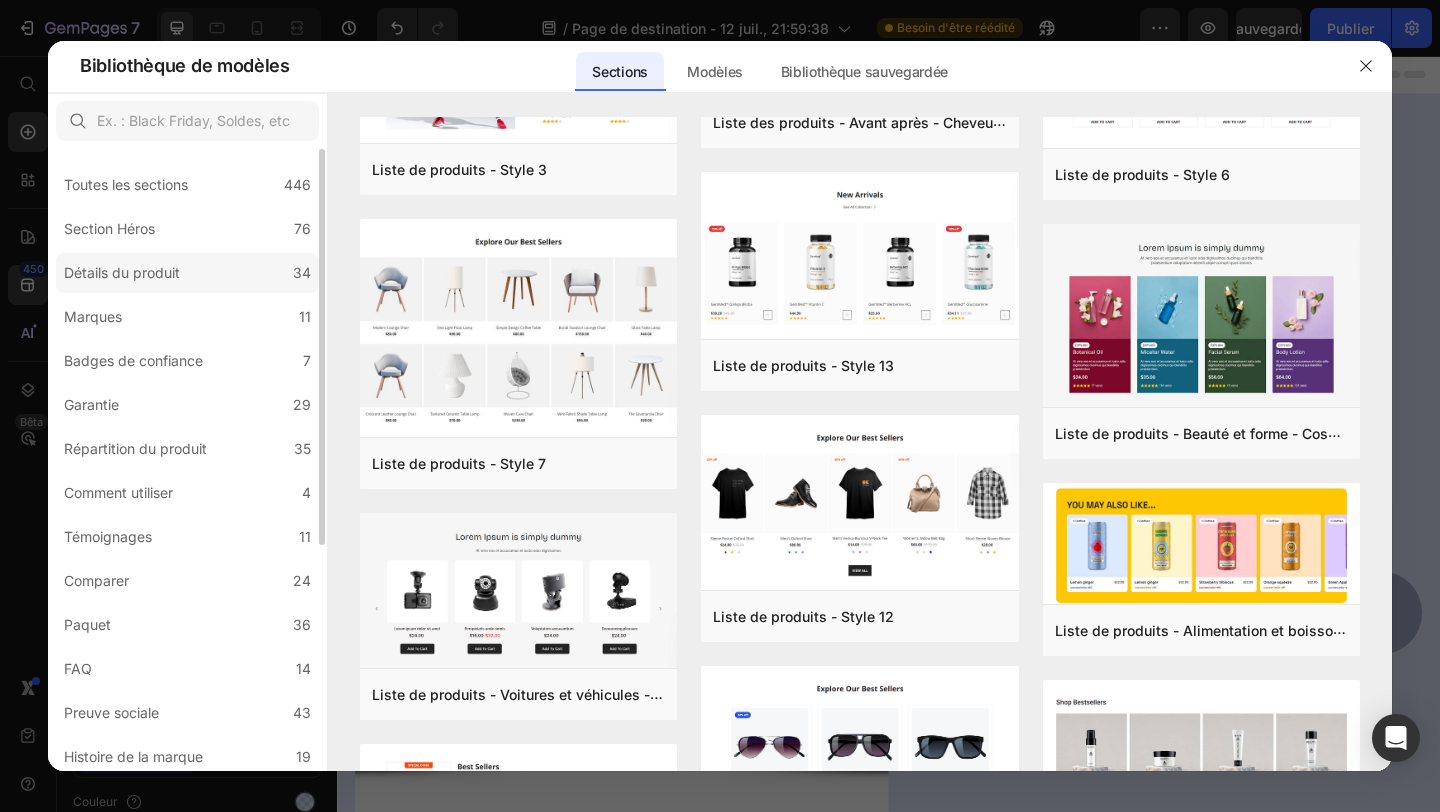 click on "Toutes les sections 446" 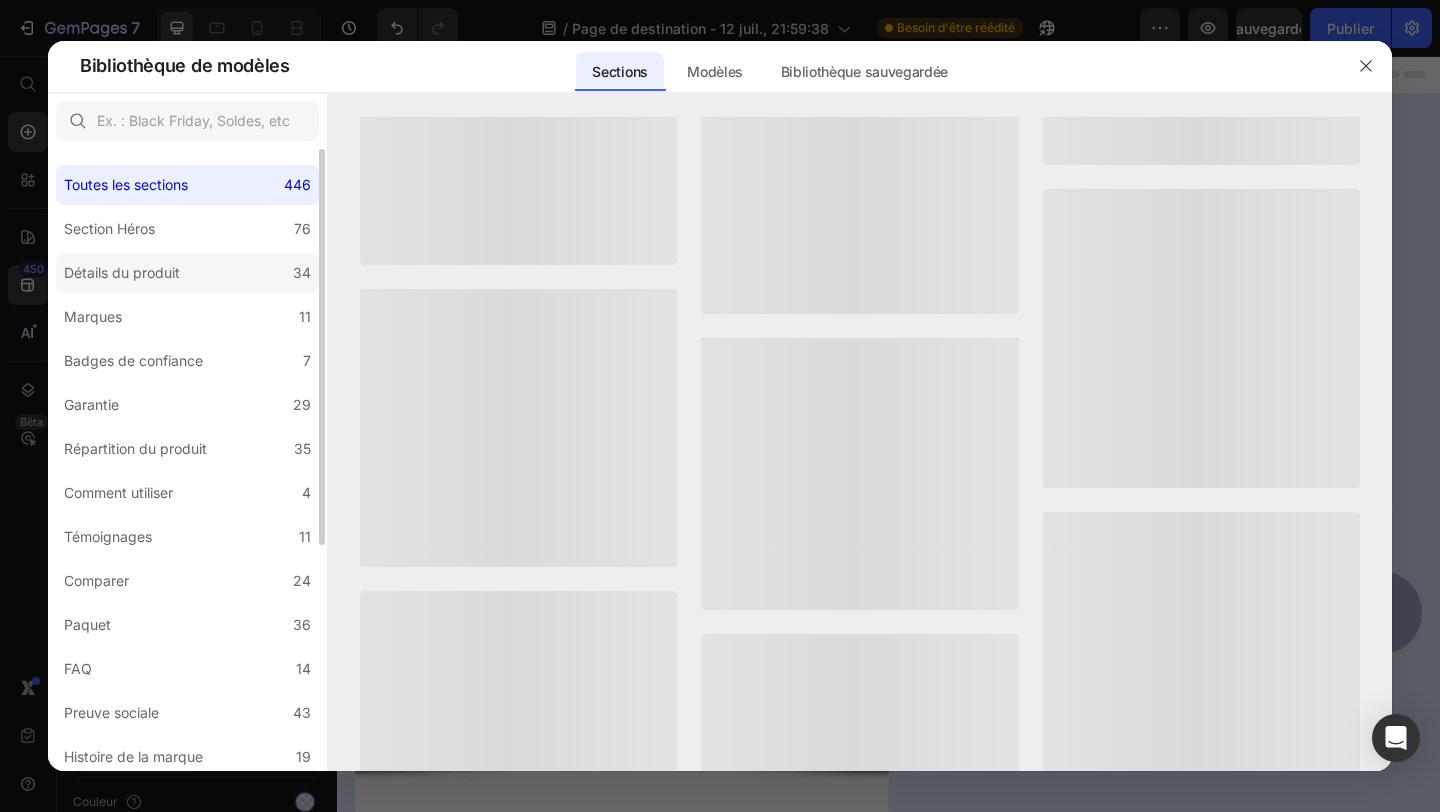scroll, scrollTop: 0, scrollLeft: 0, axis: both 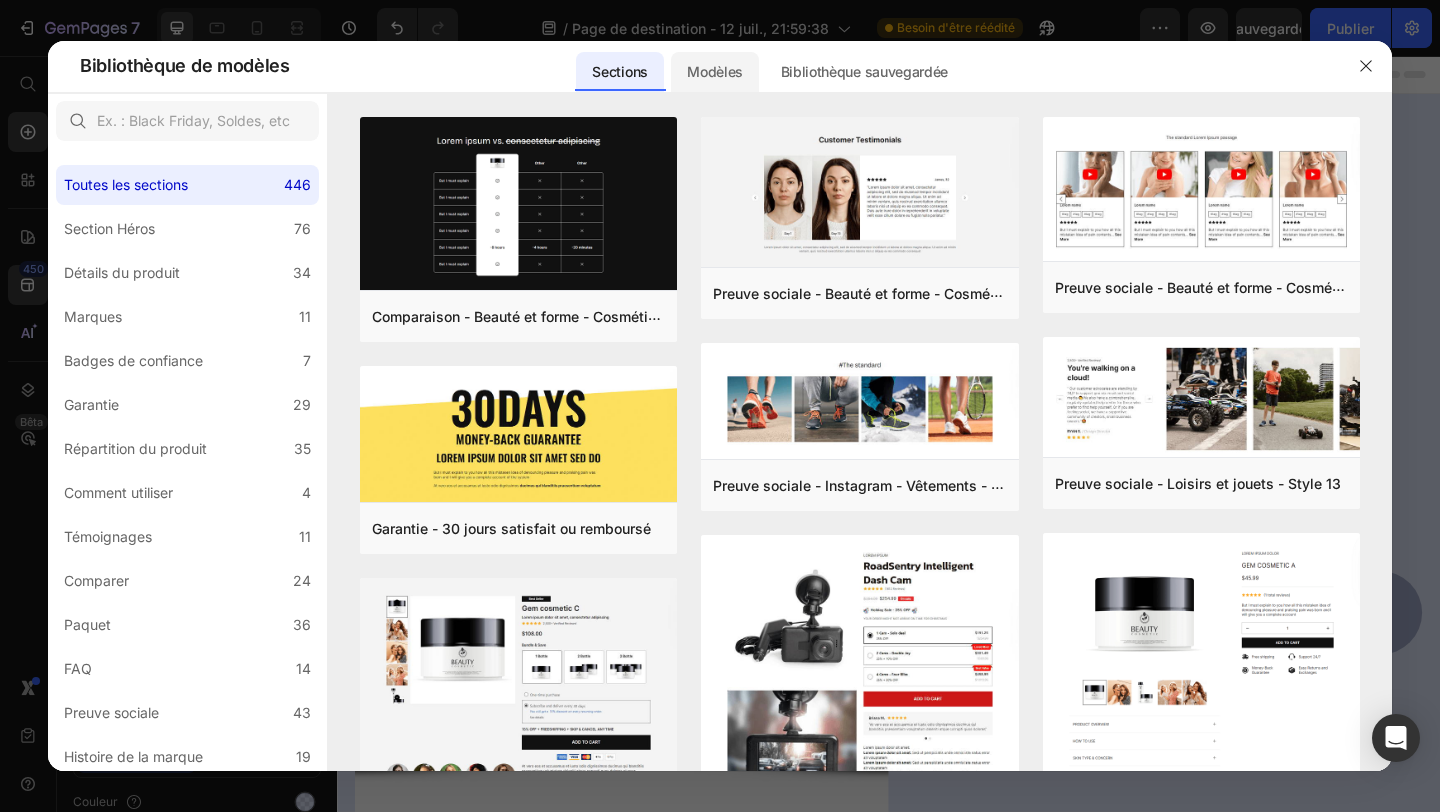 click on "Modèles" 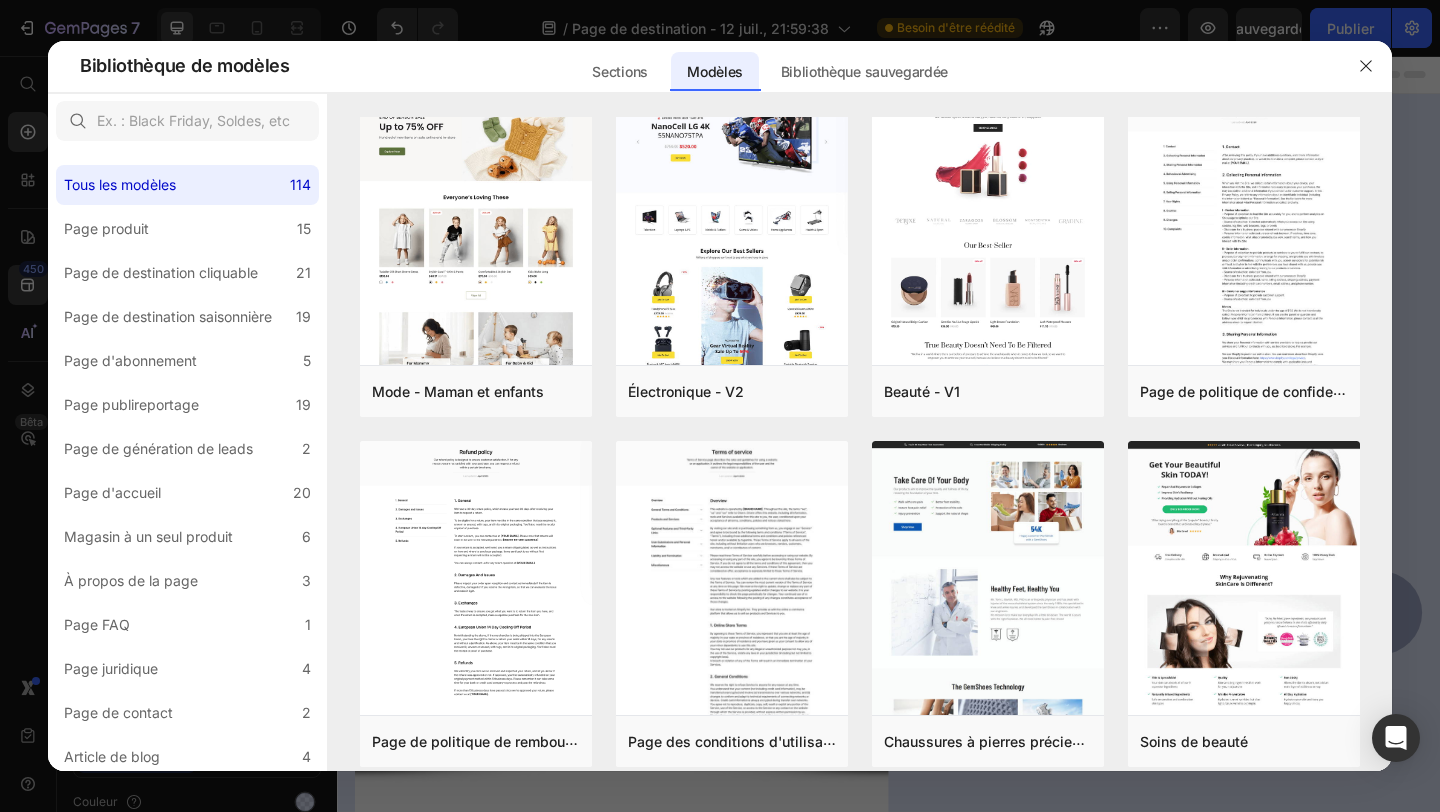 scroll, scrollTop: 2653, scrollLeft: 0, axis: vertical 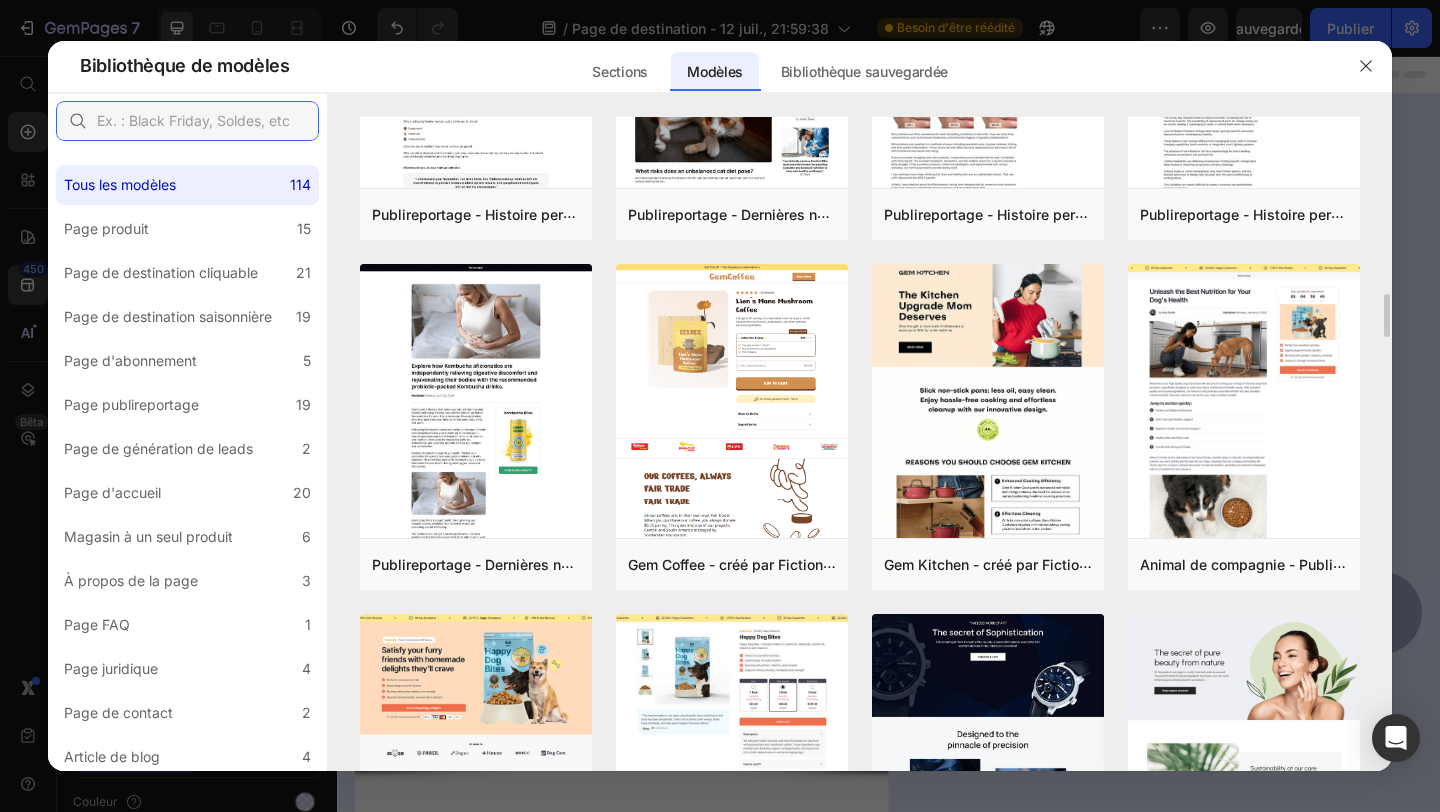 click at bounding box center (187, 121) 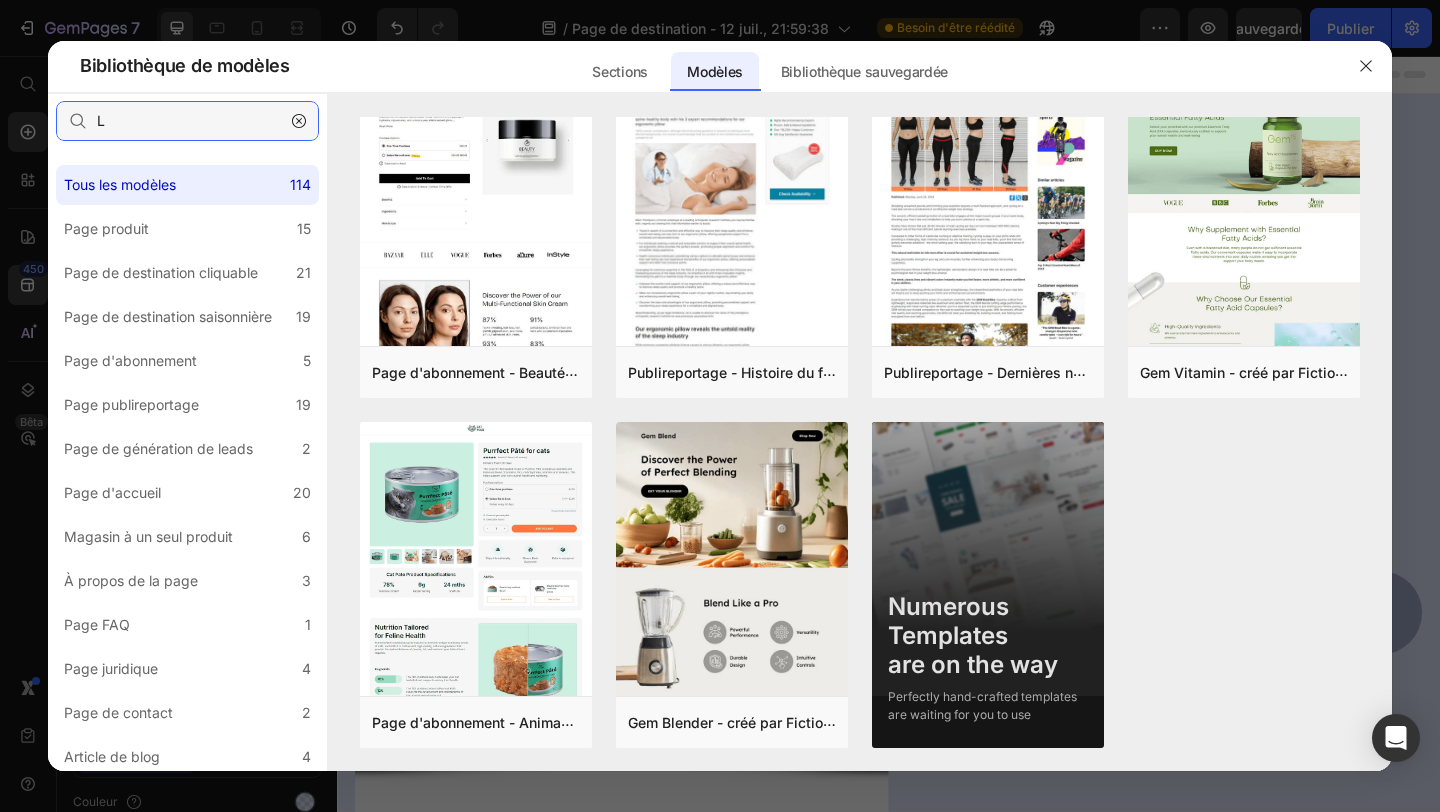 scroll, scrollTop: 0, scrollLeft: 0, axis: both 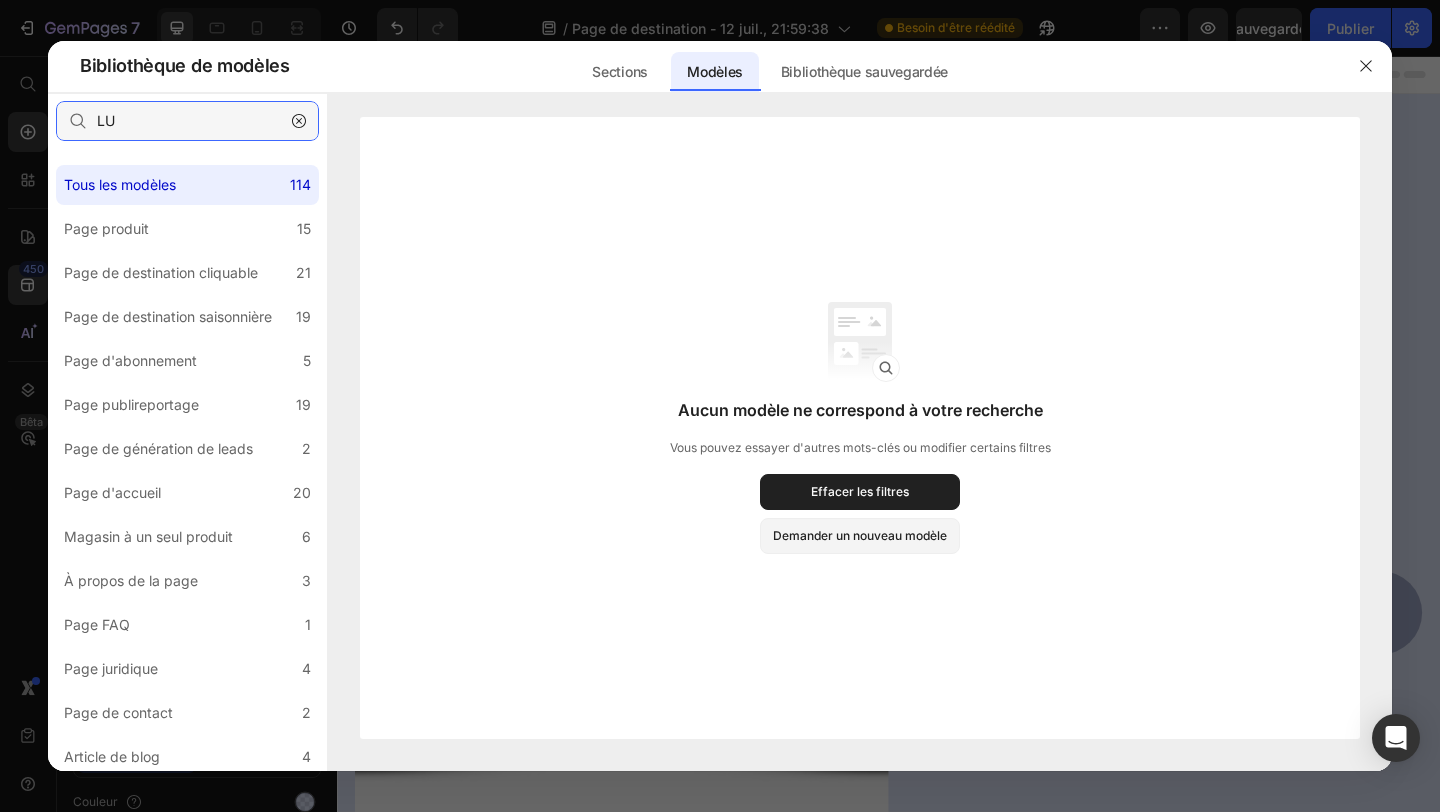 type on "L" 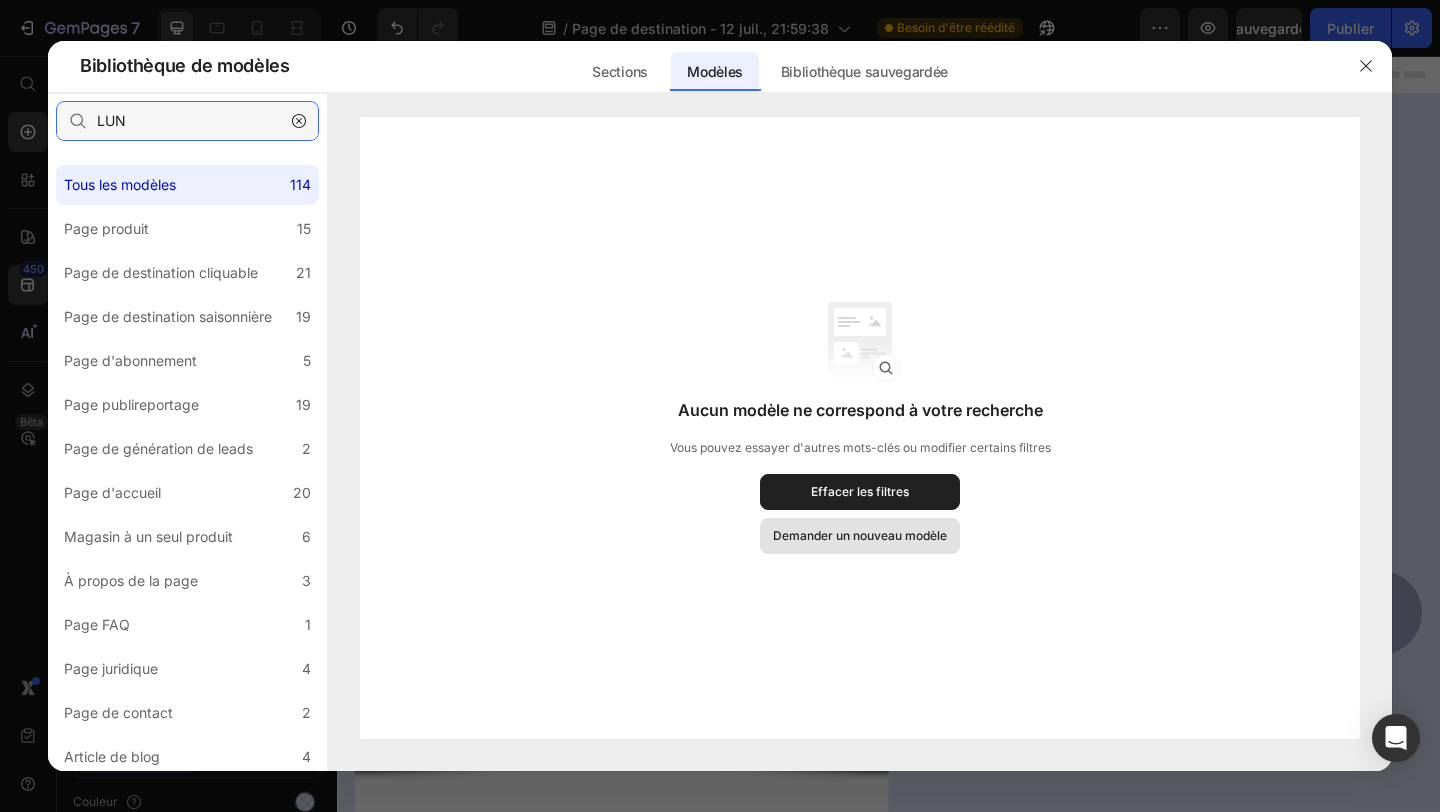 type on "LUN" 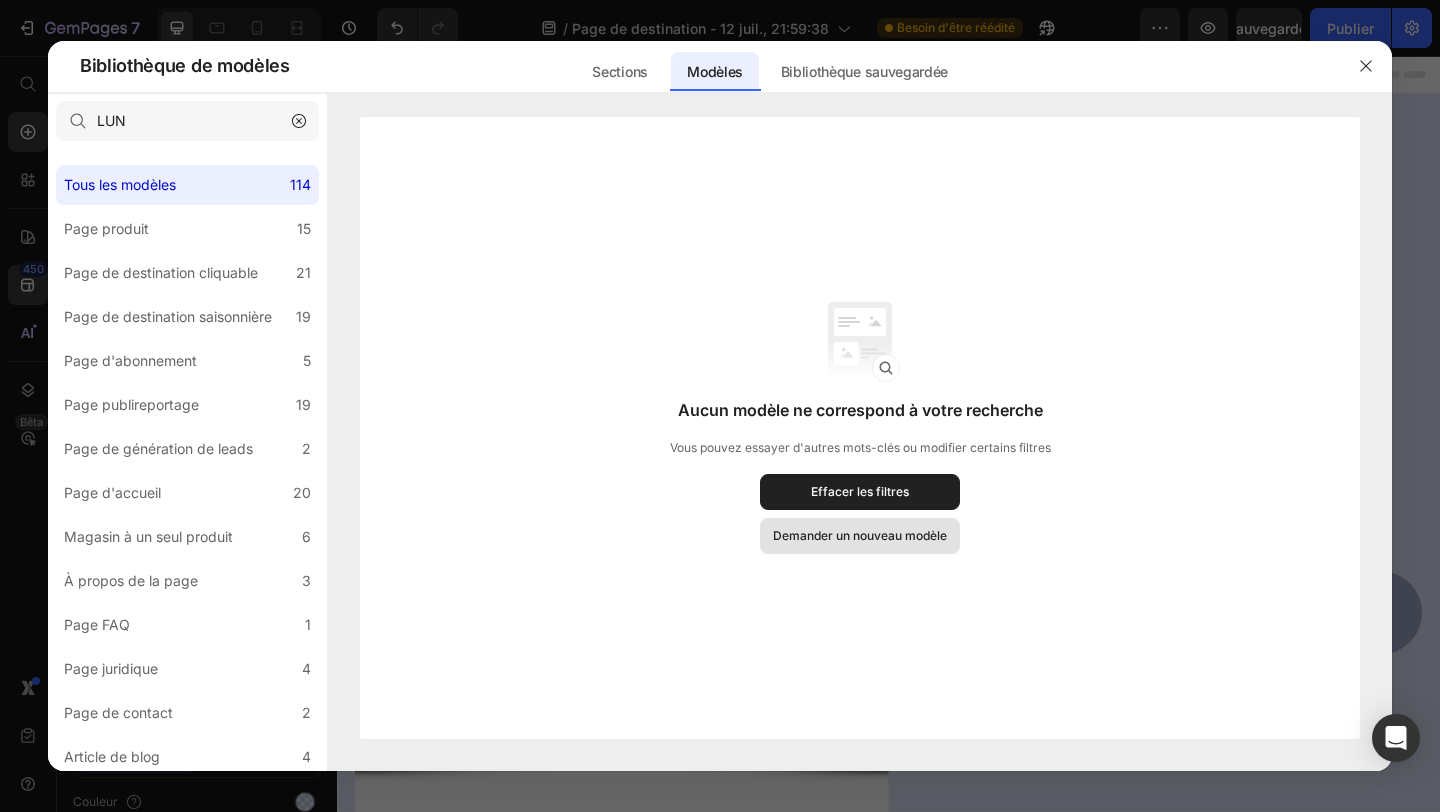 click on "Demander un nouveau modèle" at bounding box center (860, 535) 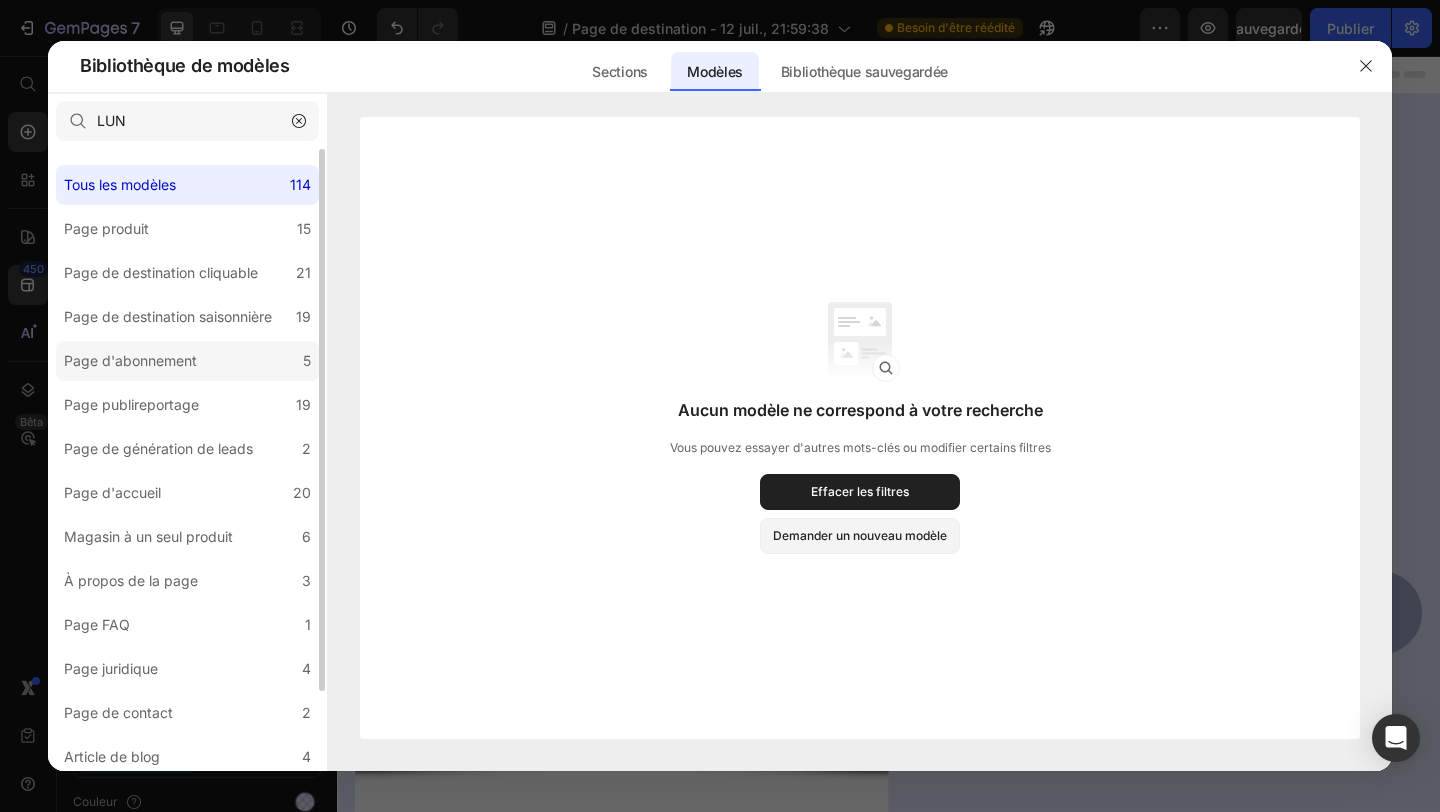click on "Page d'abonnement 5" 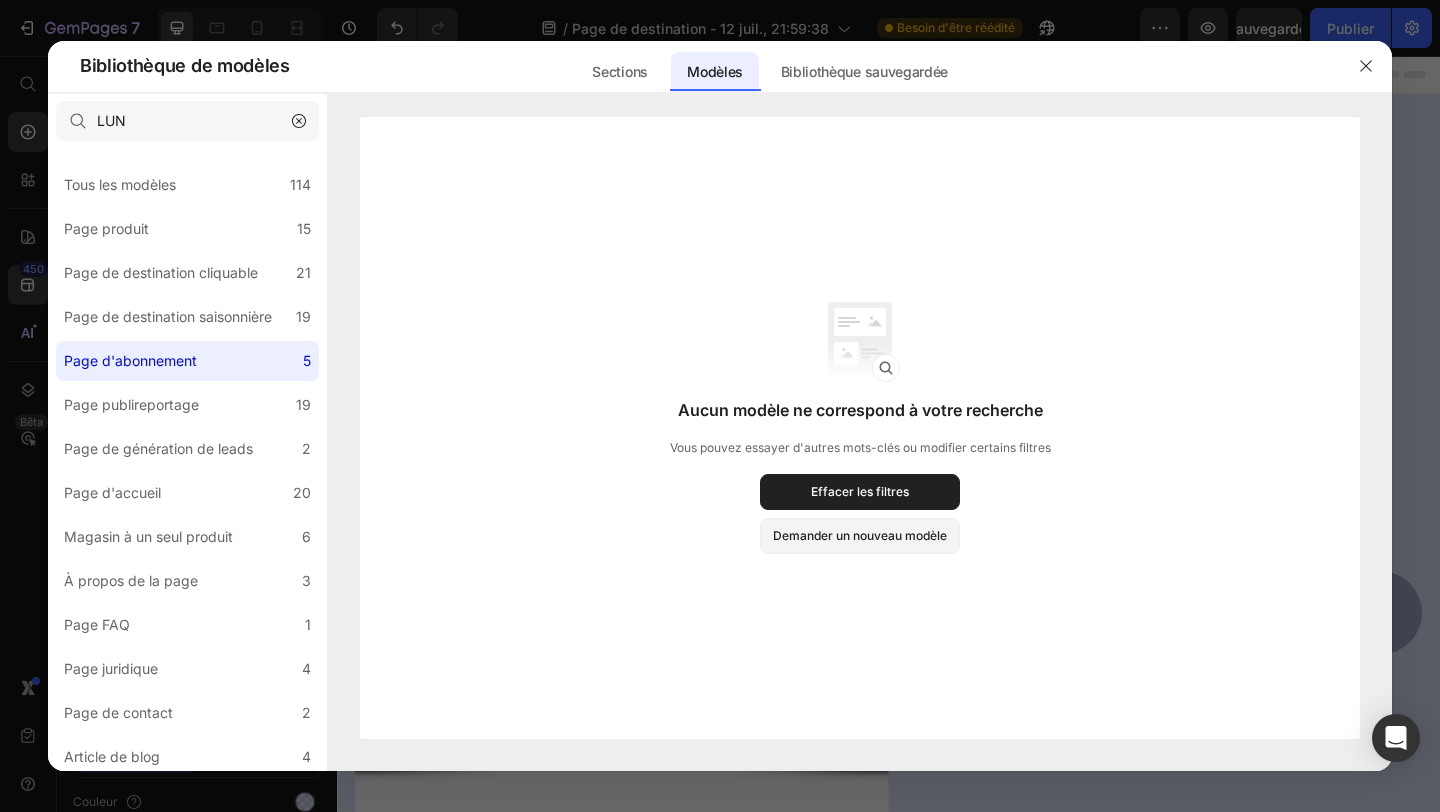 click 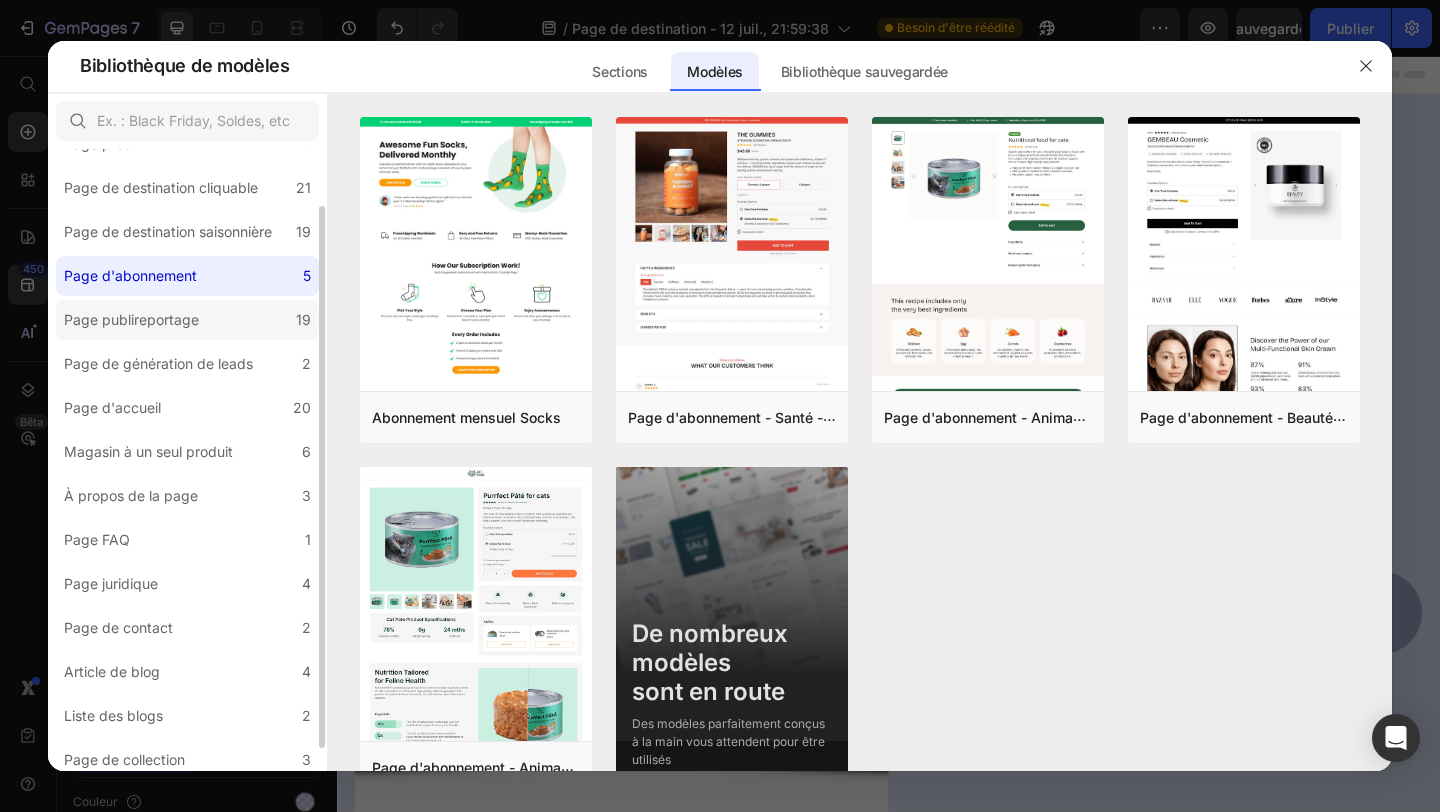 scroll, scrollTop: 93, scrollLeft: 0, axis: vertical 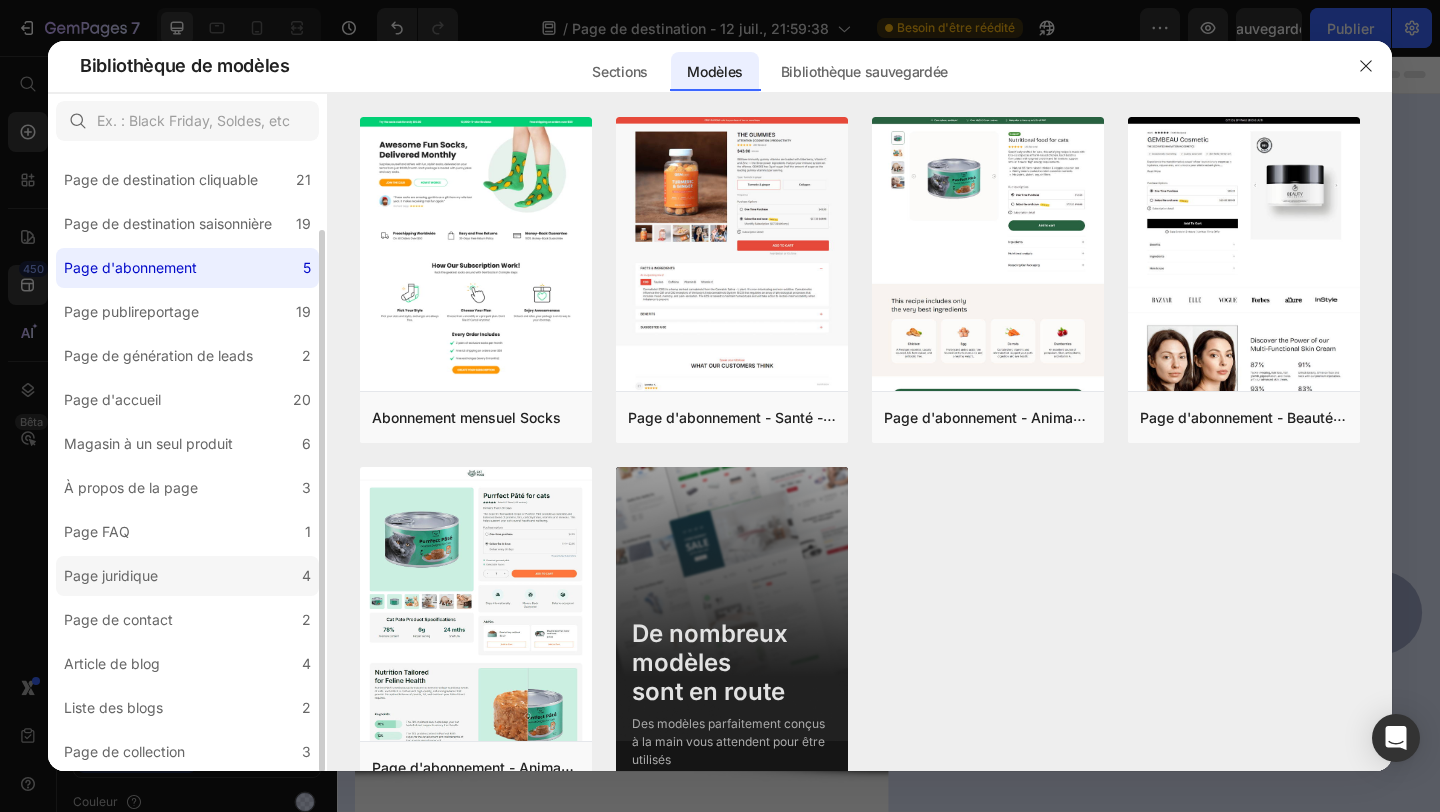 click on "Page juridique 4" 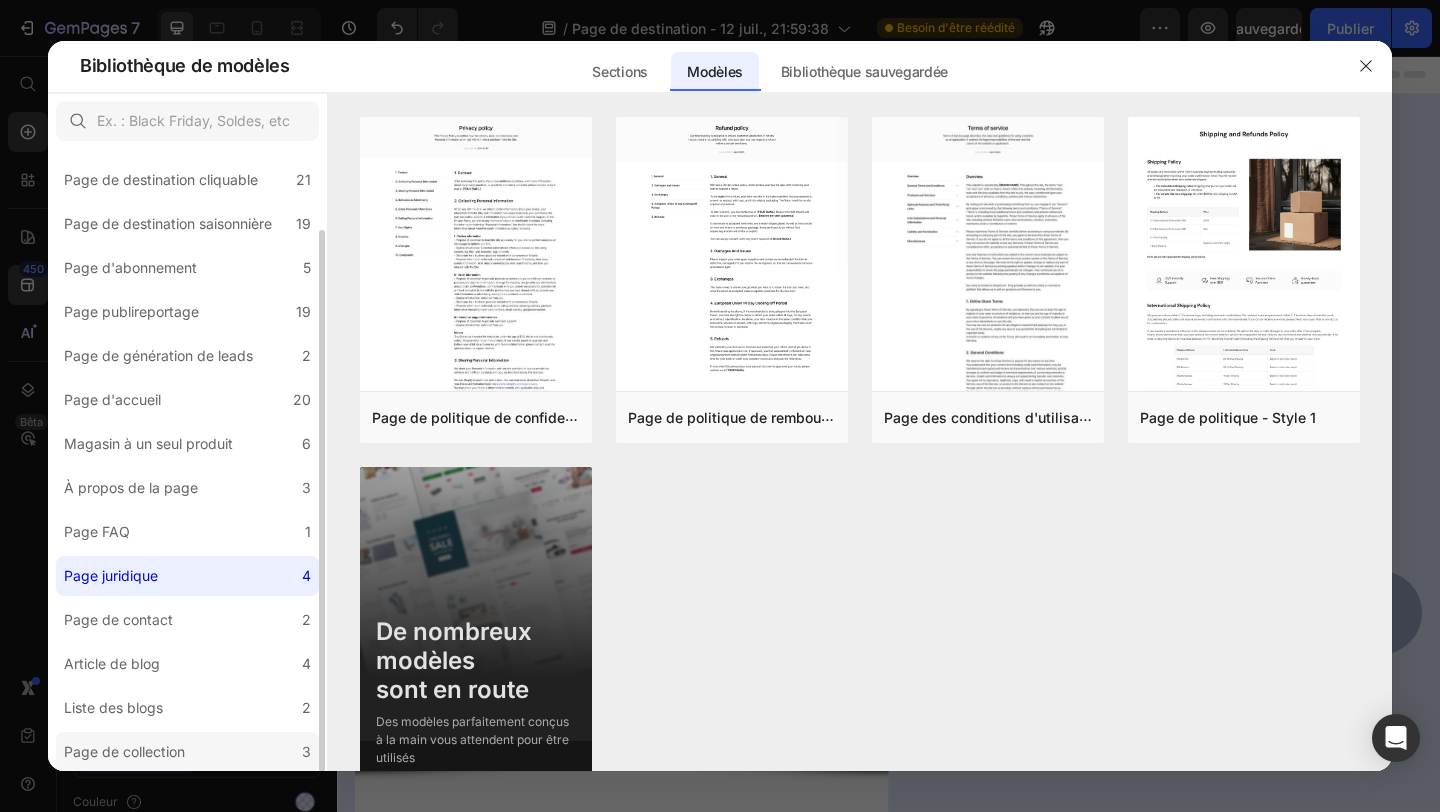 click on "Page de collection 3" 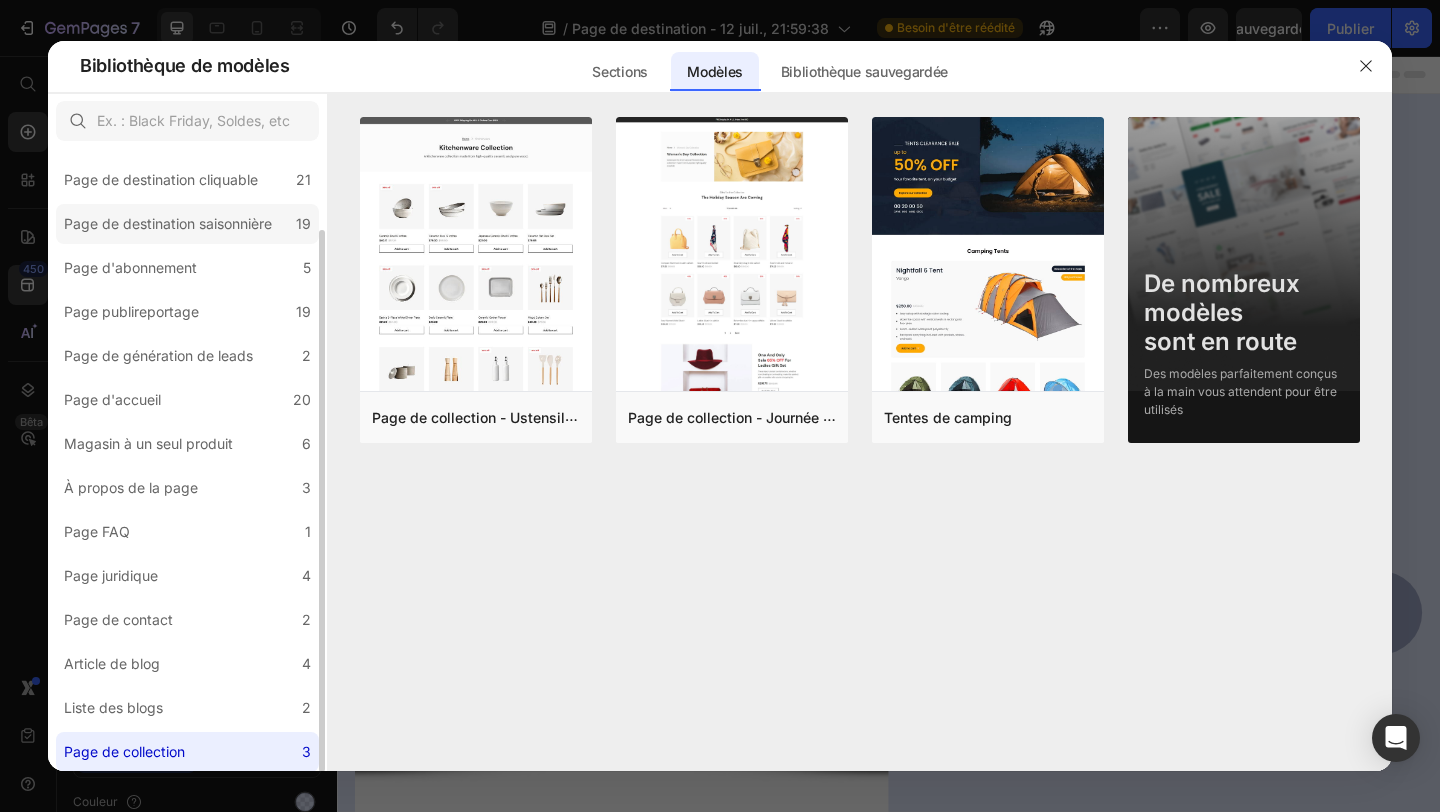 click on "Page de destination saisonnière 19" 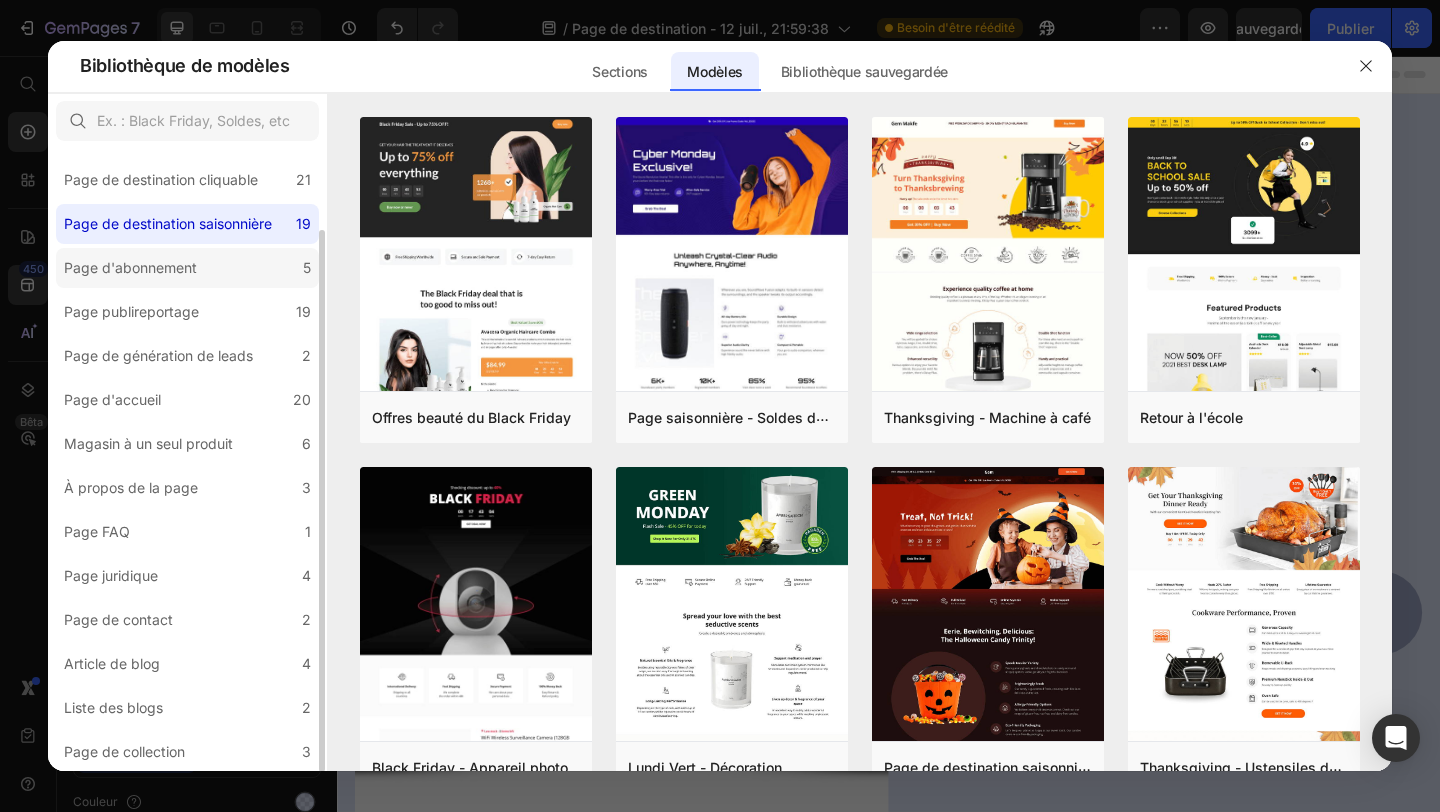 click on "Page d'abonnement 5" 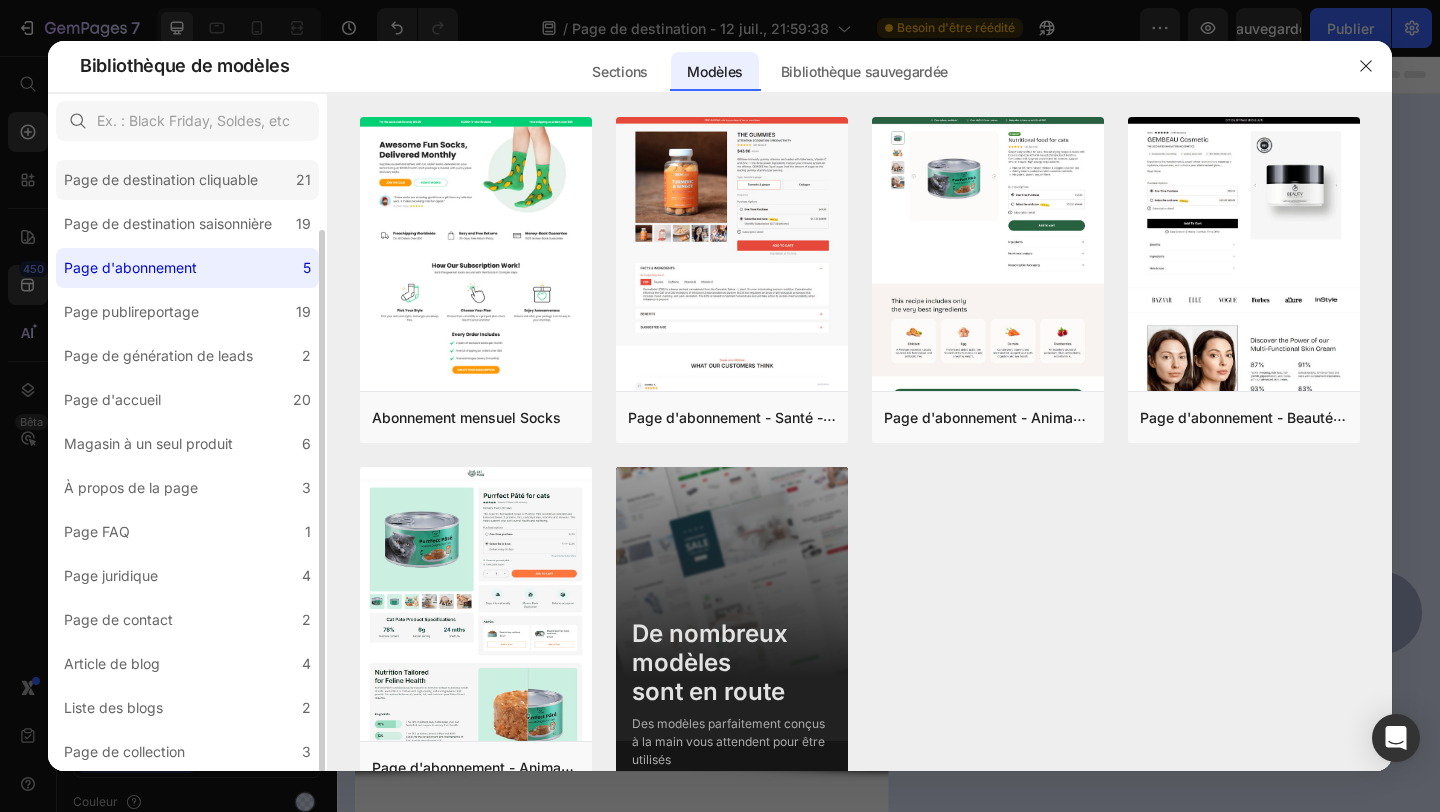click on "Page de destination cliquable" at bounding box center (161, 179) 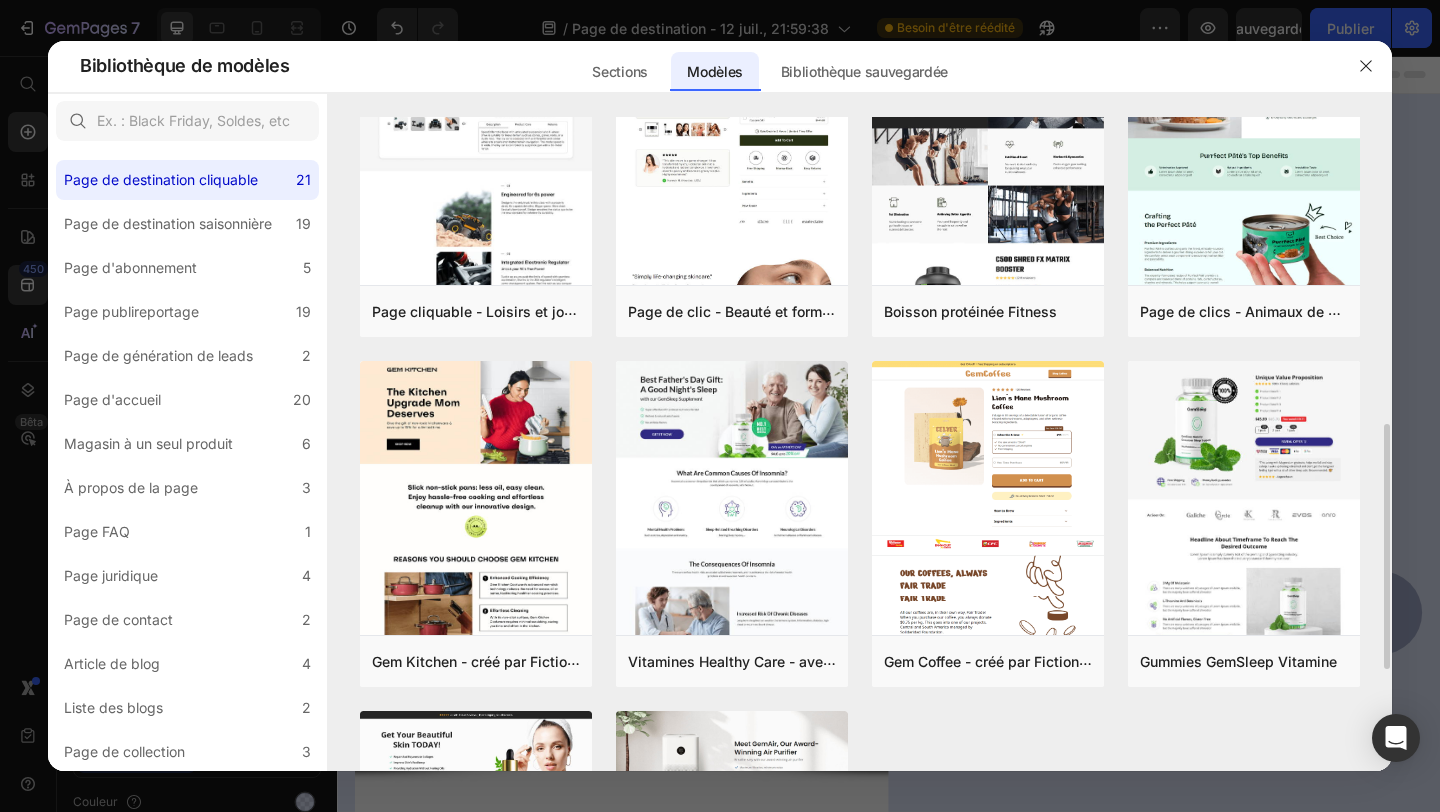 scroll, scrollTop: 810, scrollLeft: 0, axis: vertical 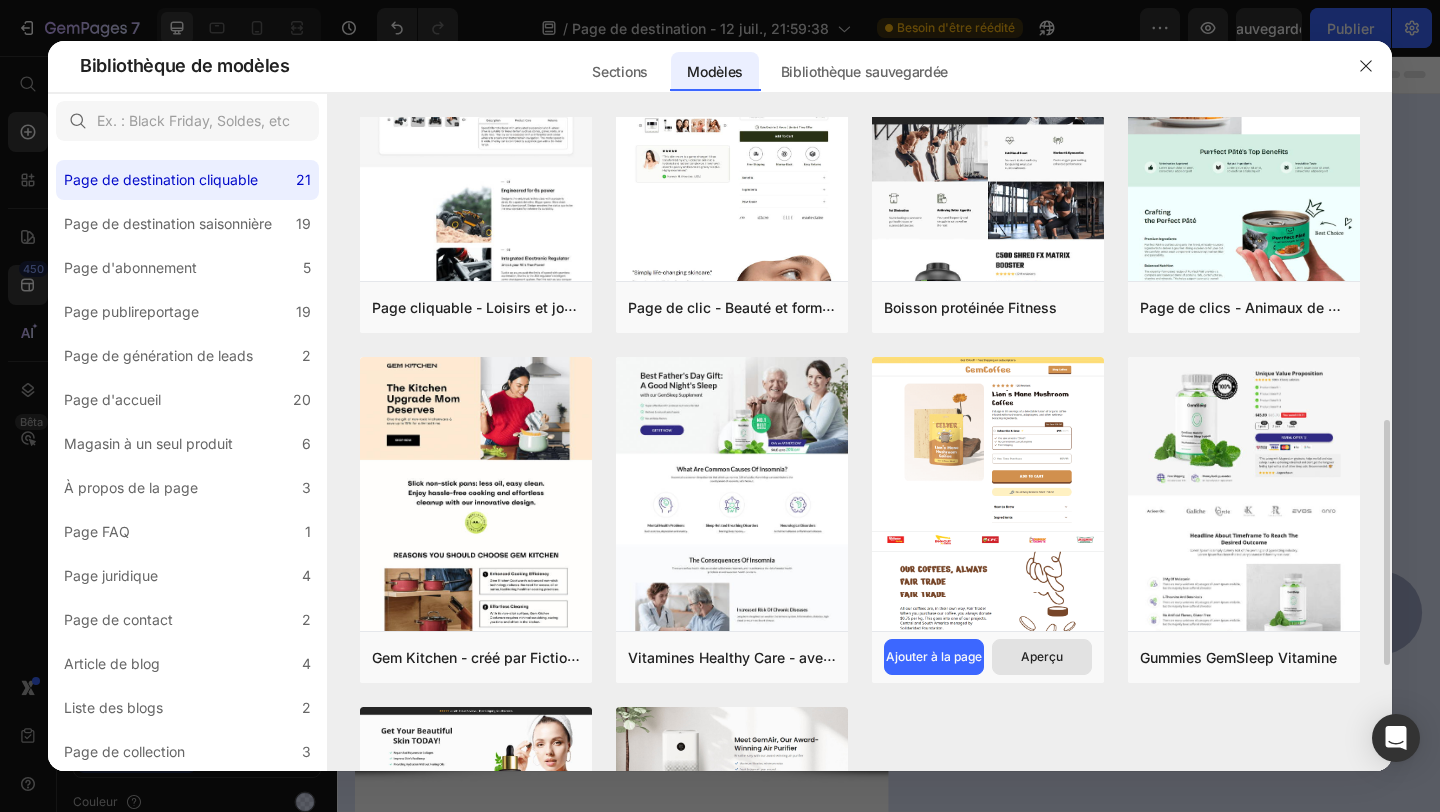 click on "Aperçu" at bounding box center (1042, 657) 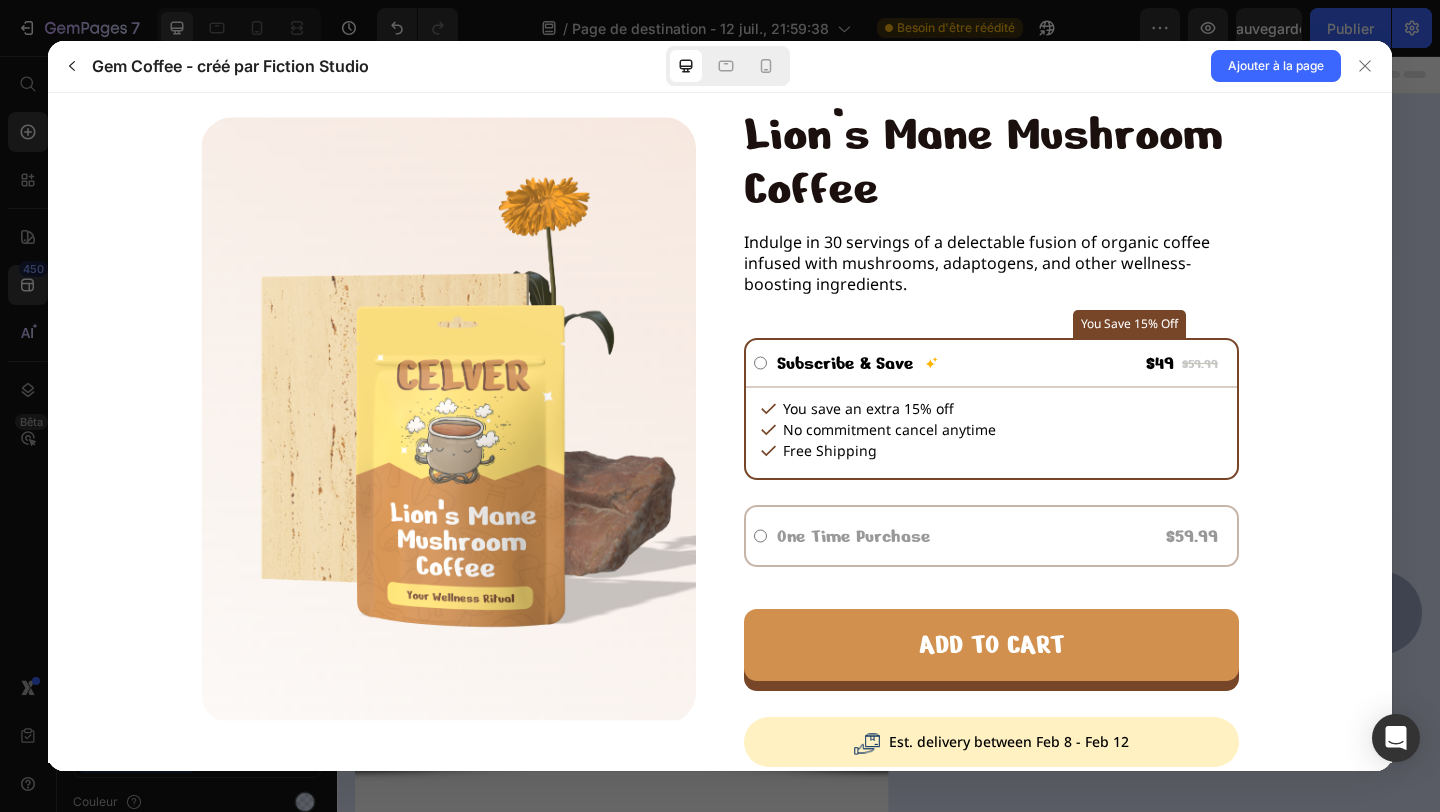 scroll, scrollTop: 199, scrollLeft: 0, axis: vertical 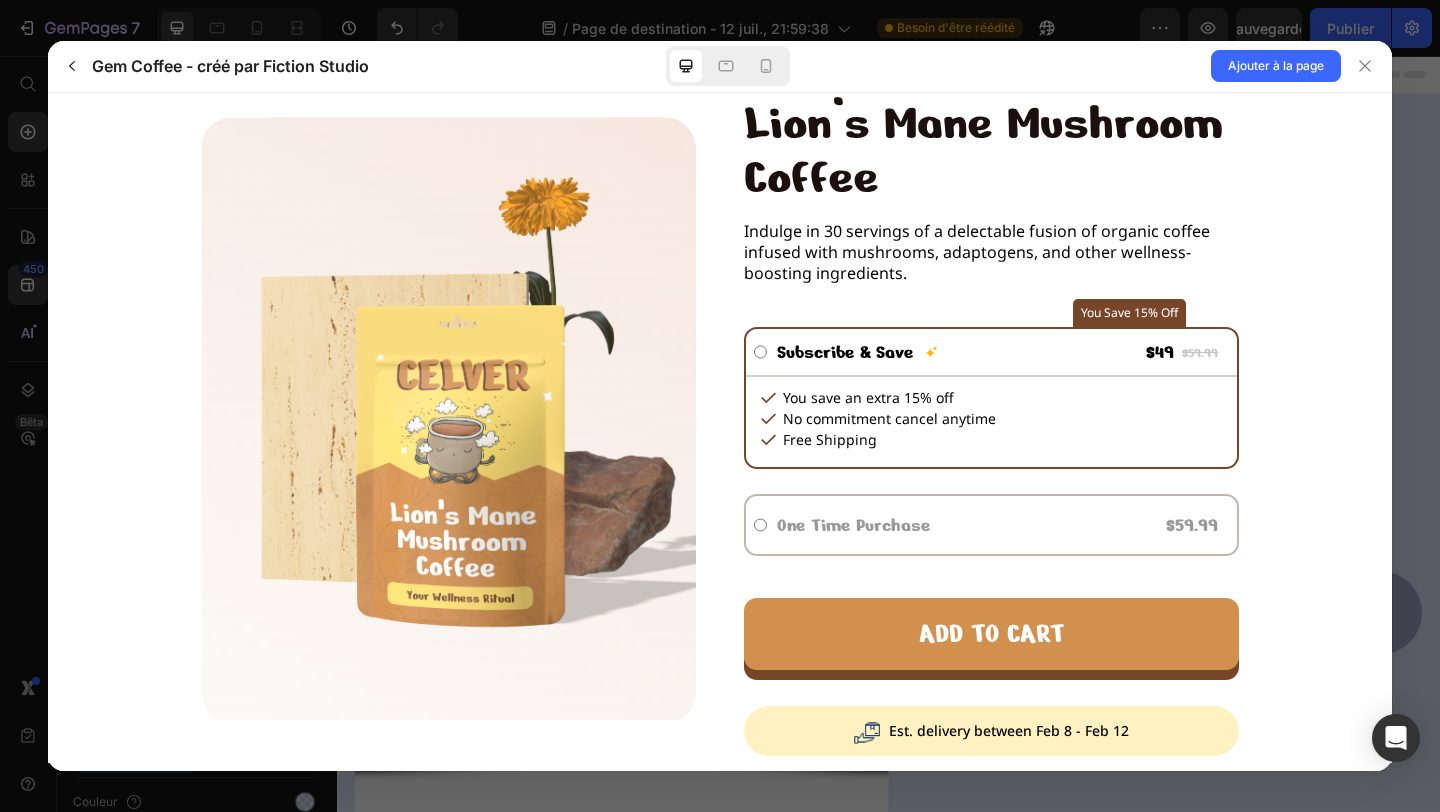 click on "One Time Purchase" at bounding box center [854, 524] 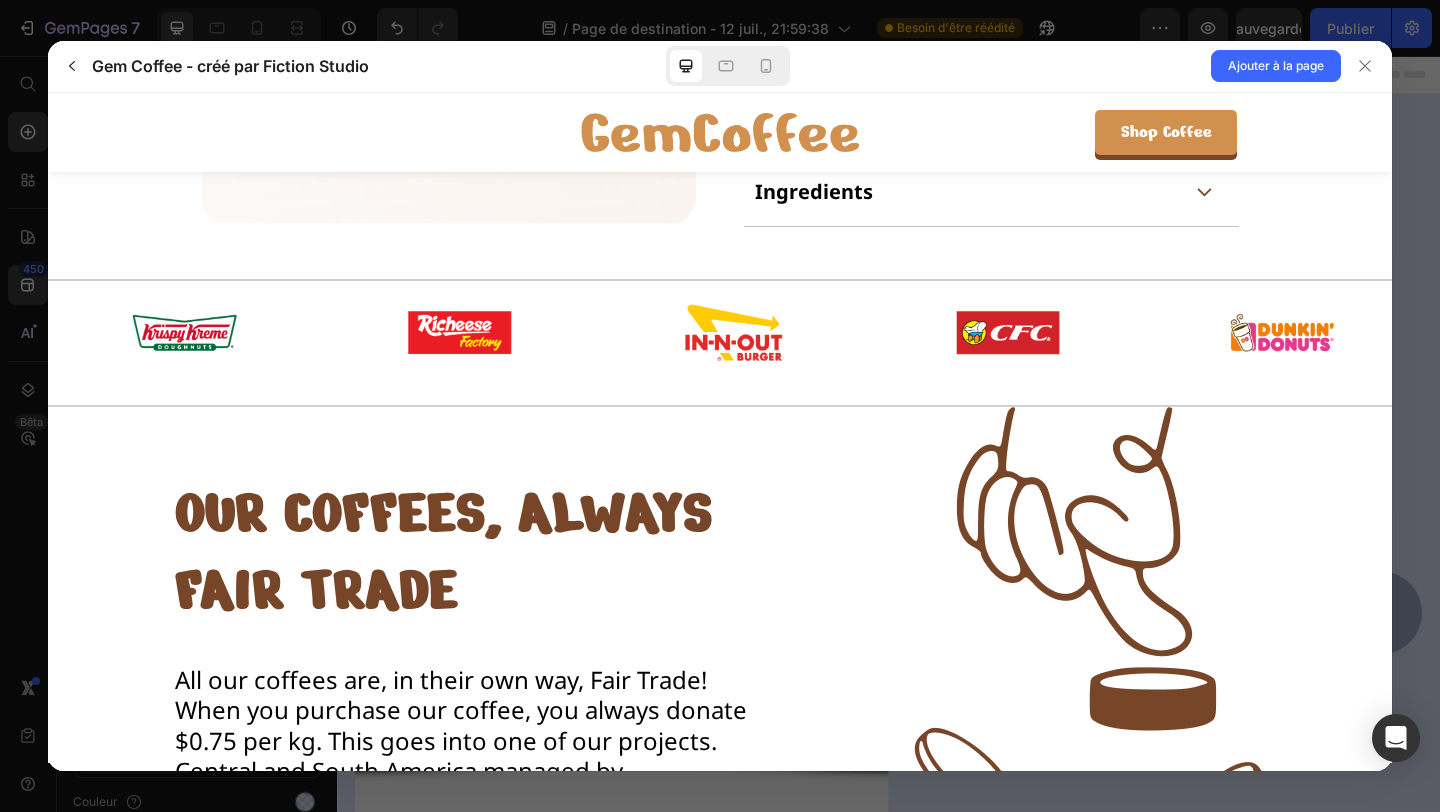 scroll, scrollTop: 979, scrollLeft: 0, axis: vertical 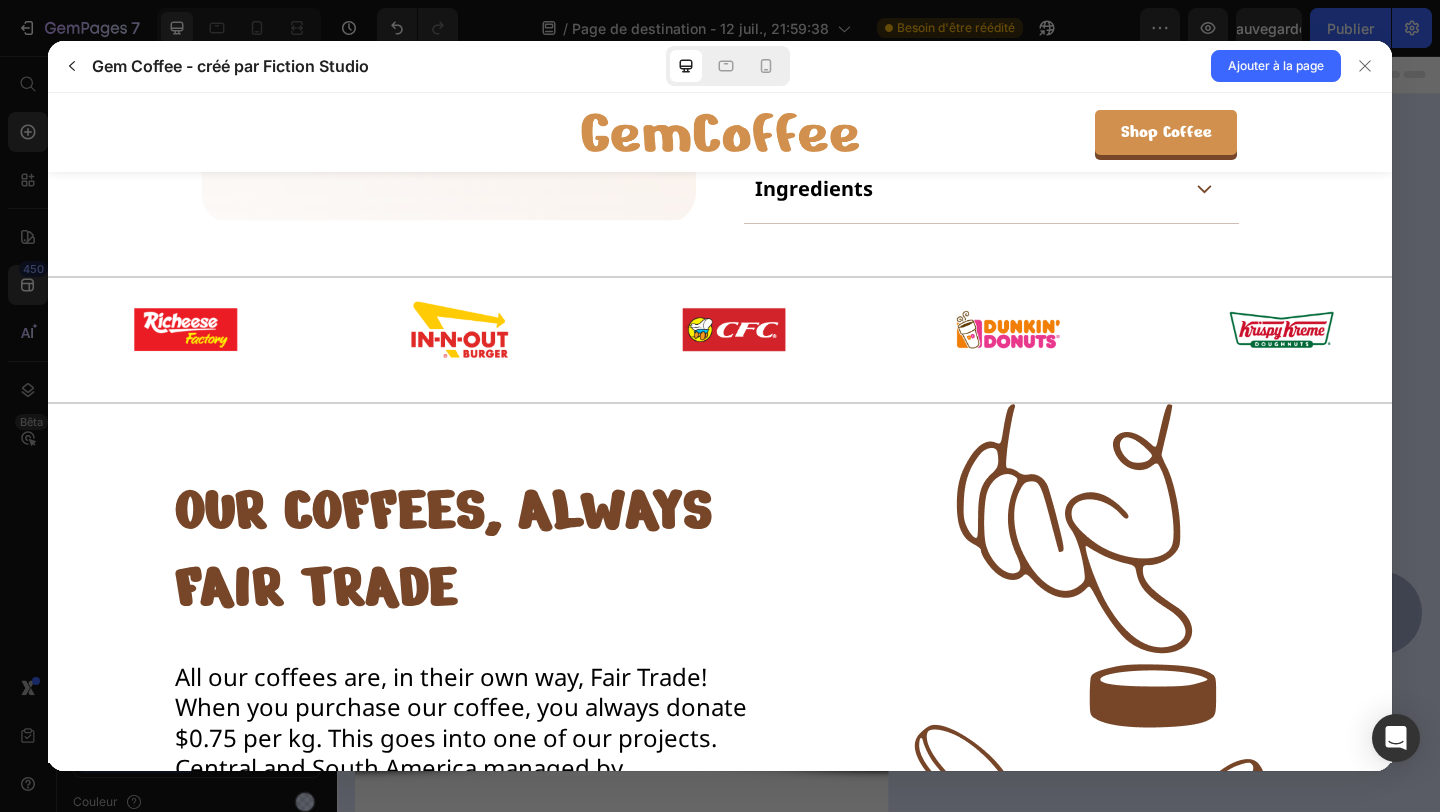 click at bounding box center (459, 328) 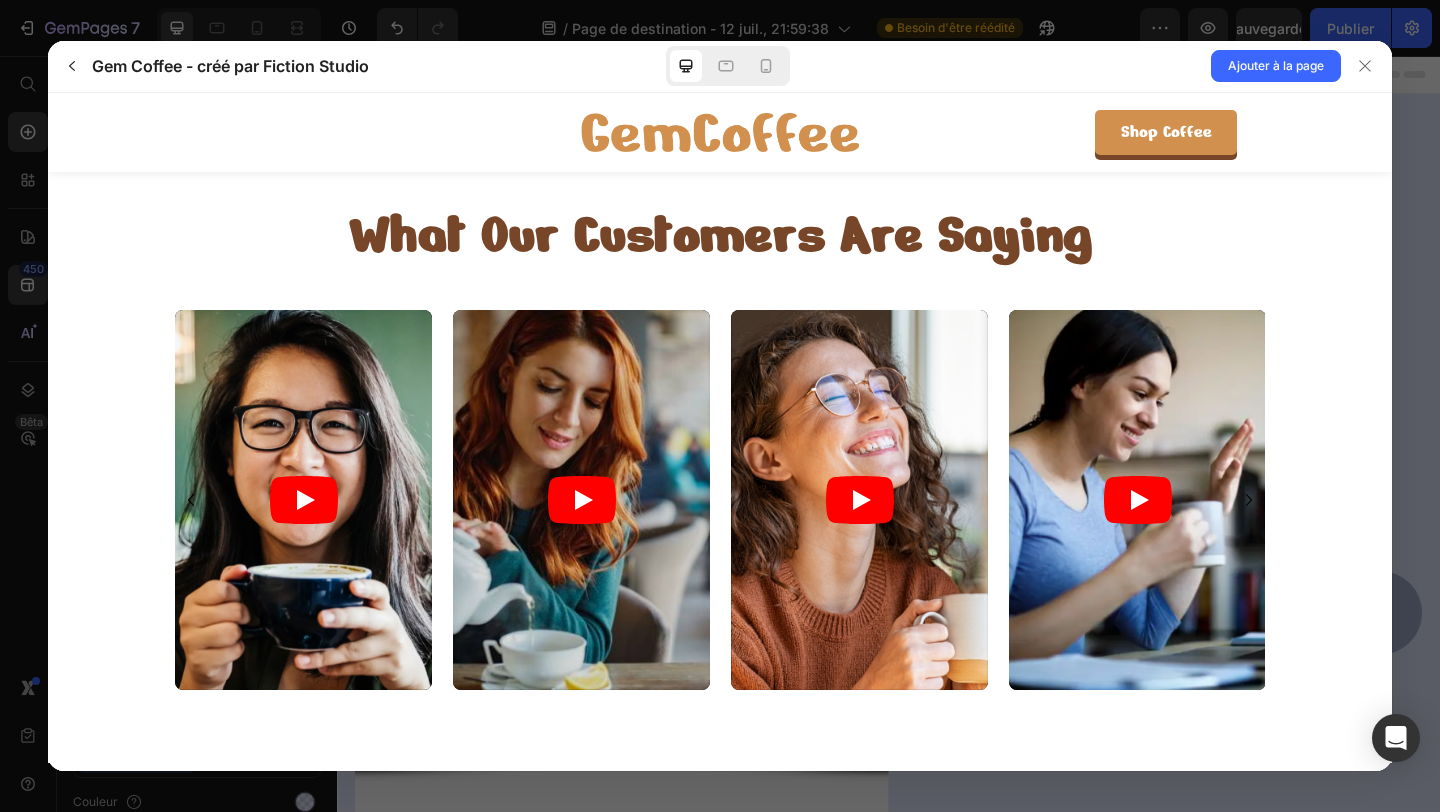 scroll, scrollTop: 2933, scrollLeft: 0, axis: vertical 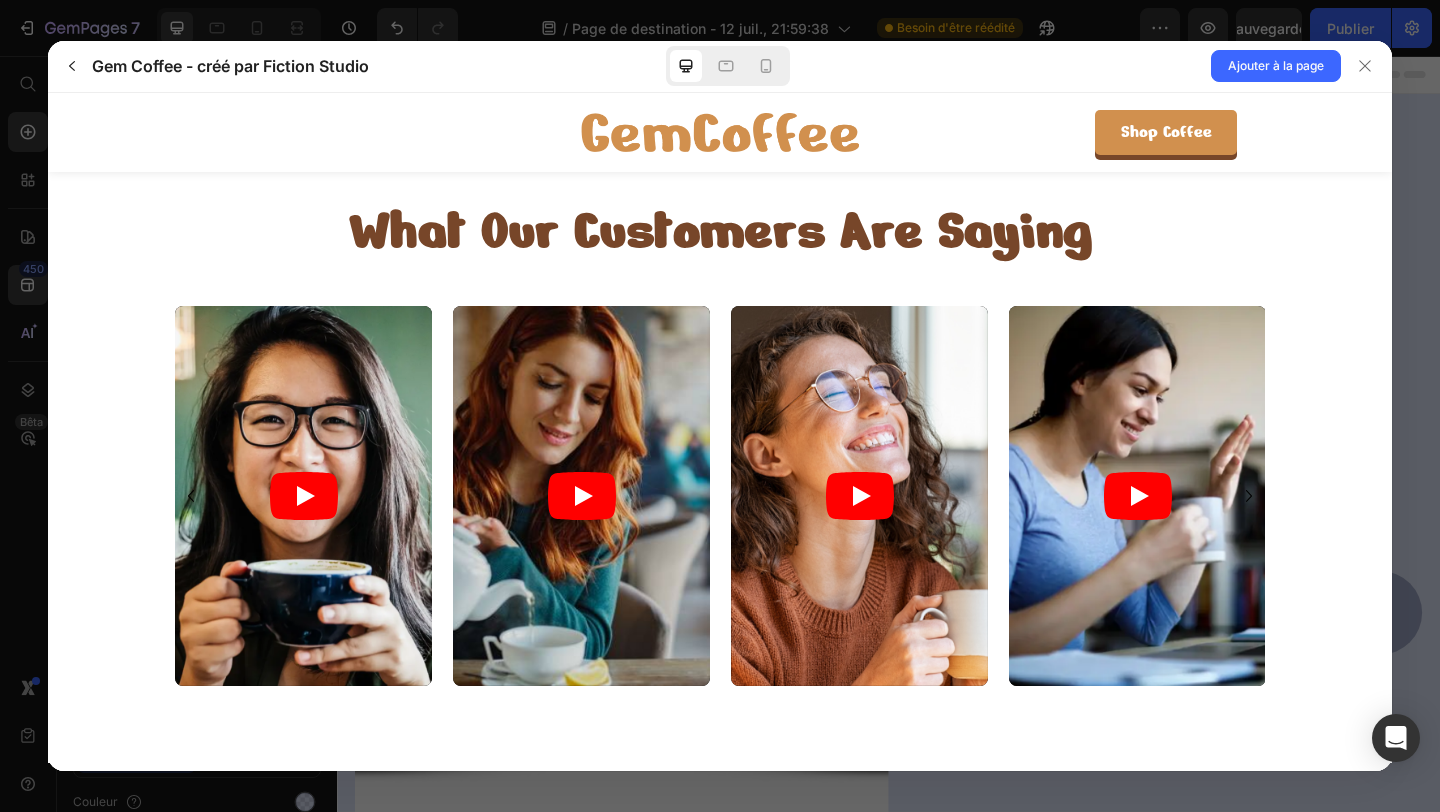 click 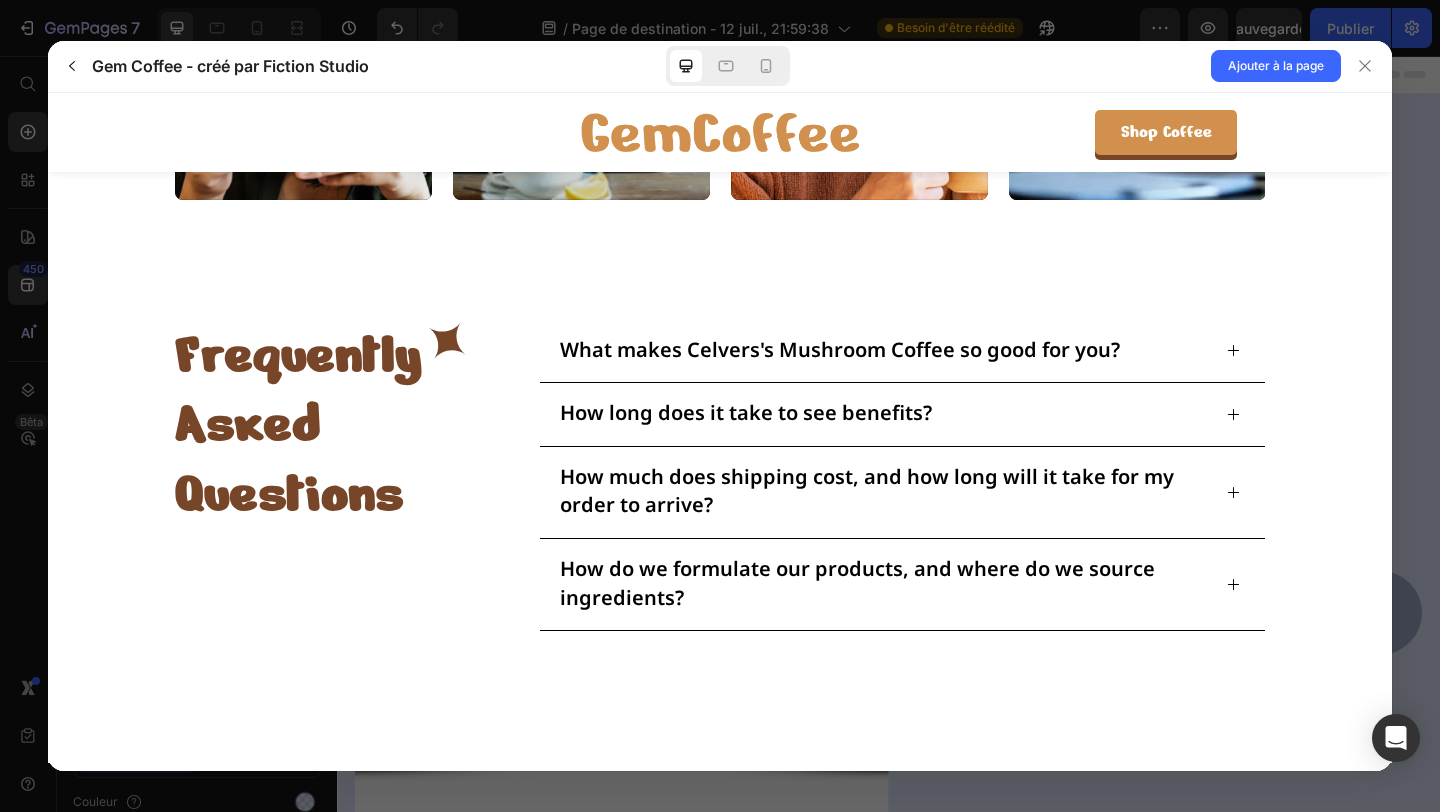 scroll, scrollTop: 3435, scrollLeft: 0, axis: vertical 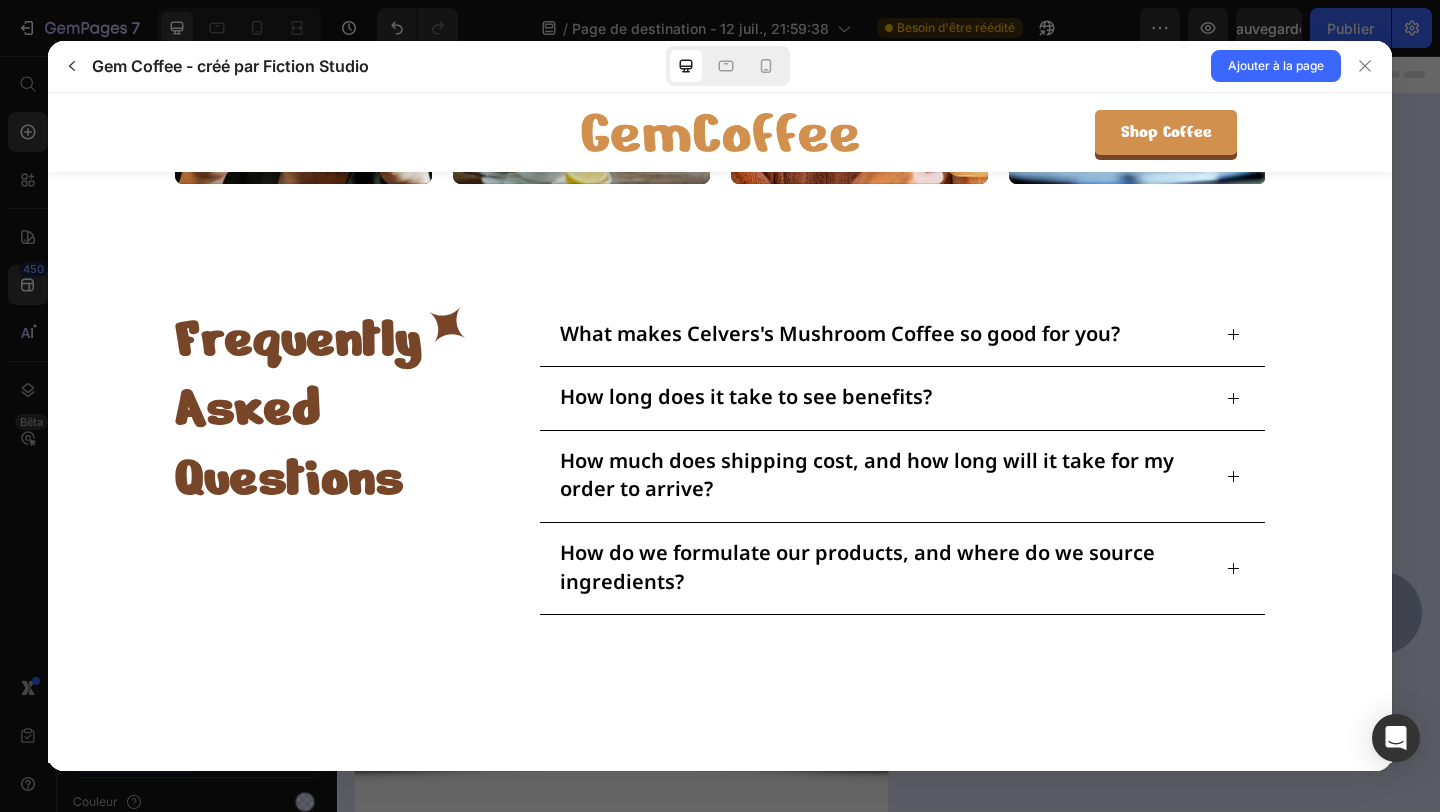 click on "What makes Celvers's Mushroom Coffee so good for you?" at bounding box center [902, 335] 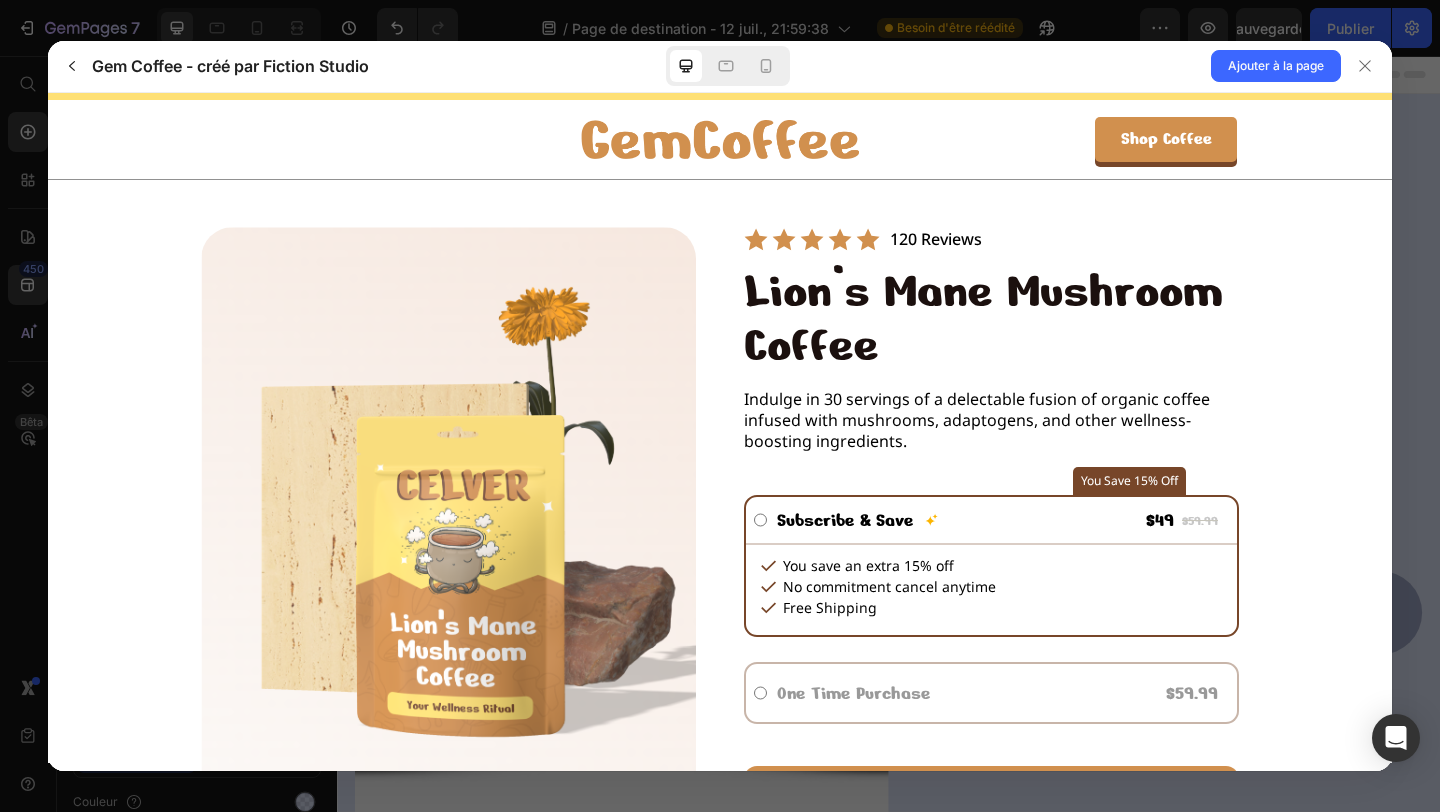 scroll, scrollTop: 33, scrollLeft: 0, axis: vertical 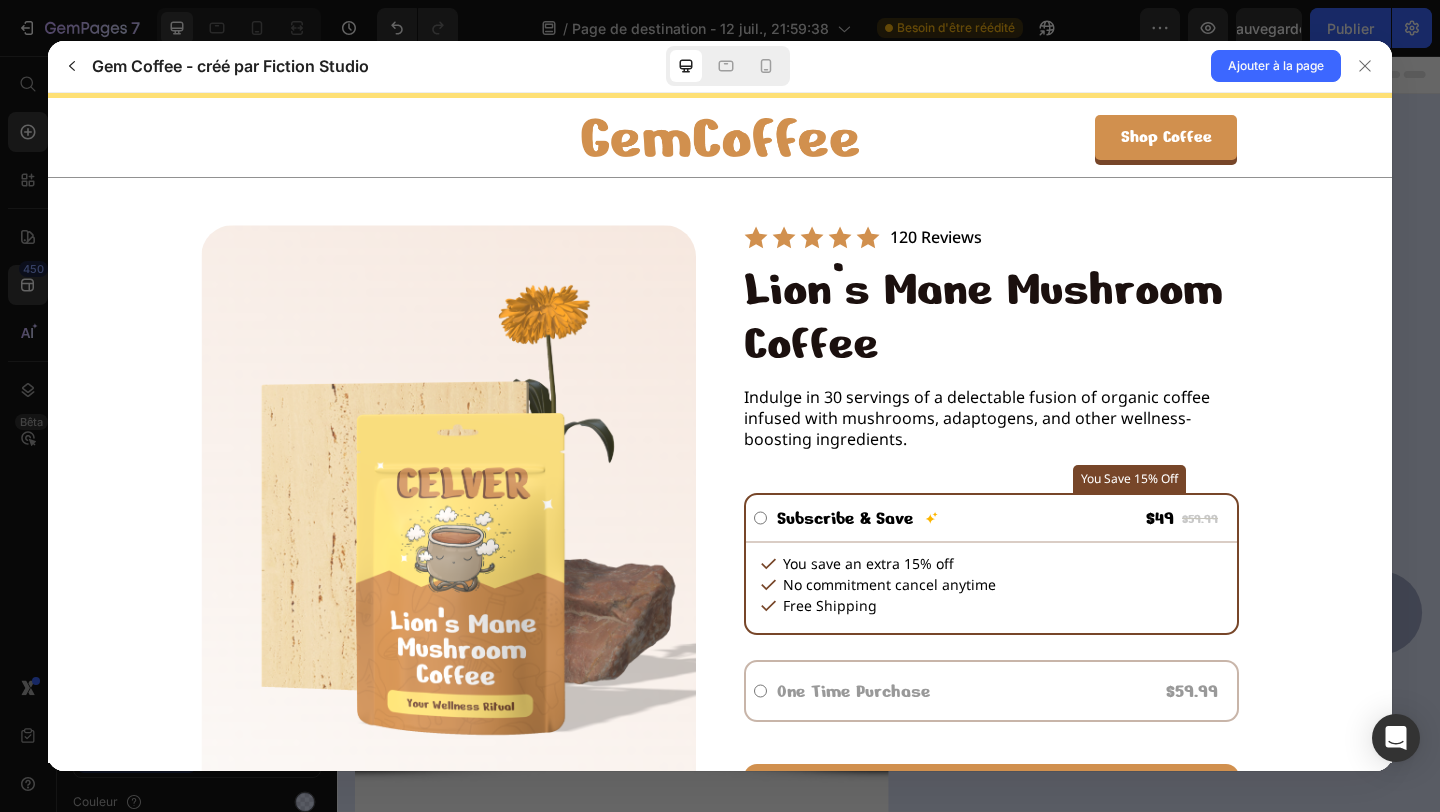 click on "Shop Coffee" at bounding box center (1166, 136) 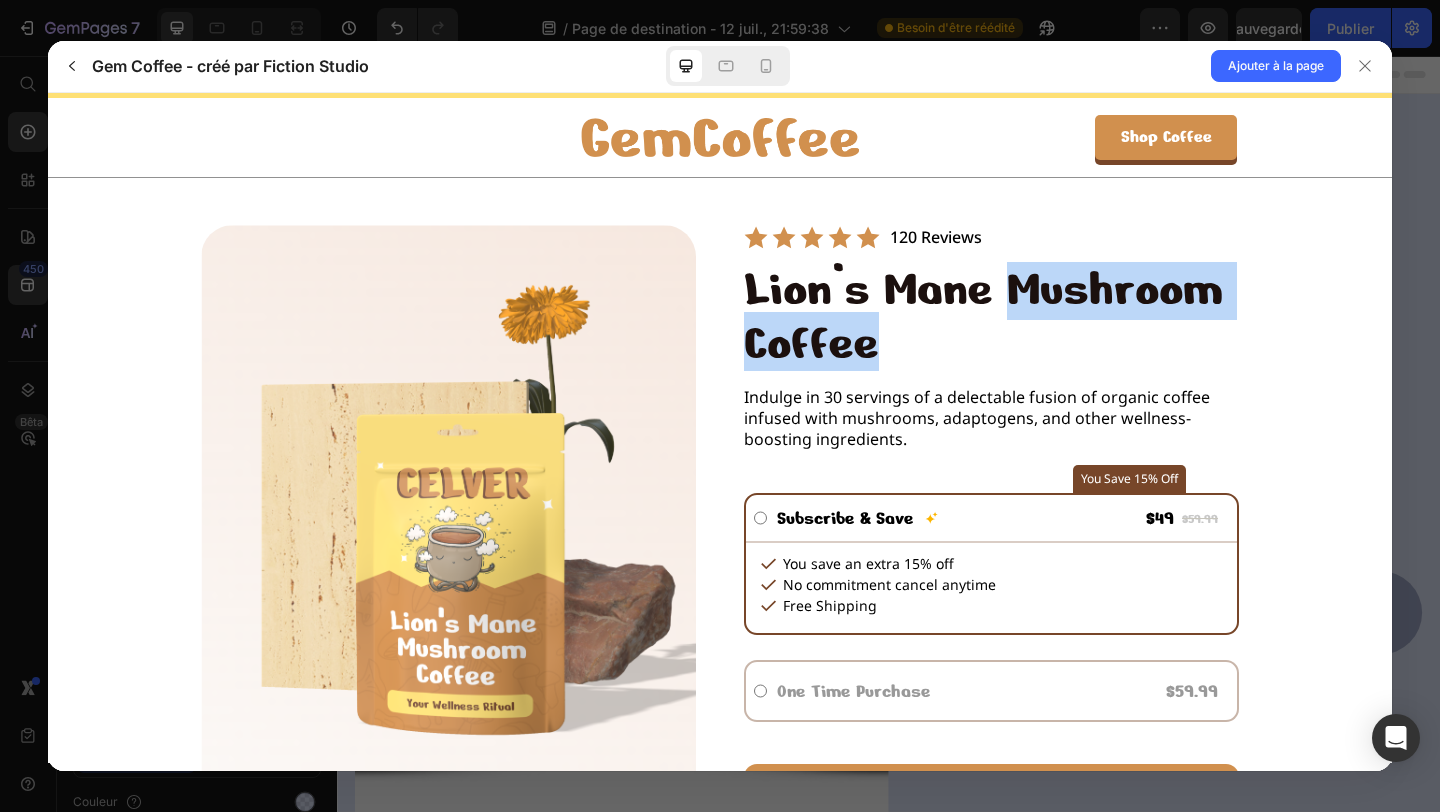 drag, startPoint x: 1009, startPoint y: 293, endPoint x: 1033, endPoint y: 353, distance: 64.62198 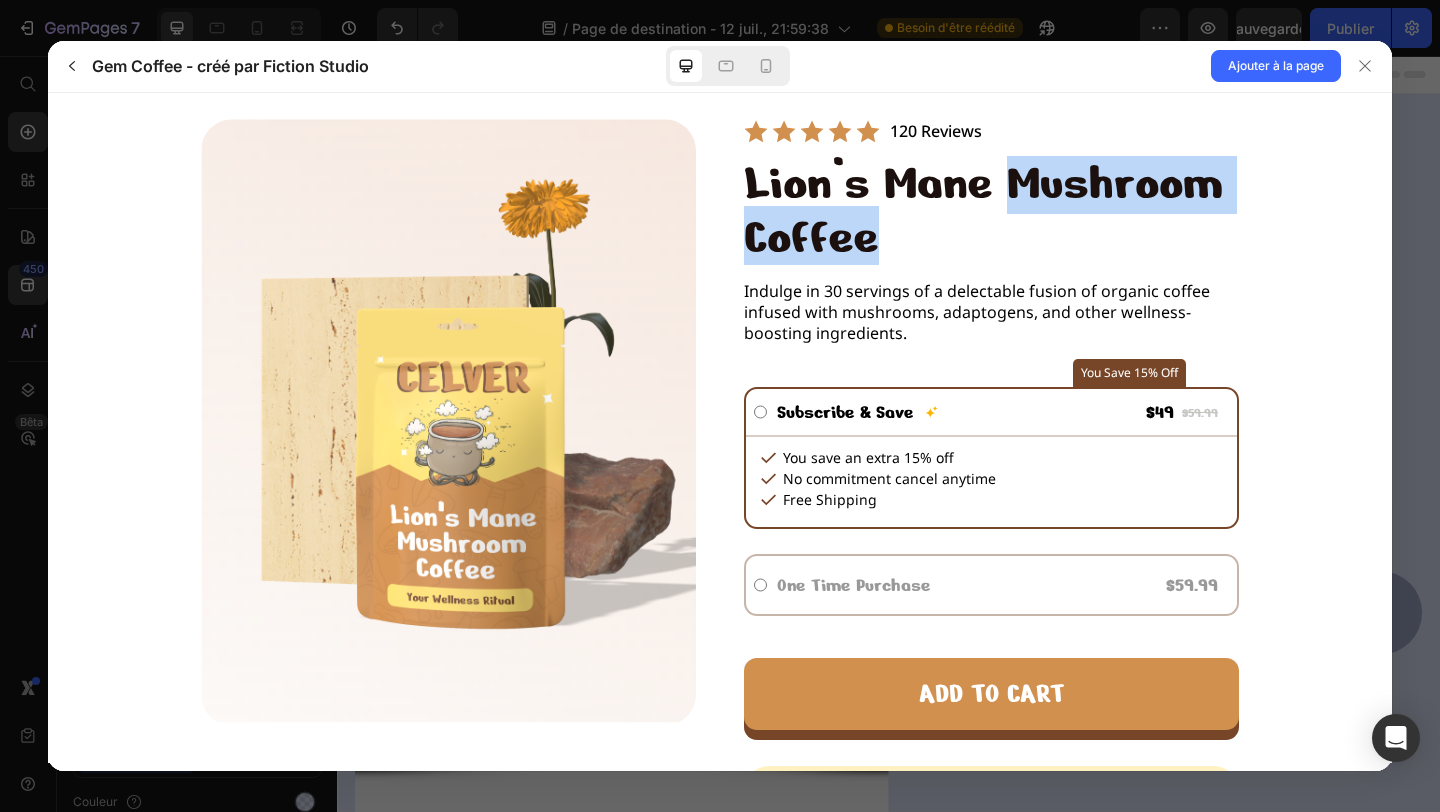 scroll, scrollTop: 149, scrollLeft: 0, axis: vertical 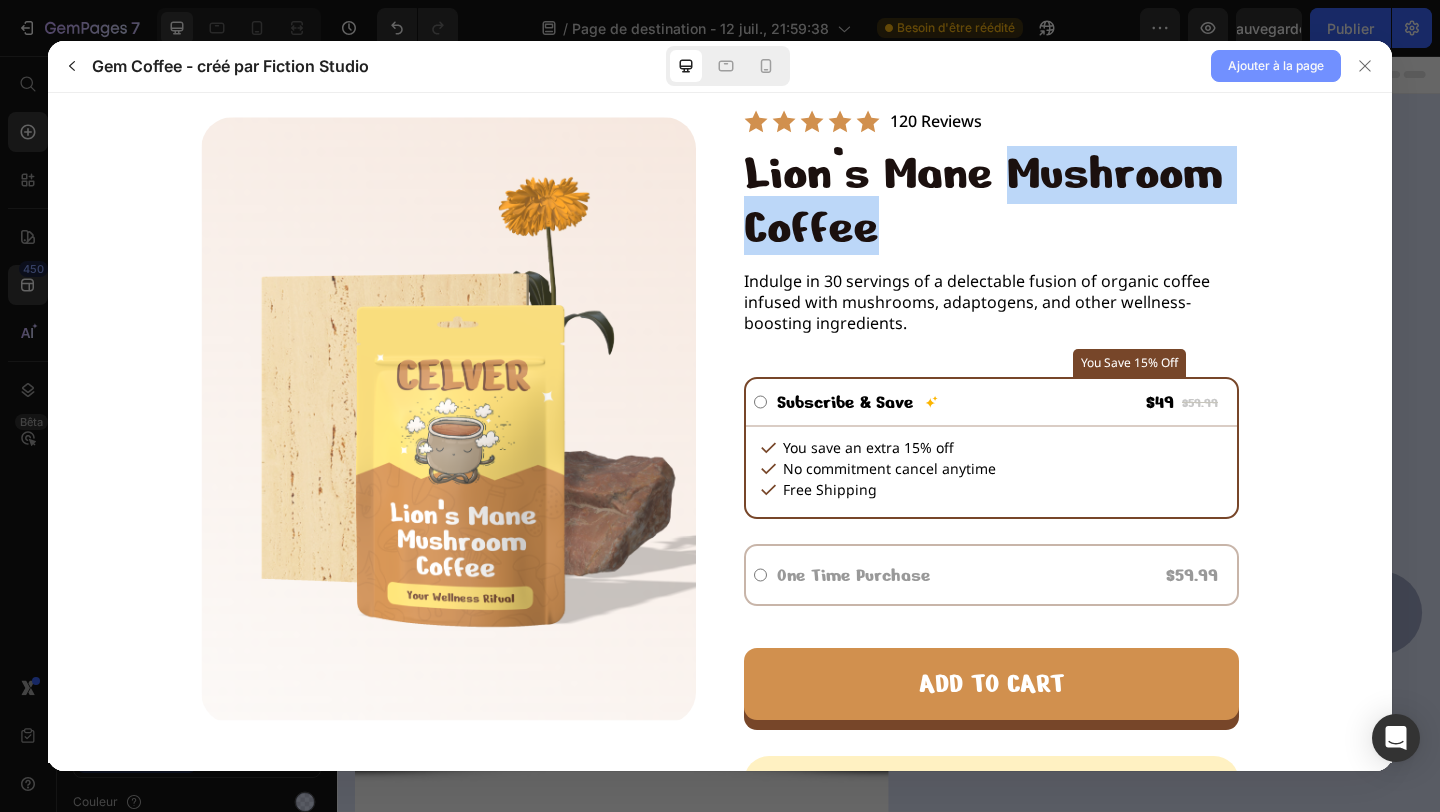 click on "Ajouter à la page" at bounding box center (1276, 65) 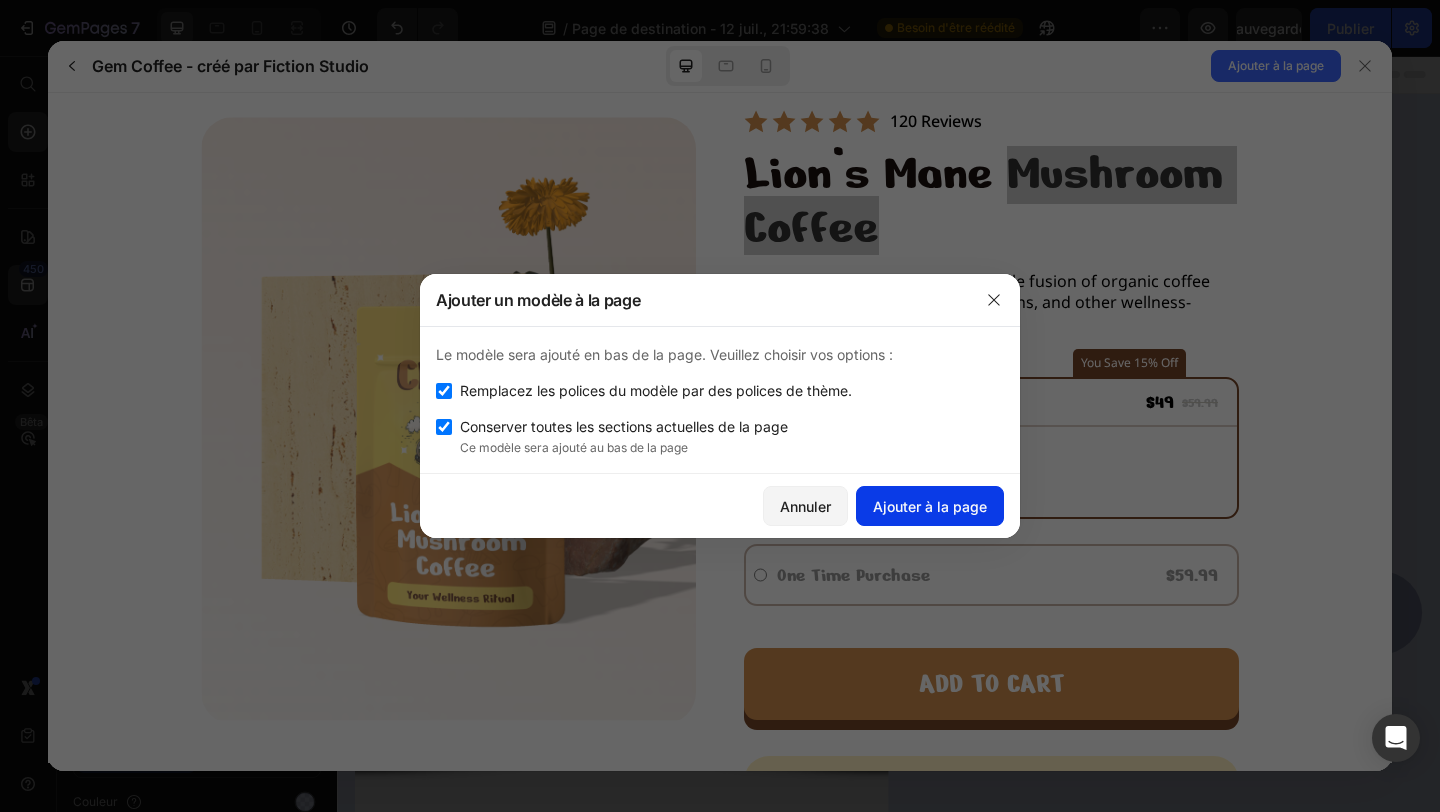 click on "Ajouter à la page" 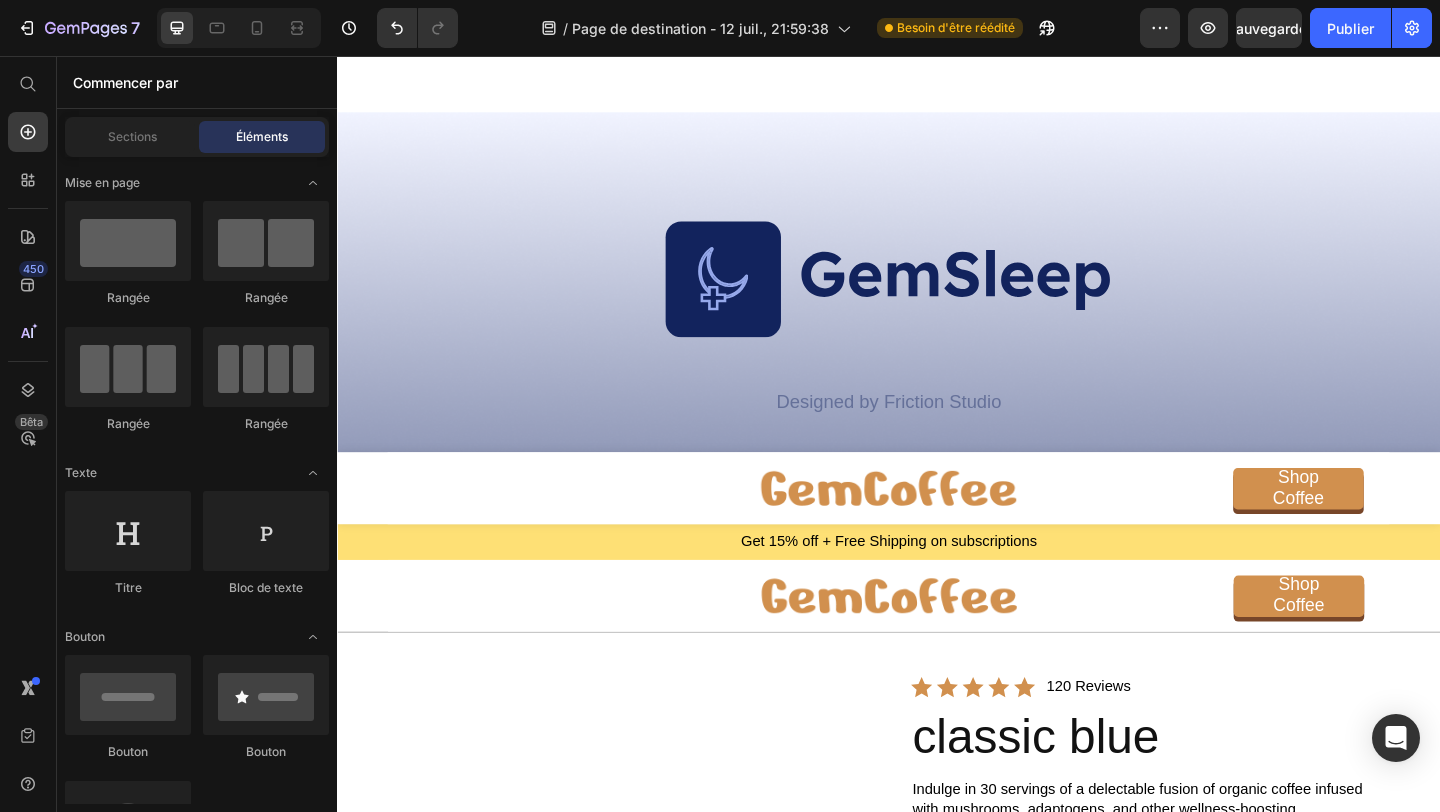 scroll, scrollTop: 3321, scrollLeft: 0, axis: vertical 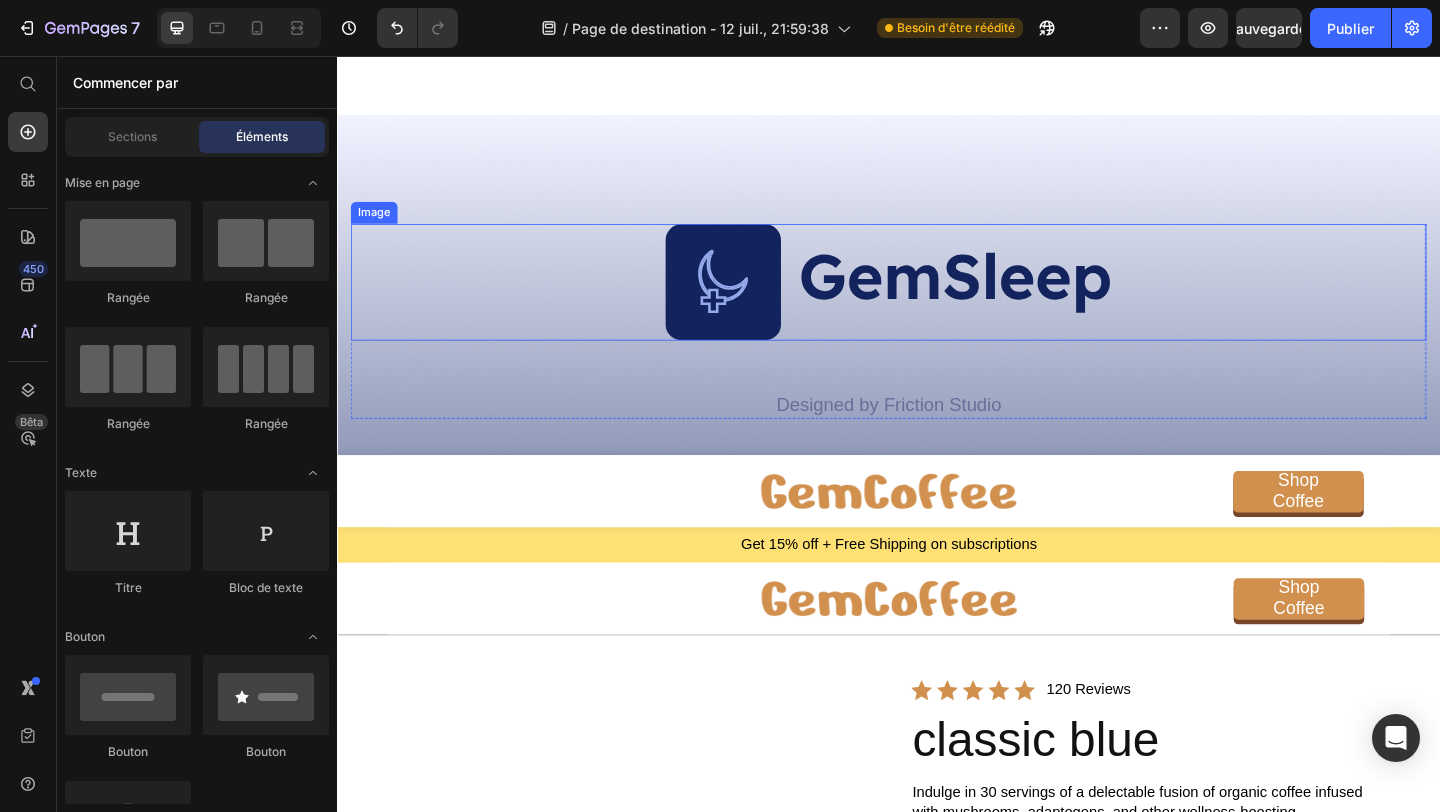 click at bounding box center (937, 301) 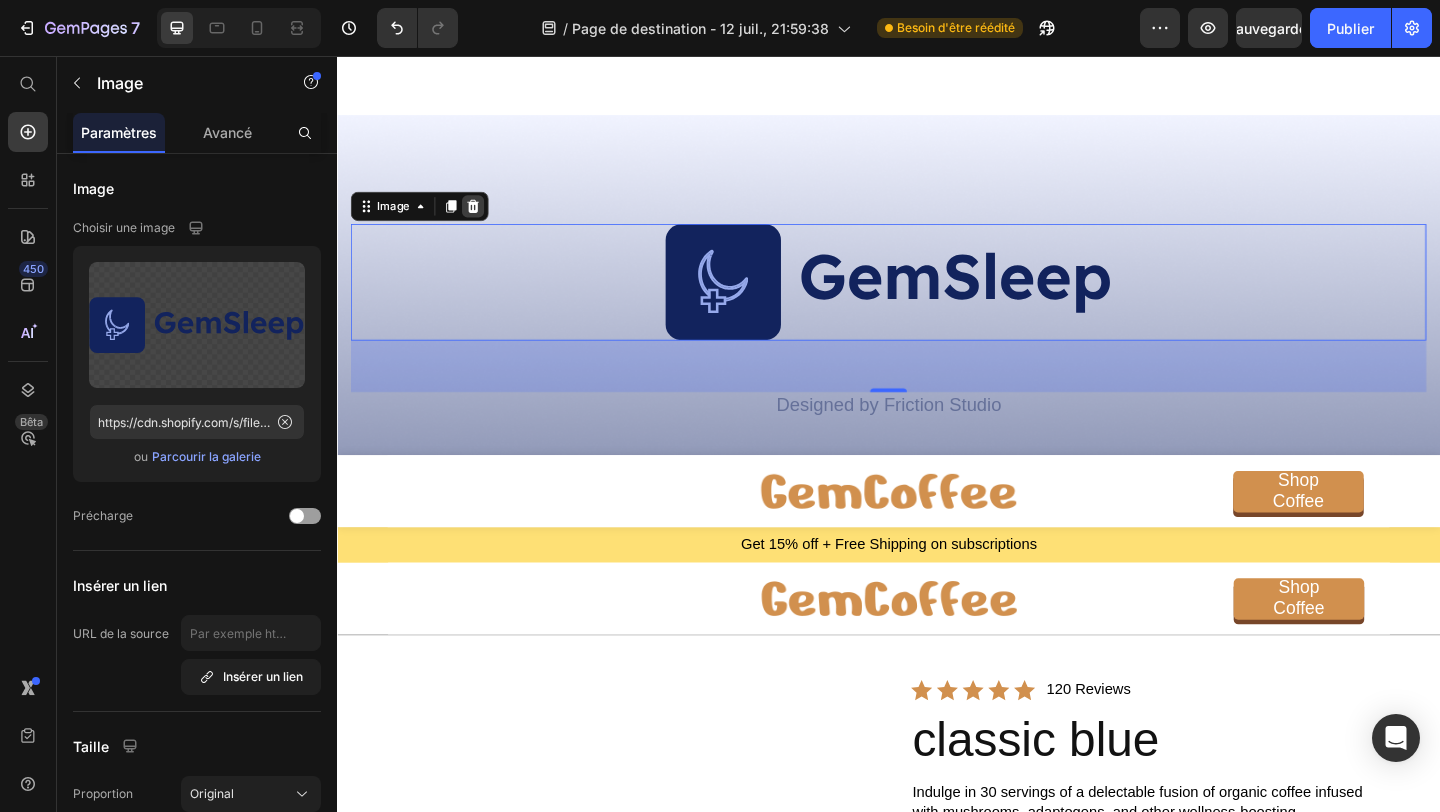 click 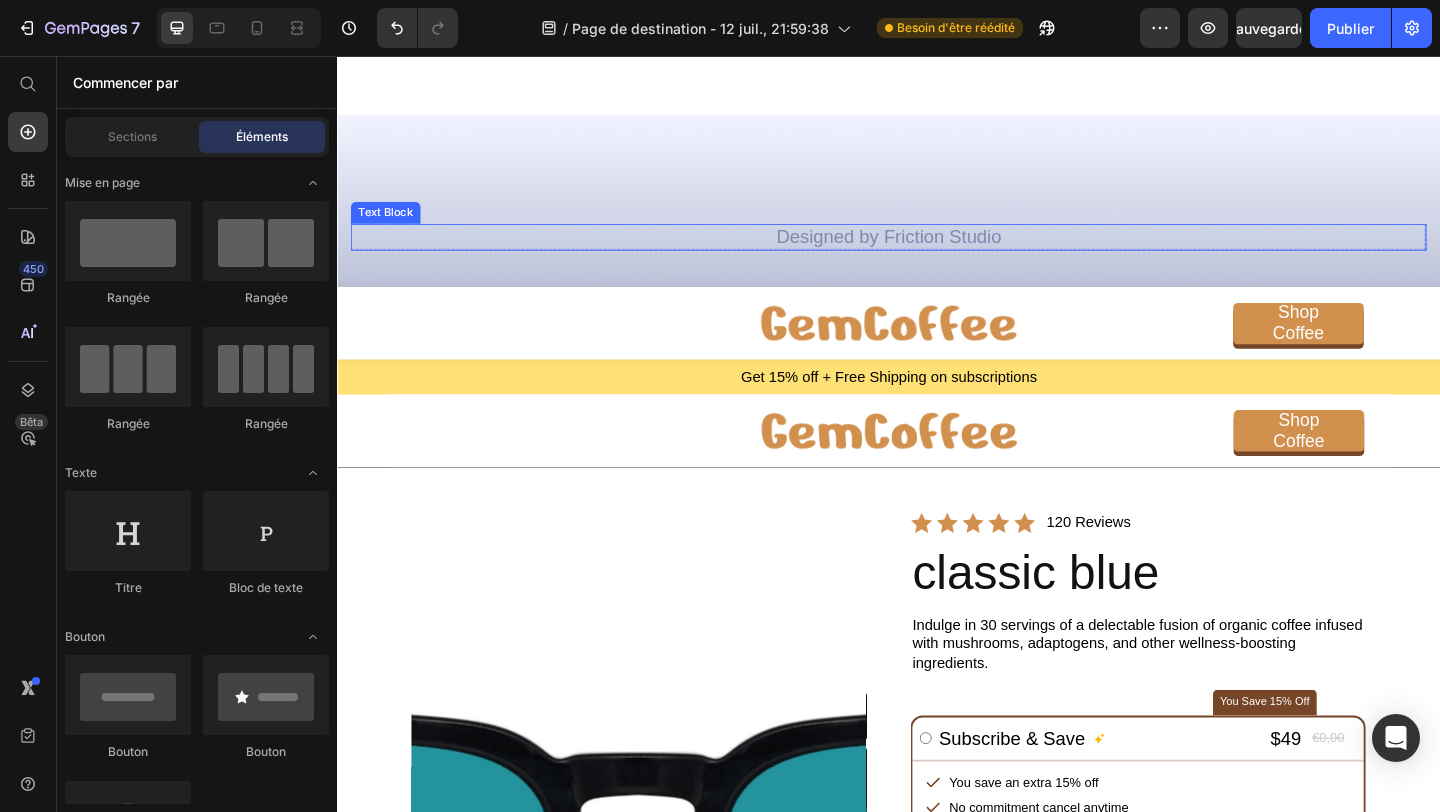 click on "Designed by Friction Studio" at bounding box center [937, 252] 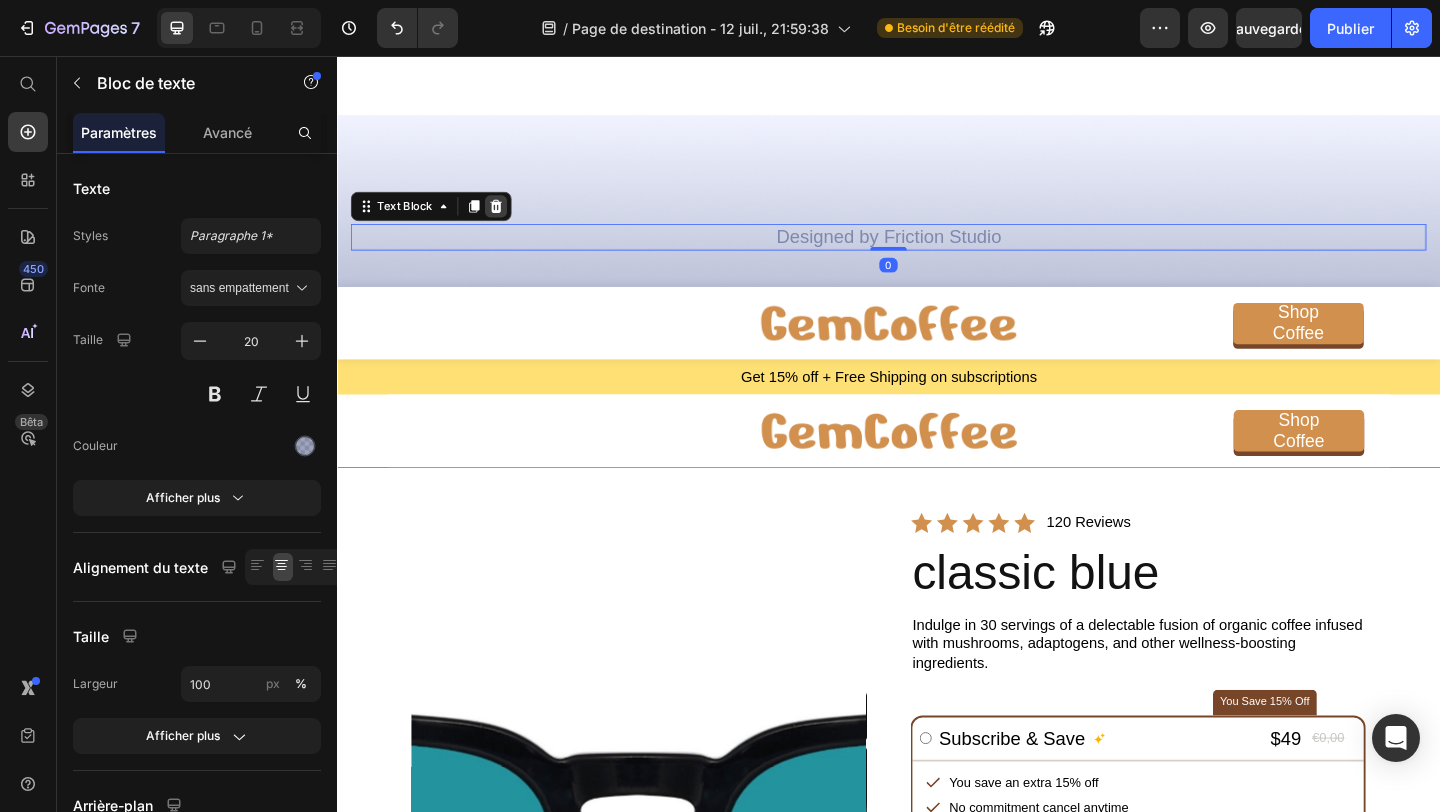 click 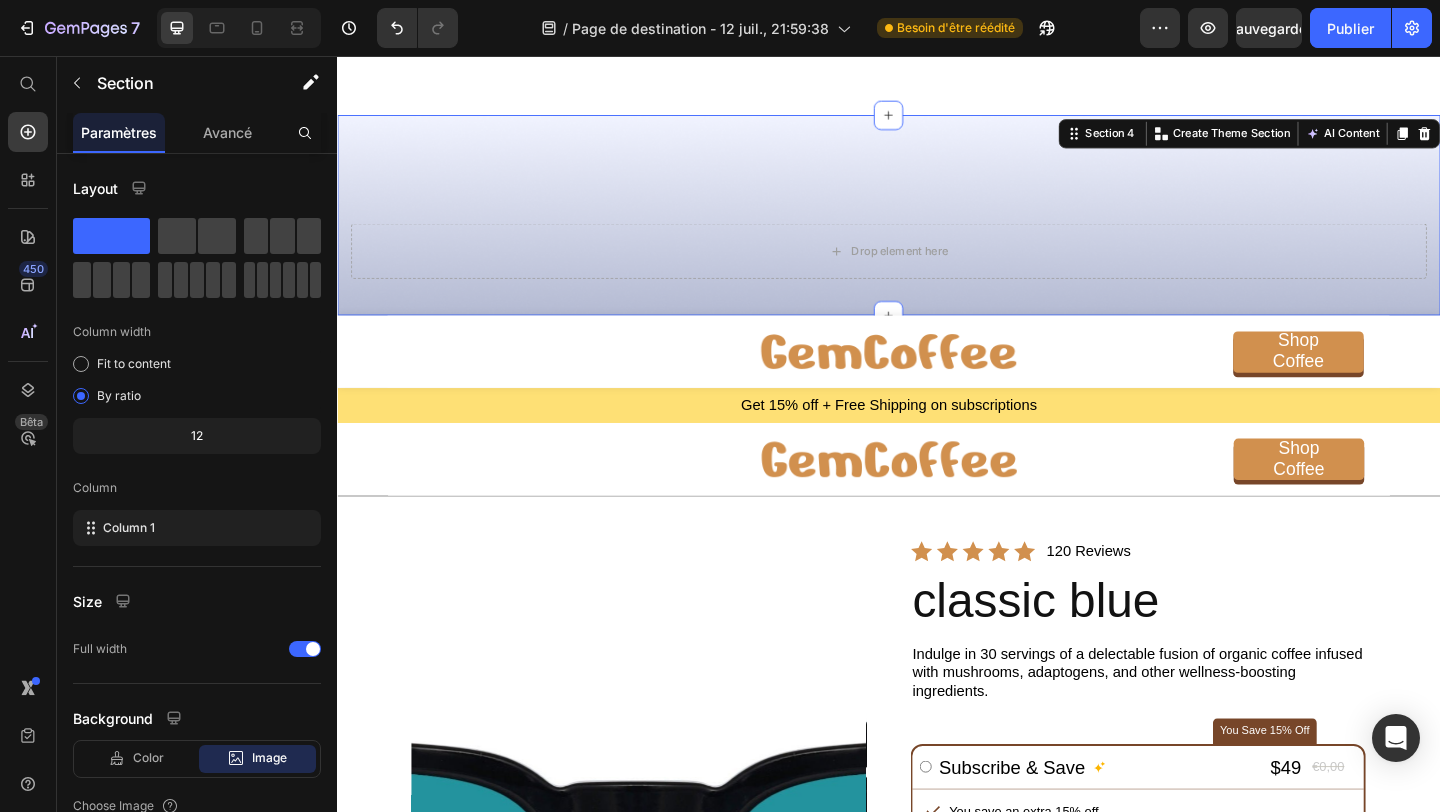 click on "Drop element here Row Section 4   You can create reusable sections Create Theme Section AI Content Write with GemAI What would you like to describe here? Tone and Voice Persuasive Product Show more Generate" at bounding box center [937, 229] 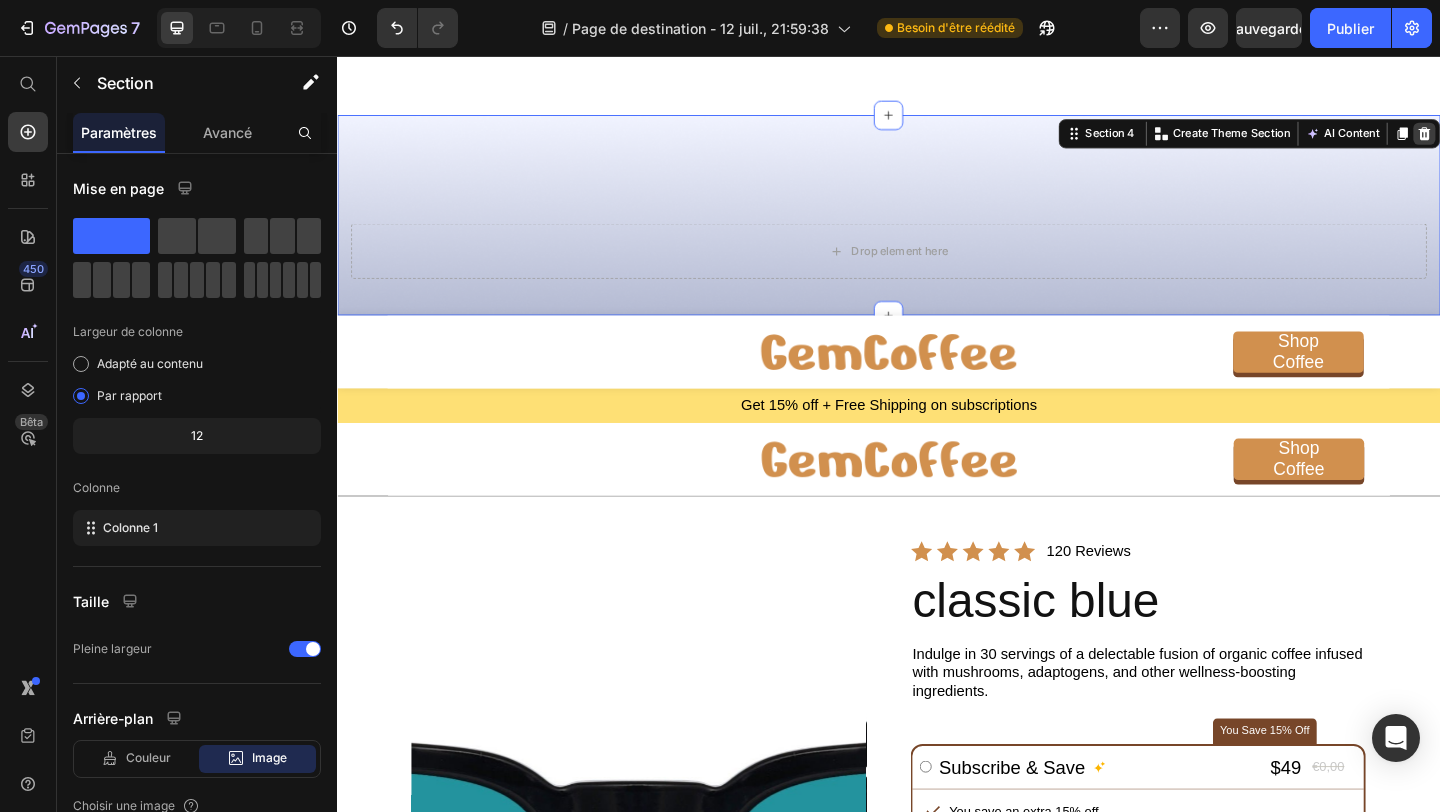 click 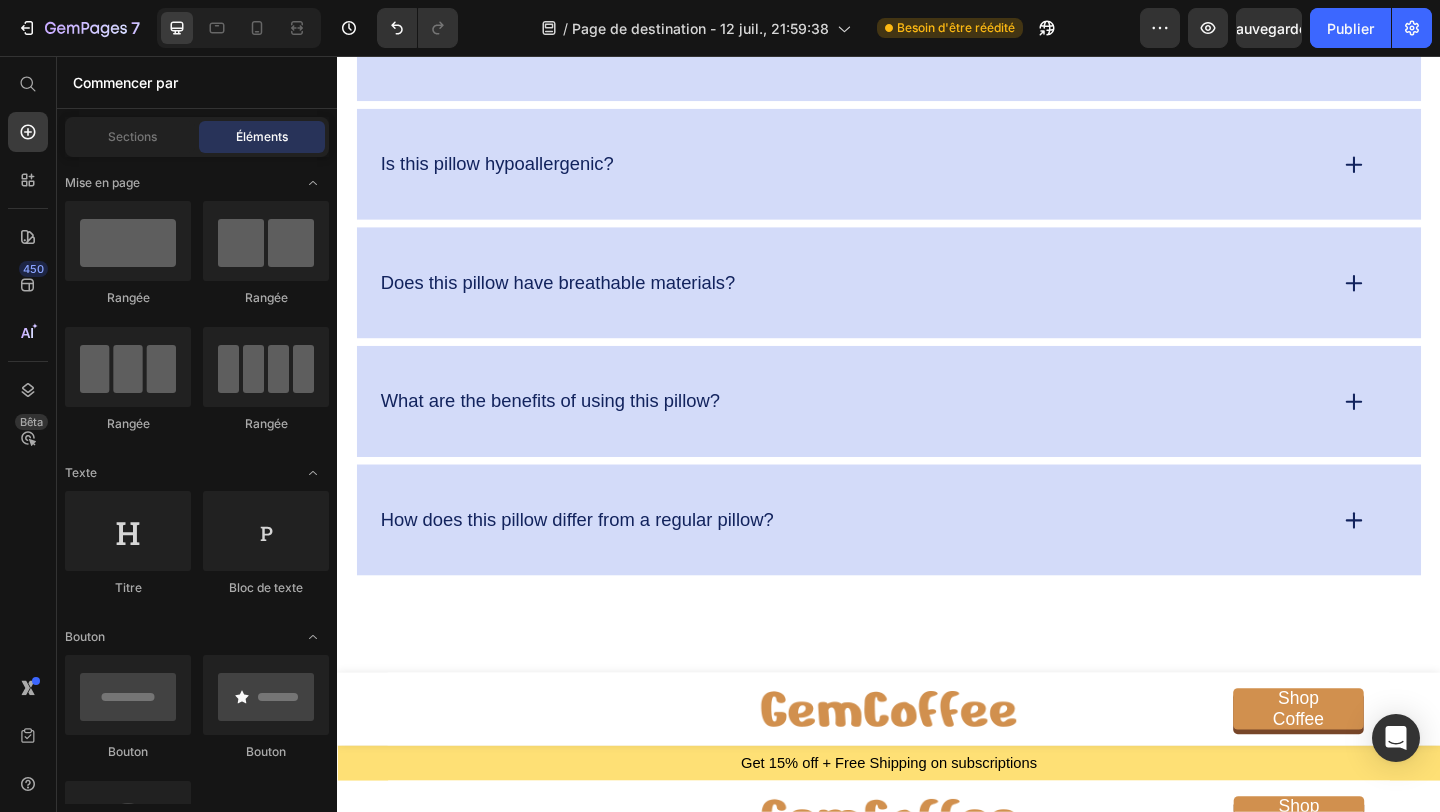 scroll, scrollTop: 2675, scrollLeft: 0, axis: vertical 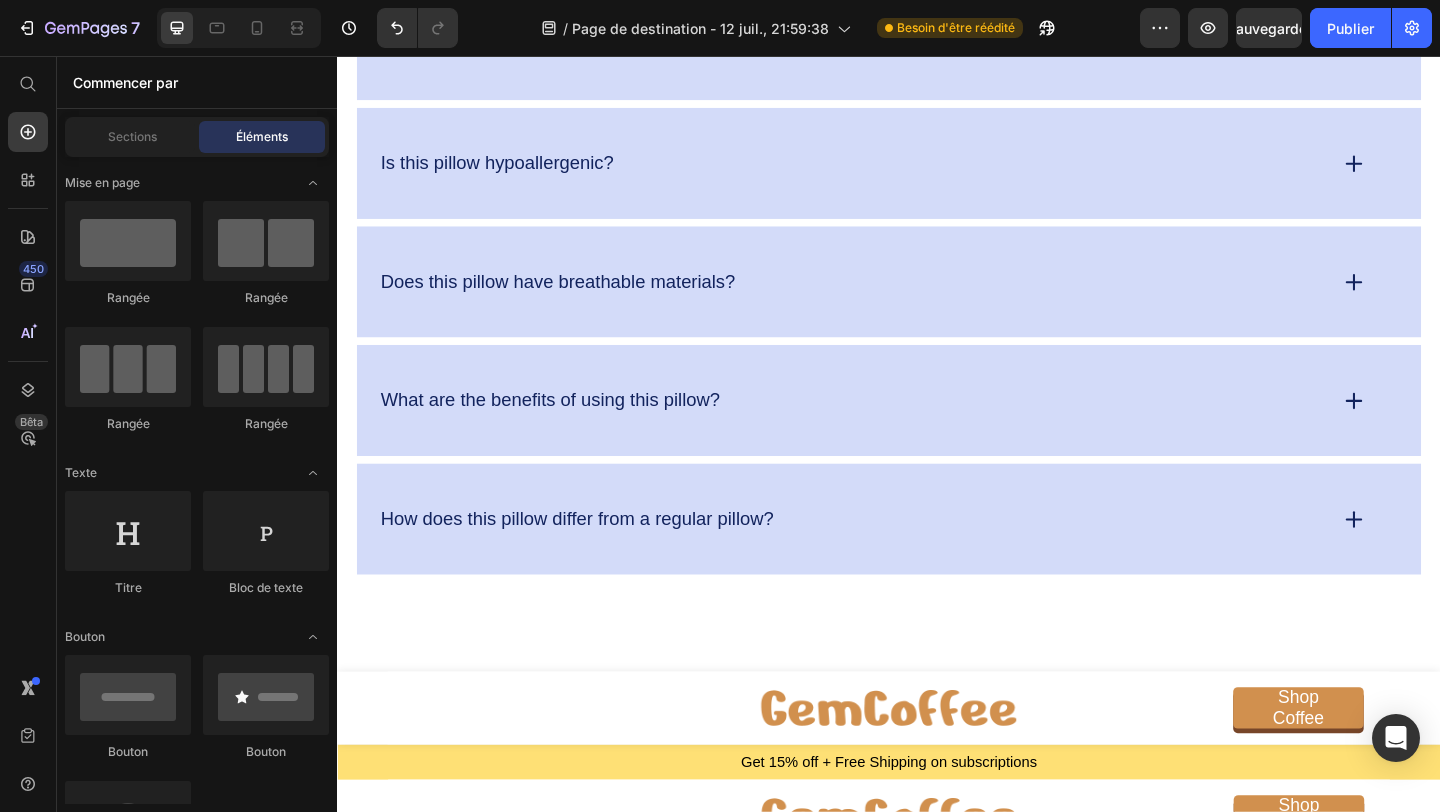 click on "Does this pillow have breathable materials?" at bounding box center (937, 301) 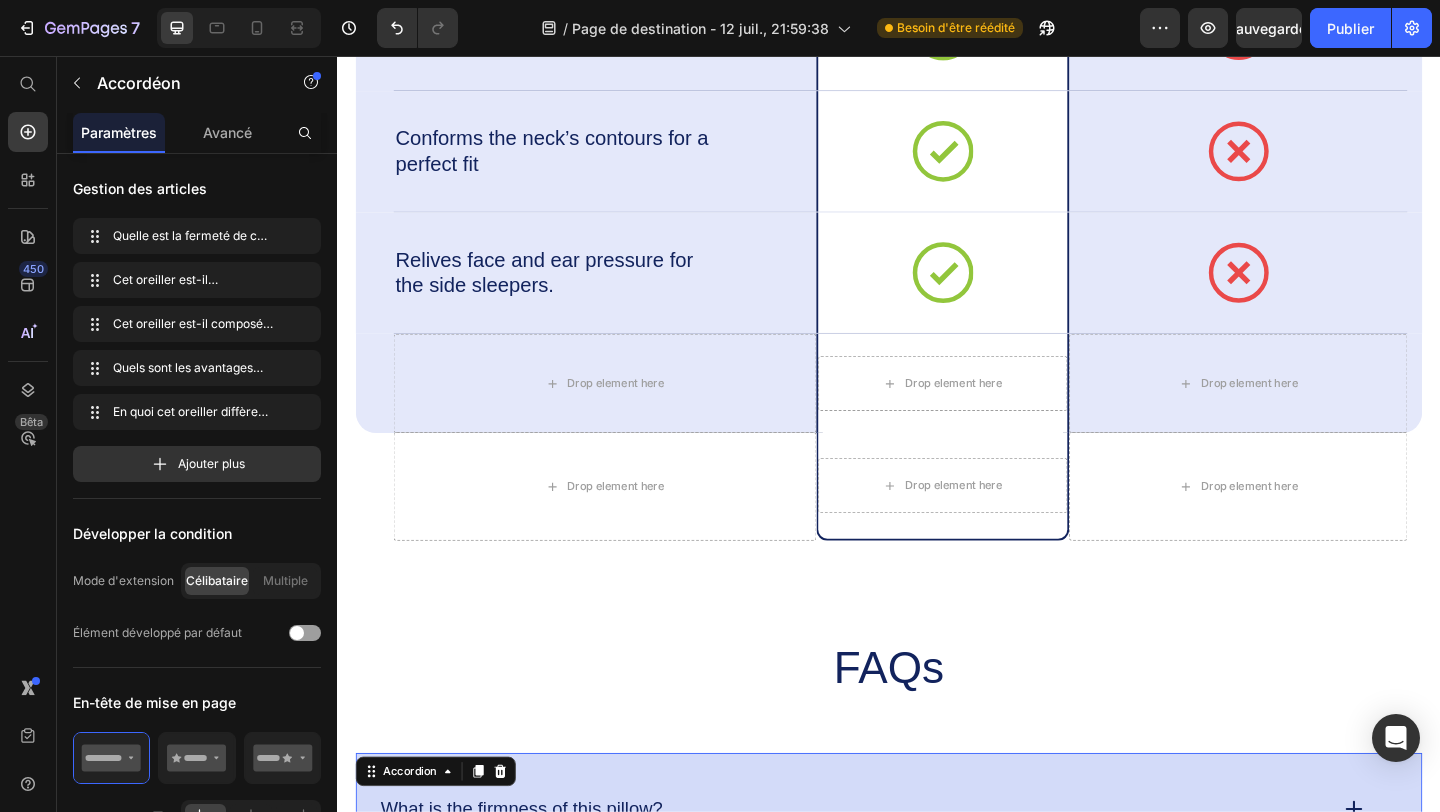 scroll, scrollTop: 1834, scrollLeft: 0, axis: vertical 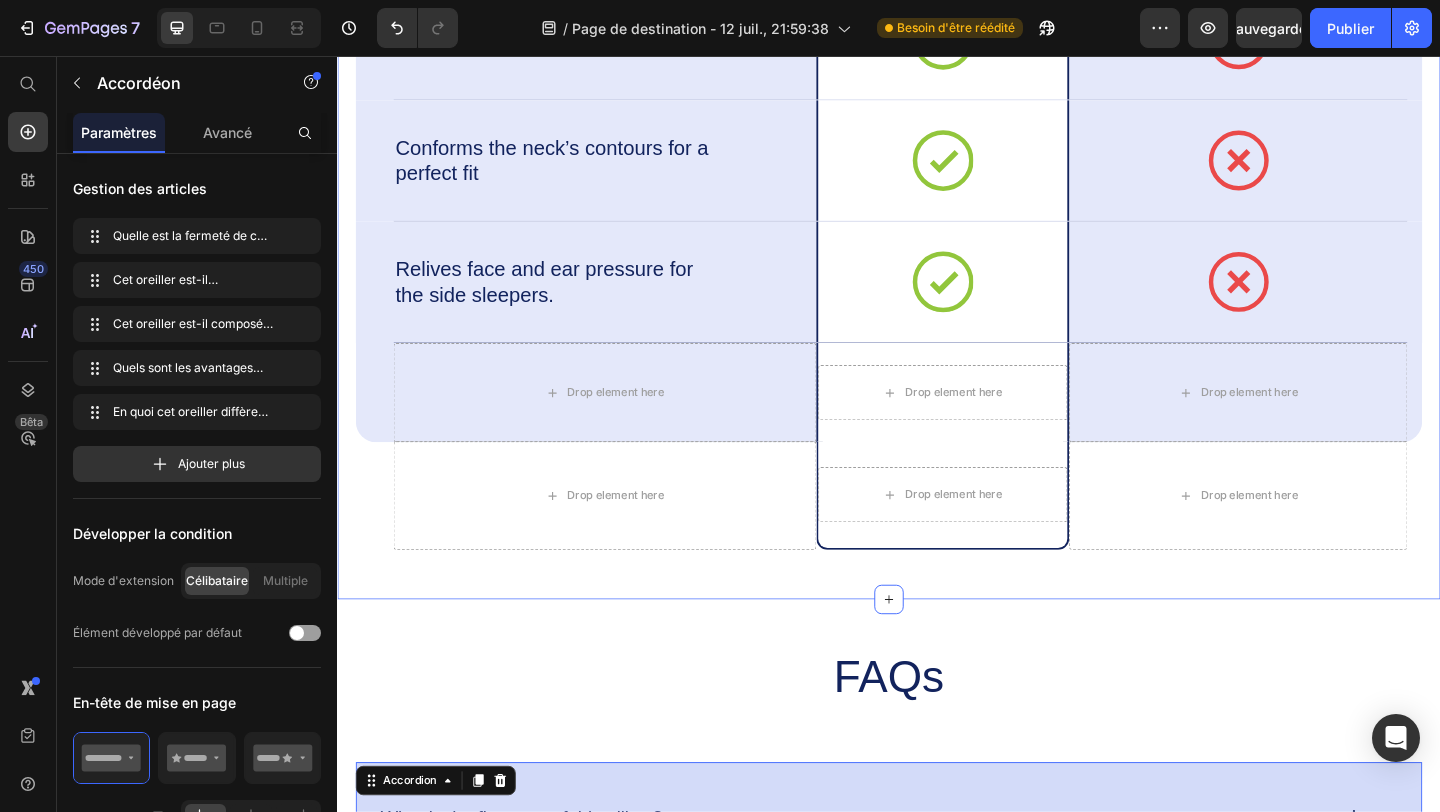 click on "We don’t stress about the competition Heading
Drop element here Image Row Regular Pillow Text Block Row Centralised head support for pressure relief. Text Block
Icon Row
Icon Row Row Optimal Support Text Block
Icon Row
Icon Row Row Conforms the neck’s contours for a perfect fit Text Block
Icon Row
Icon Row Row Relives face and ear pressure for the side sleepers. Text Block
Icon Row
Icon Row Row
Drop element here
Drop element here Row
Drop element here Row Row Row
Drop element here
Drop element here Row
Drop element here Row Row Section 2" at bounding box center (937, 77) 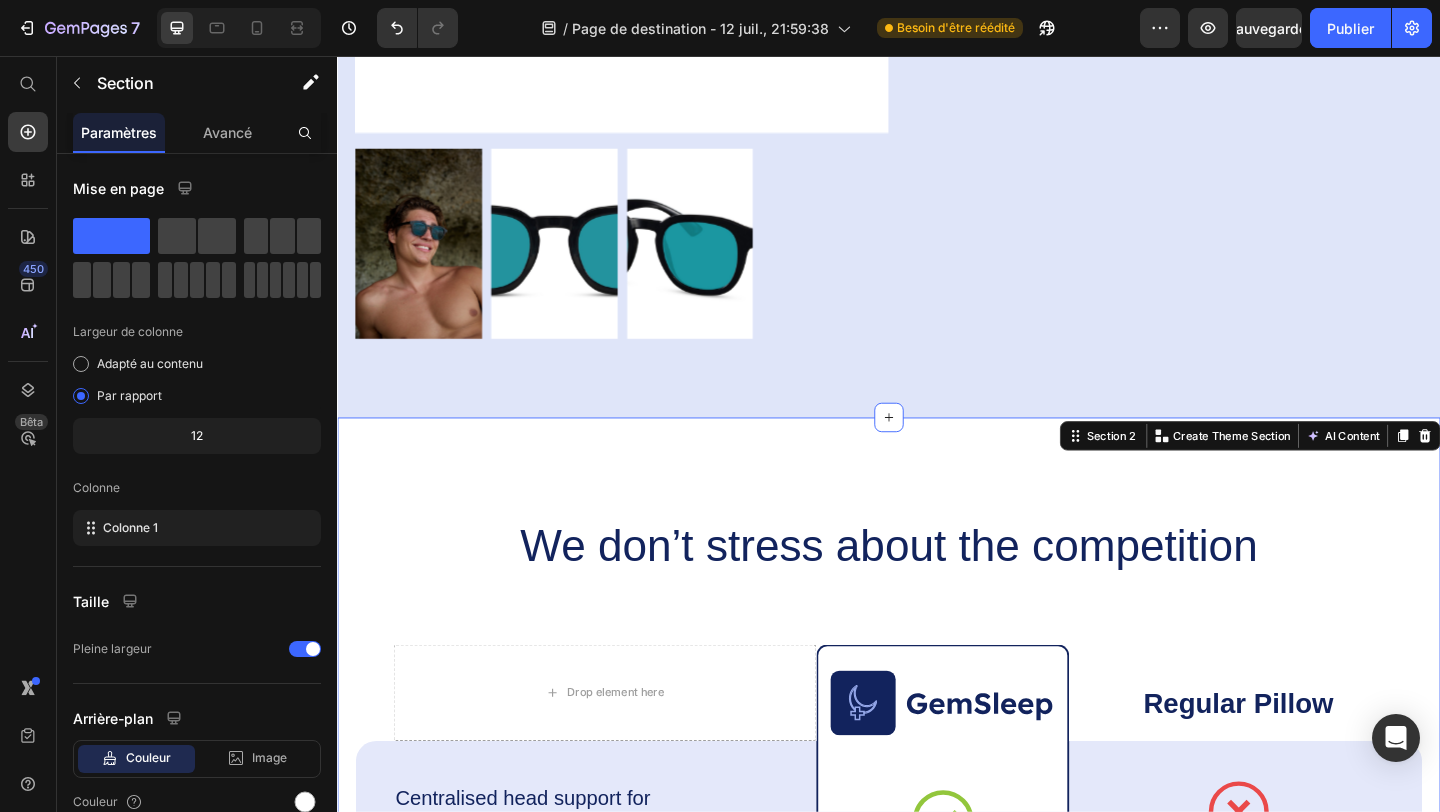 scroll, scrollTop: 910, scrollLeft: 0, axis: vertical 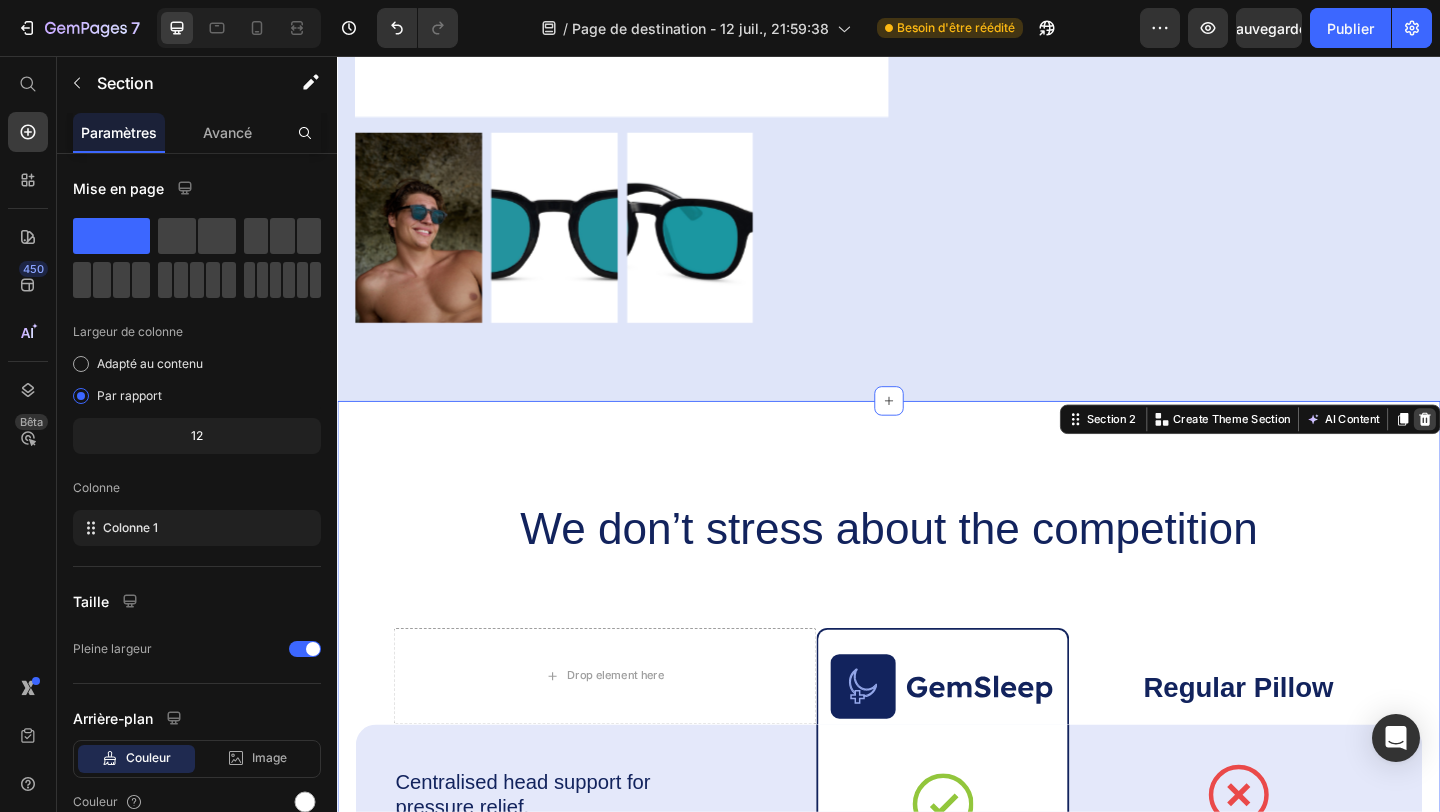 click 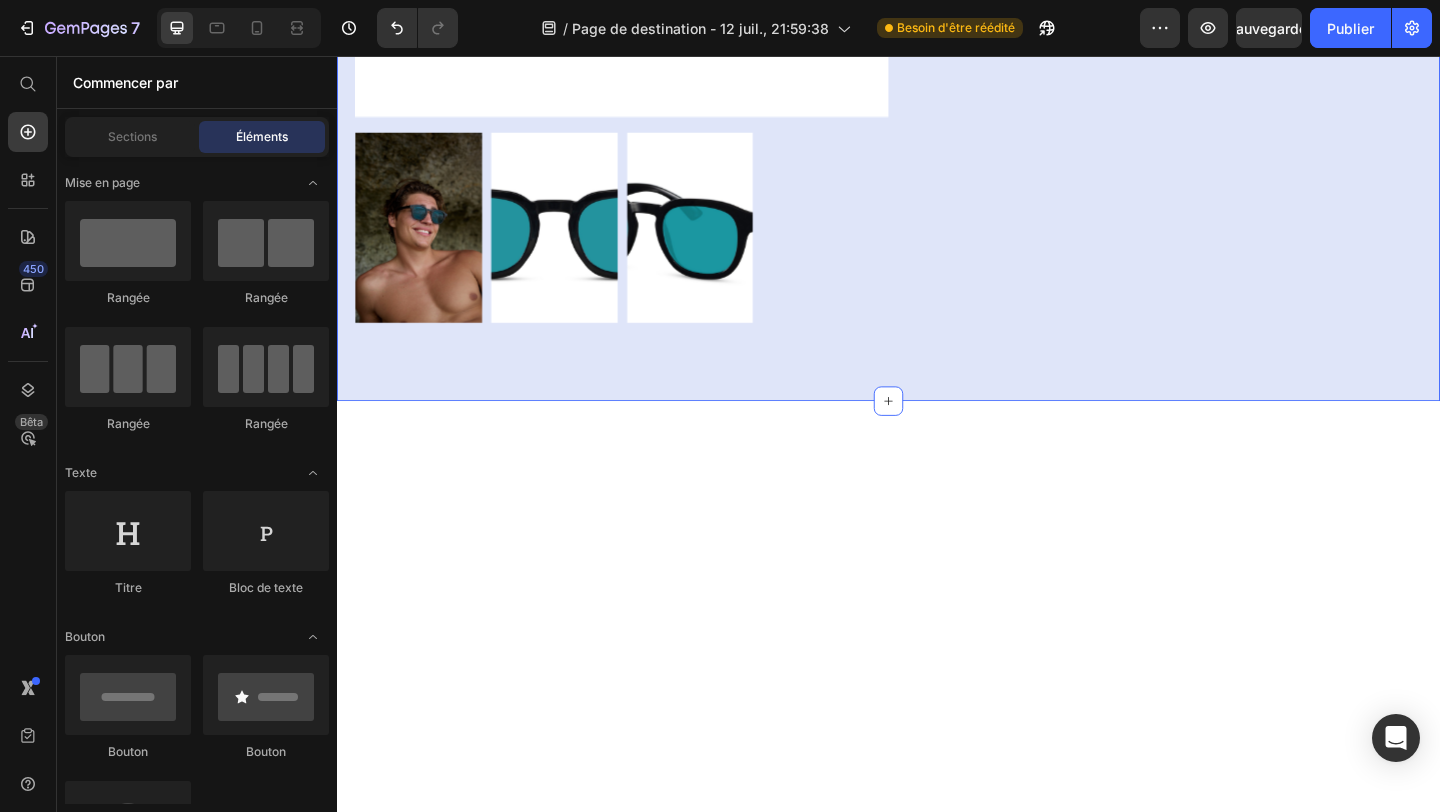 click on "Product Images
Icon
Icon
Icon
Icon
Icon Icon List classic blue Product Title Expert-engineered Pillow for Orthopedic Support Text Block €2.999,00 Product Price Quantity Text Block 1 Product Quantity Out of stock Add to Cart Row This product does not have a description Product Description Product Section 1" at bounding box center [937, -191] 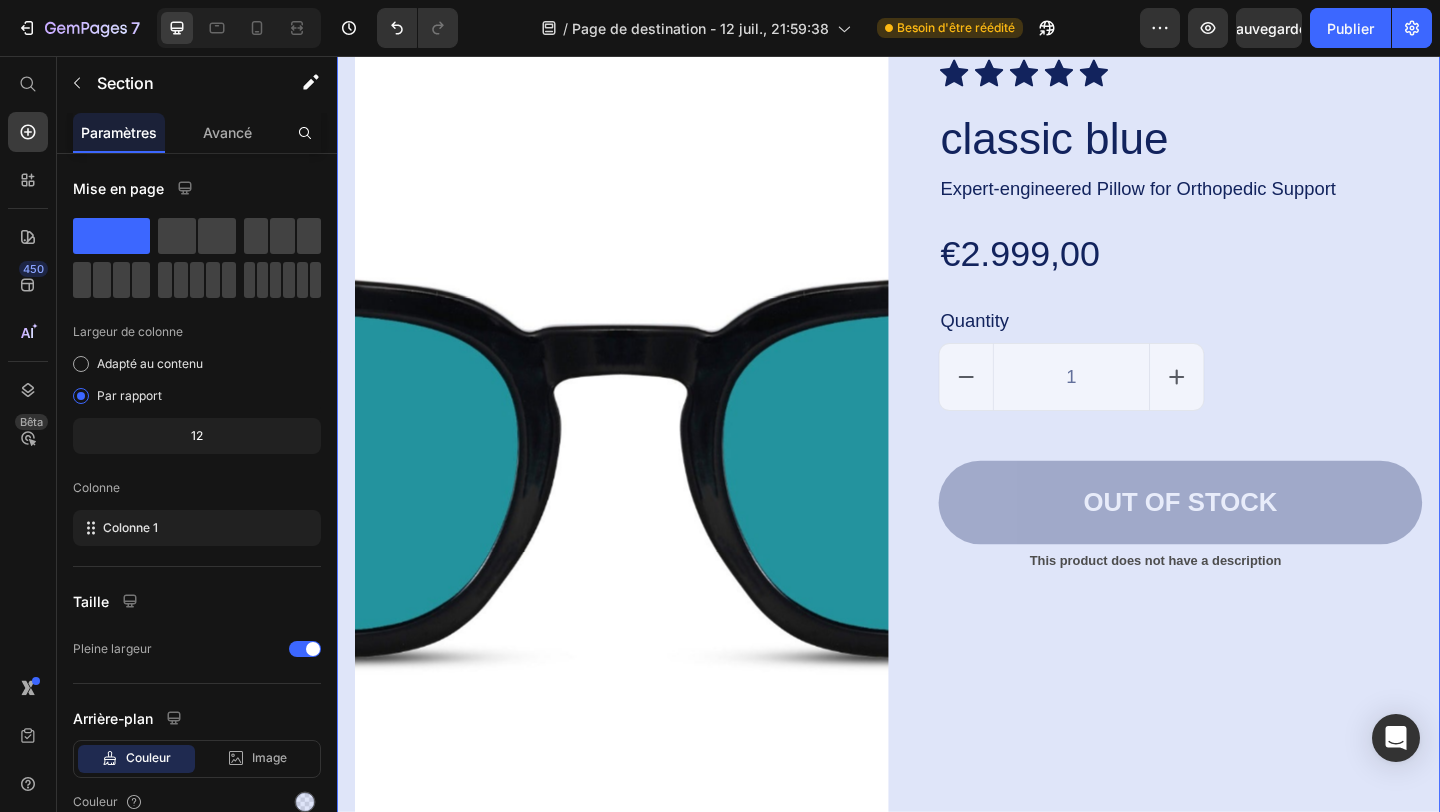 scroll, scrollTop: 0, scrollLeft: 0, axis: both 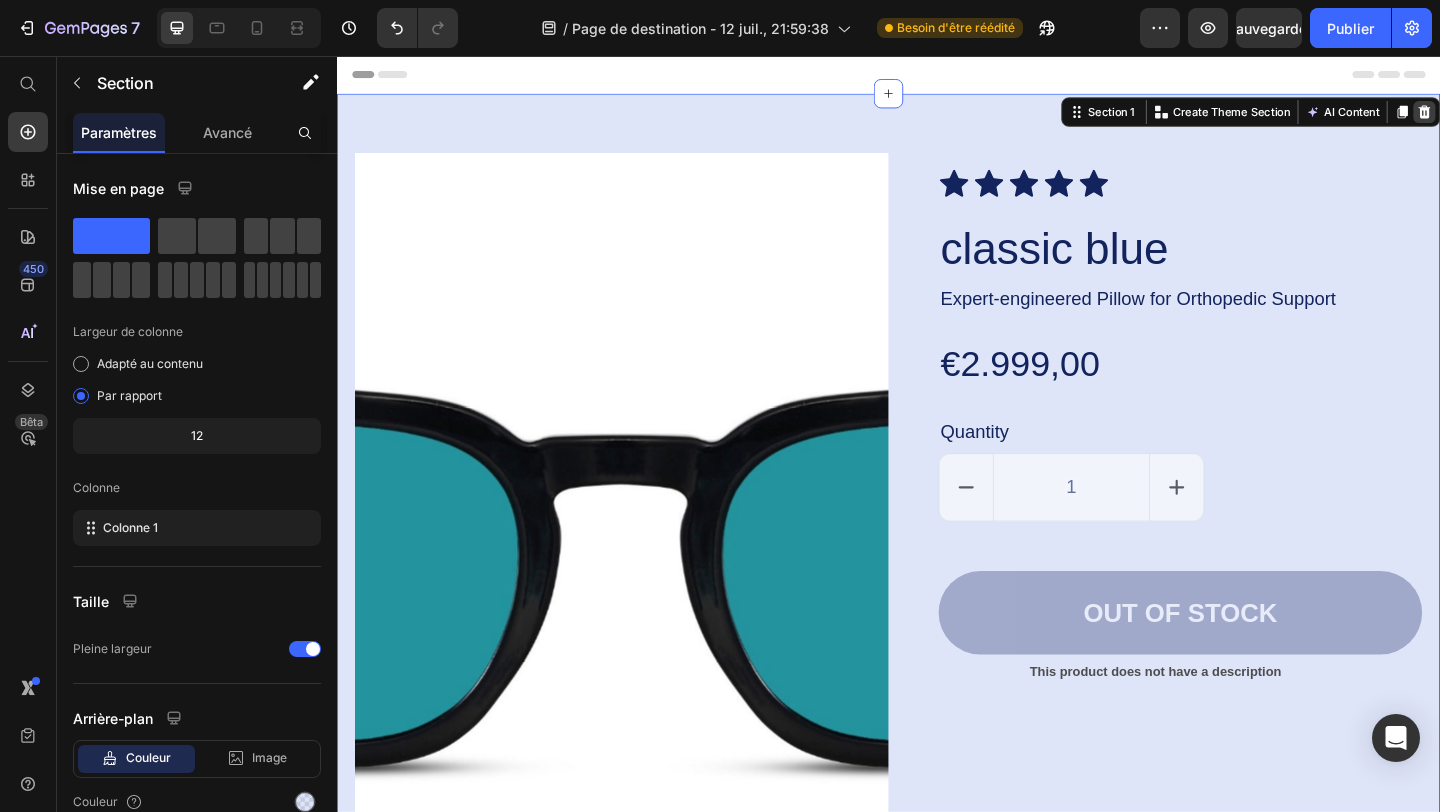 click 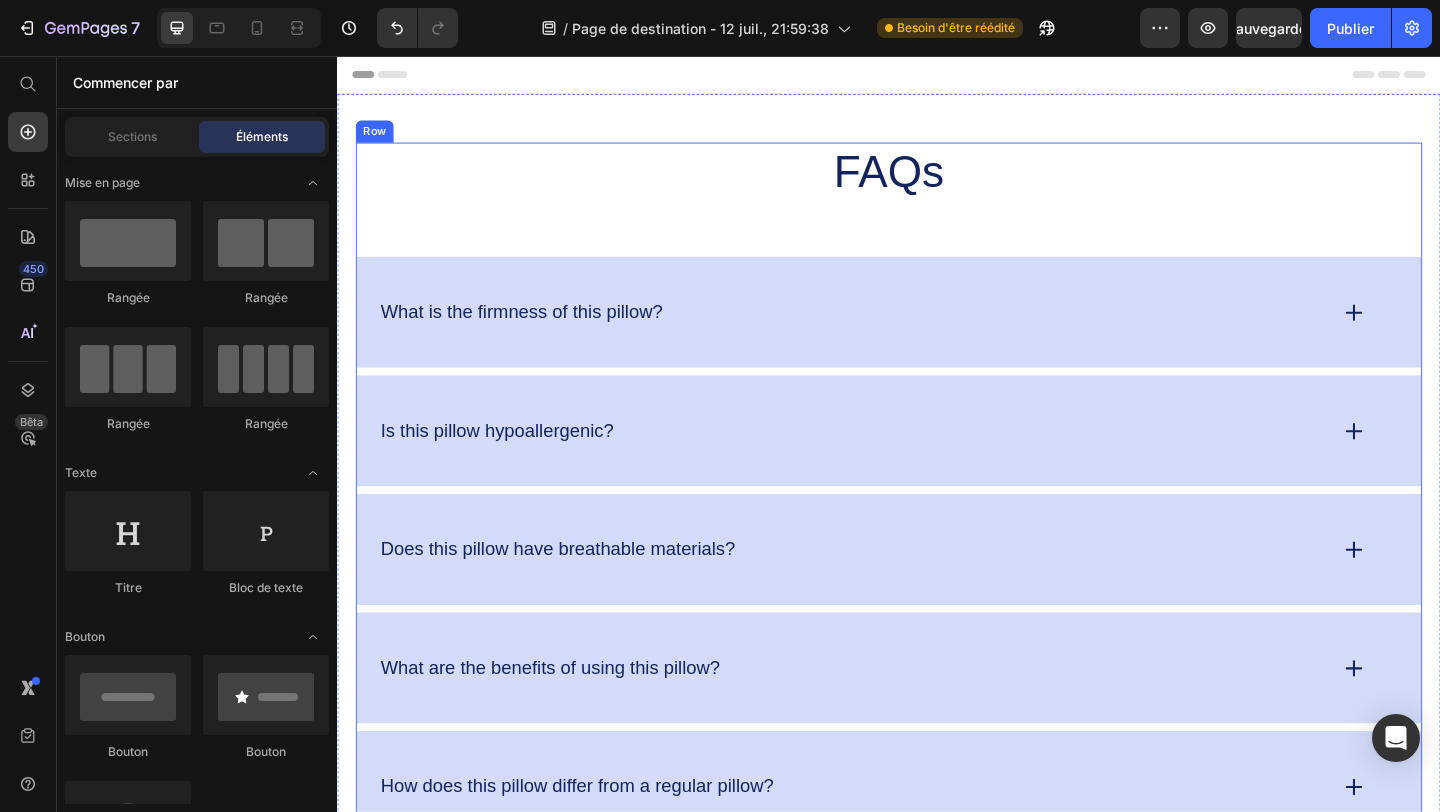 click on "FAQs Heading
What is the firmness of this pillow?
Is this pillow hypoallergenic?
Does this pillow have breathable materials?
What are the benefits of using this pillow?
How does this pillow differ from a regular pillow? Accordion" at bounding box center [937, 530] 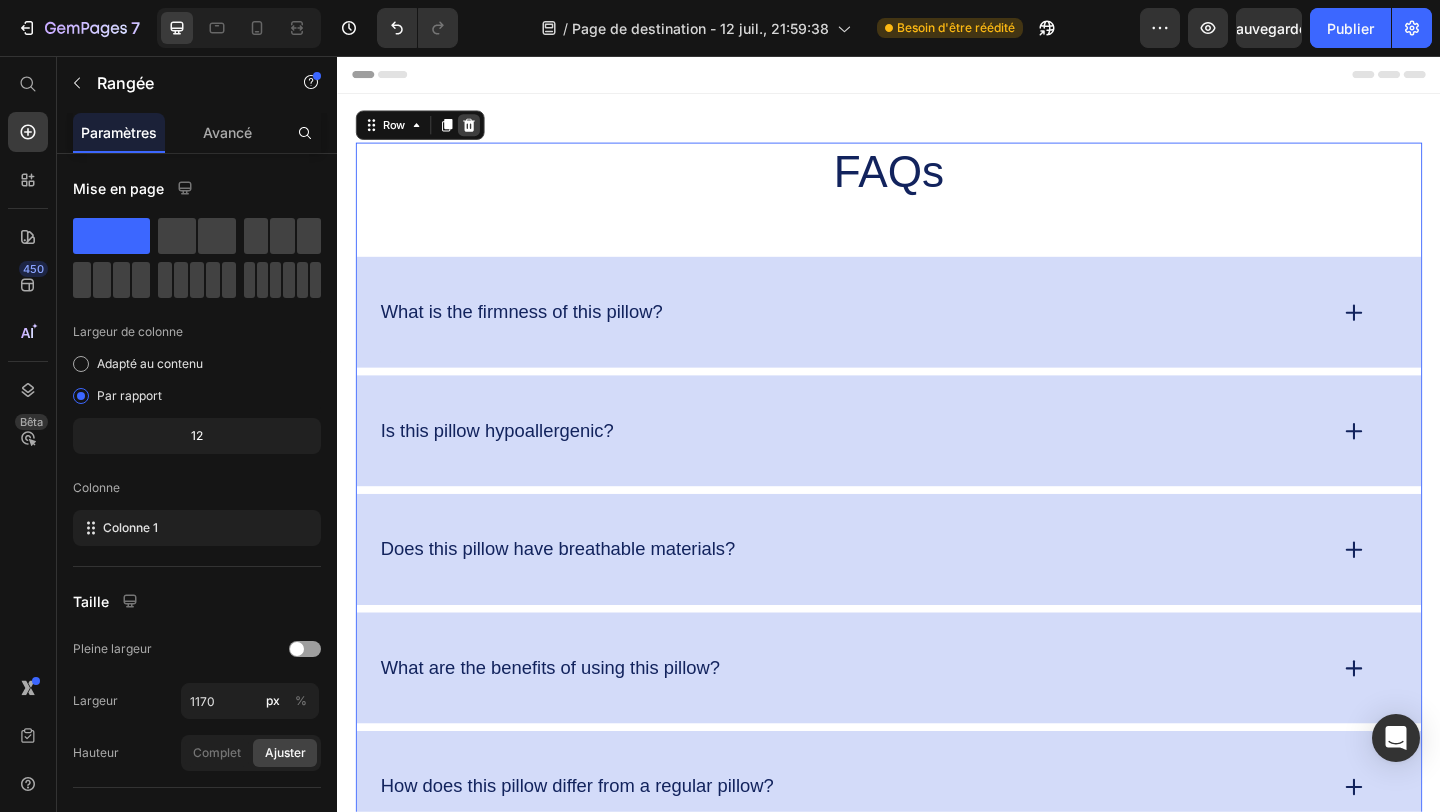 click at bounding box center [480, 131] 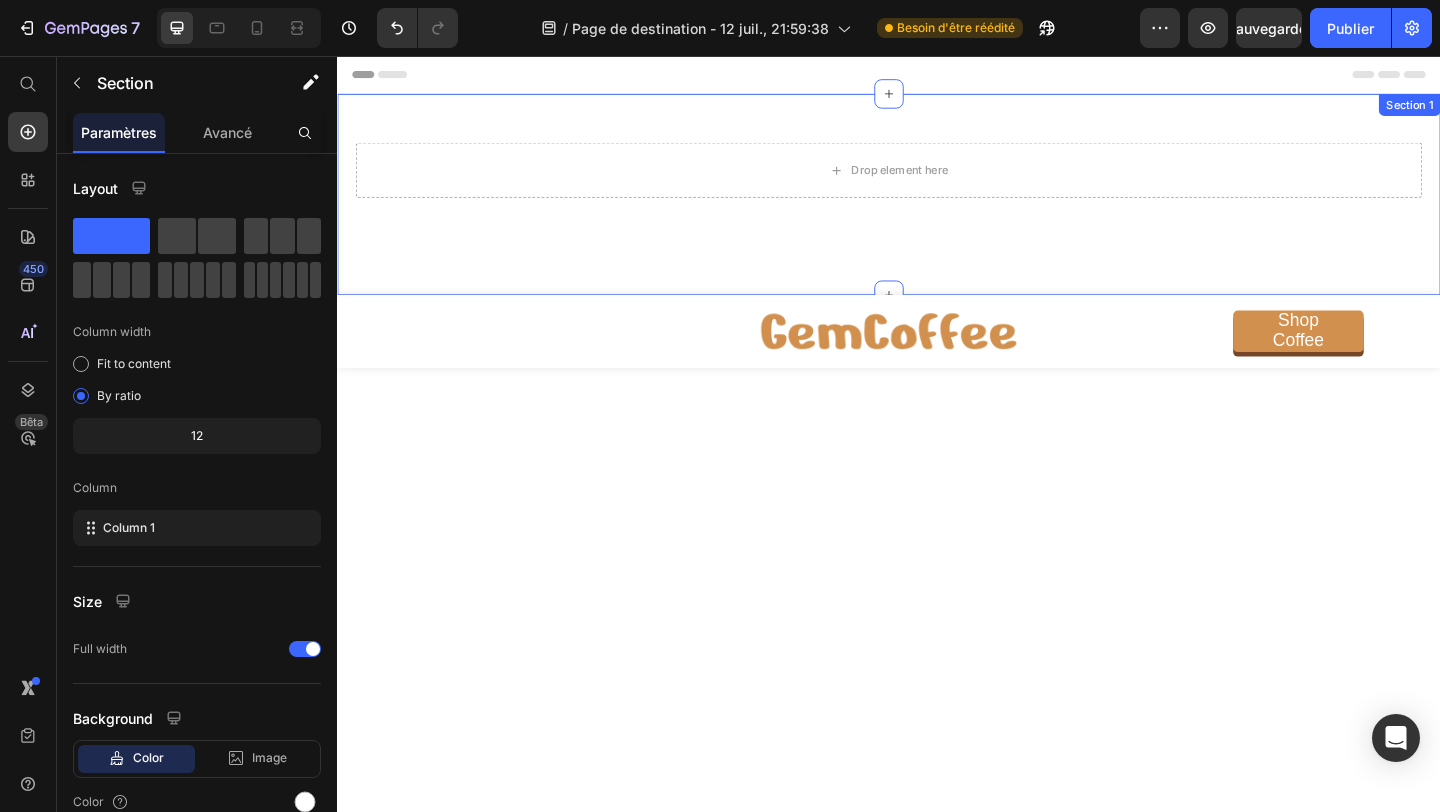 click on "Drop element here Section 1" at bounding box center [937, 206] 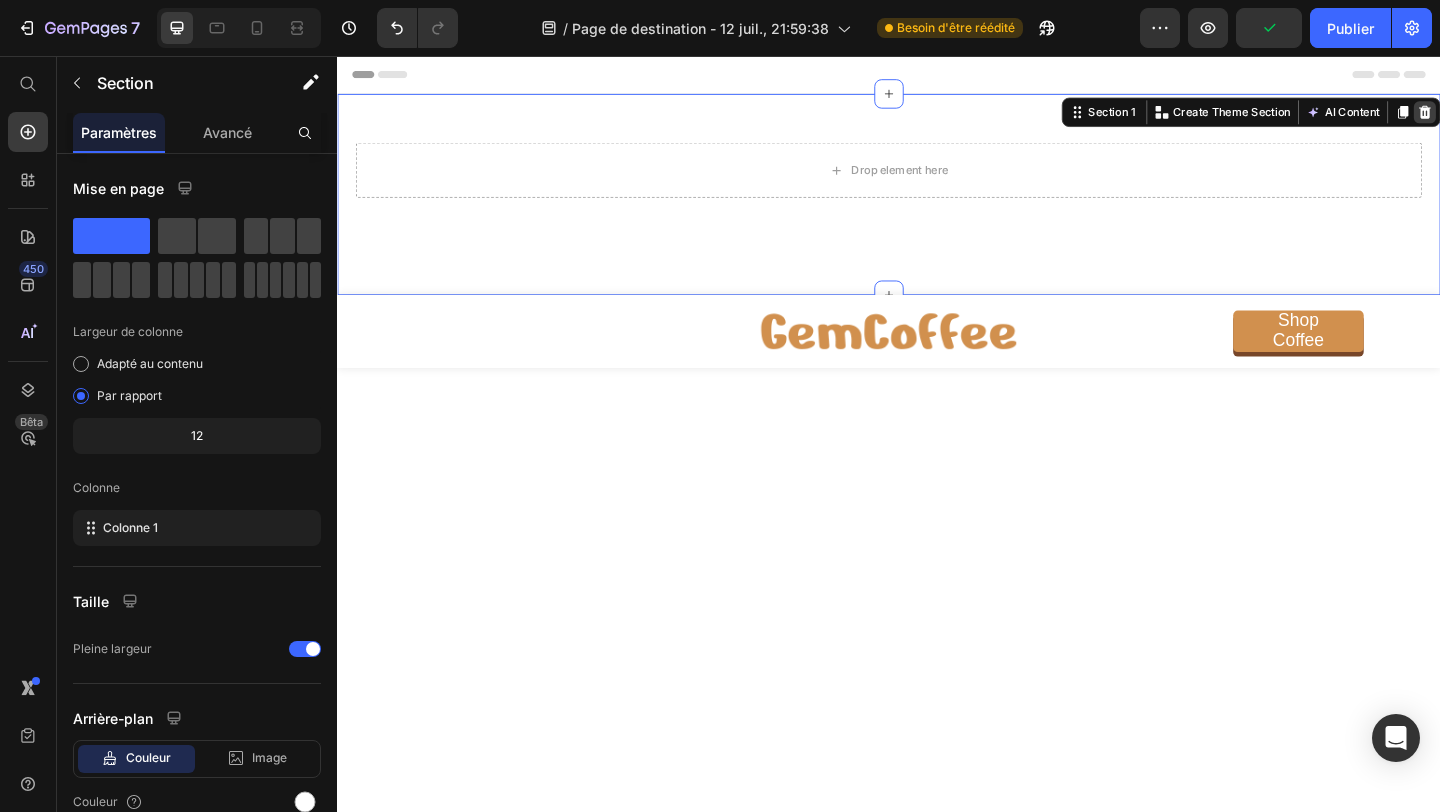 click at bounding box center [1520, 117] 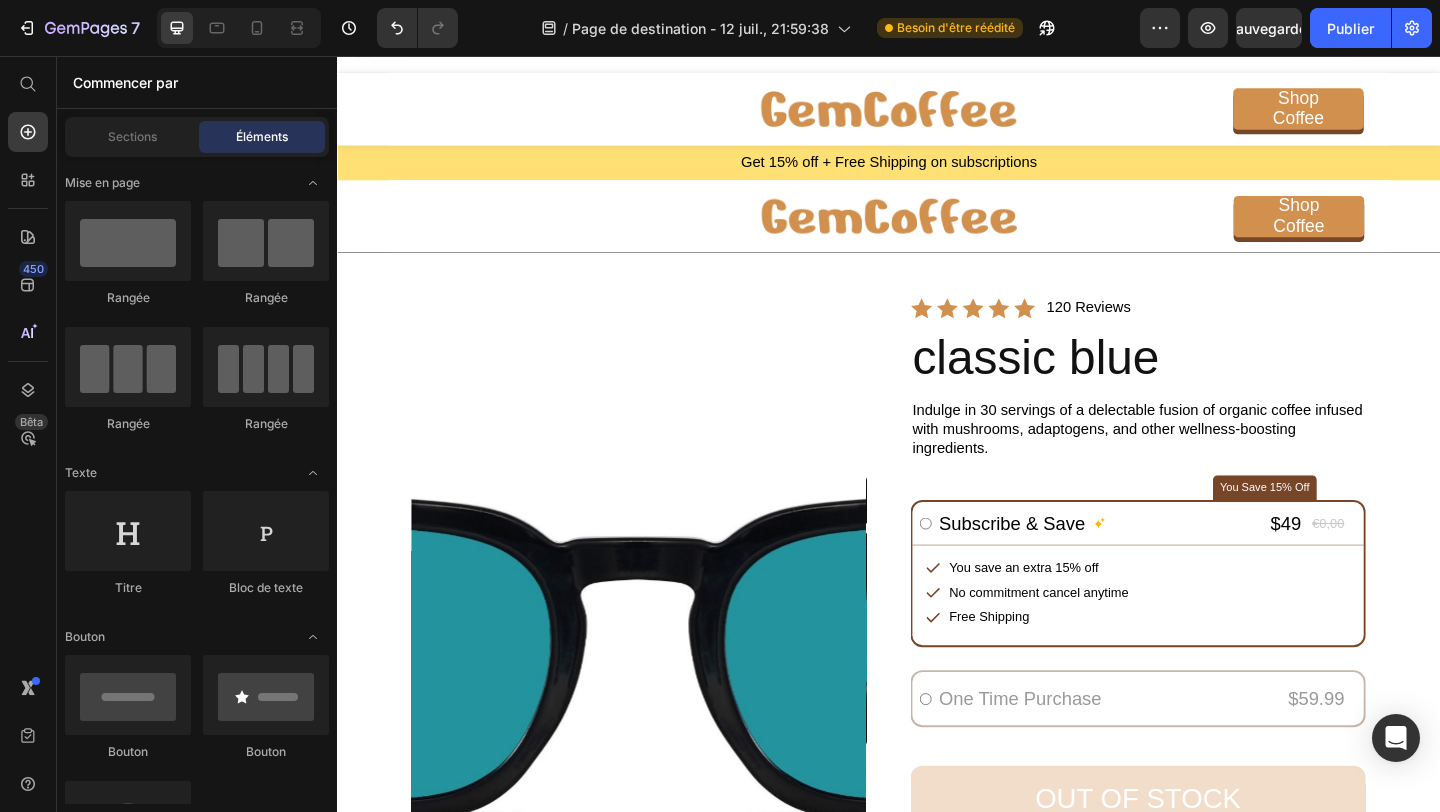 scroll, scrollTop: 28, scrollLeft: 0, axis: vertical 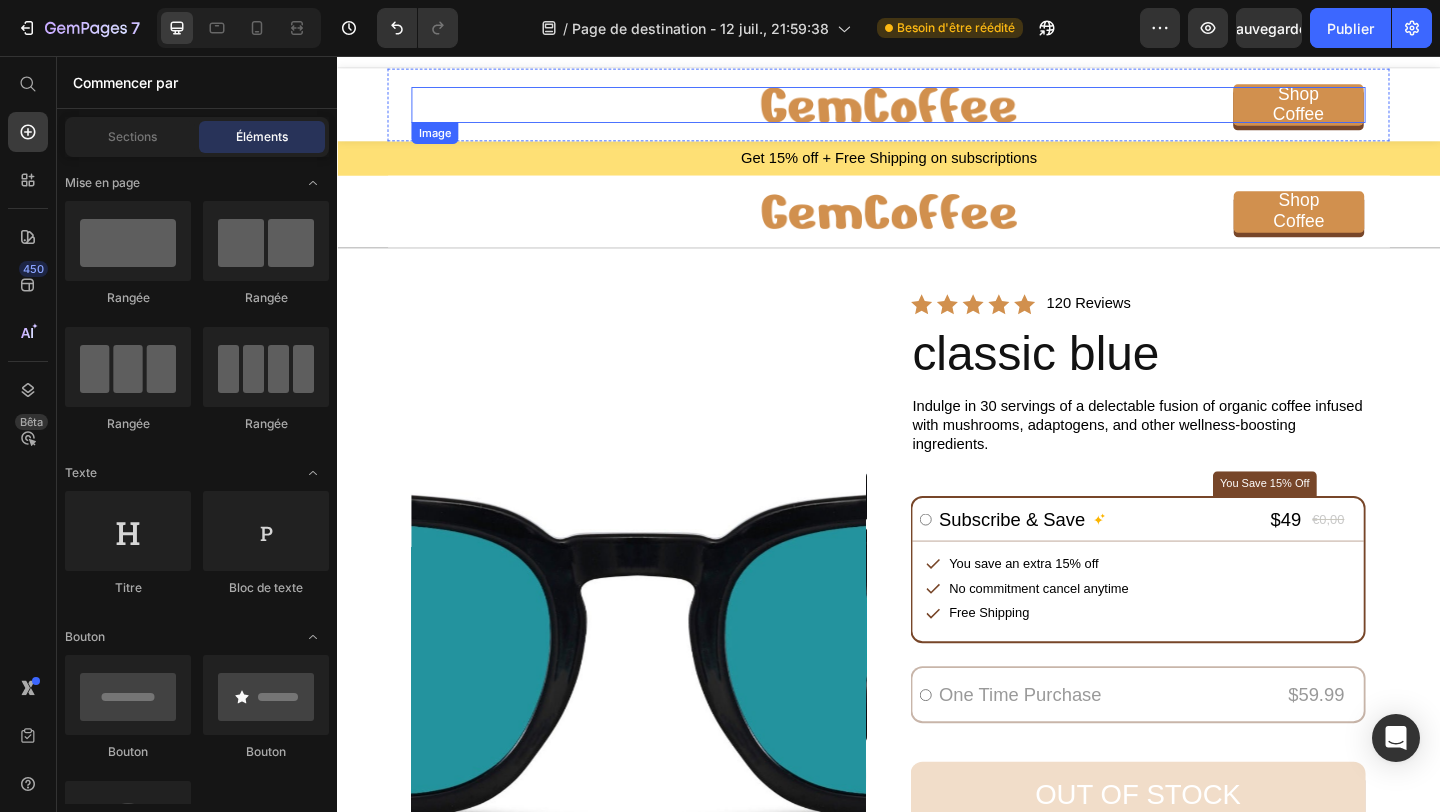 click at bounding box center (937, 108) 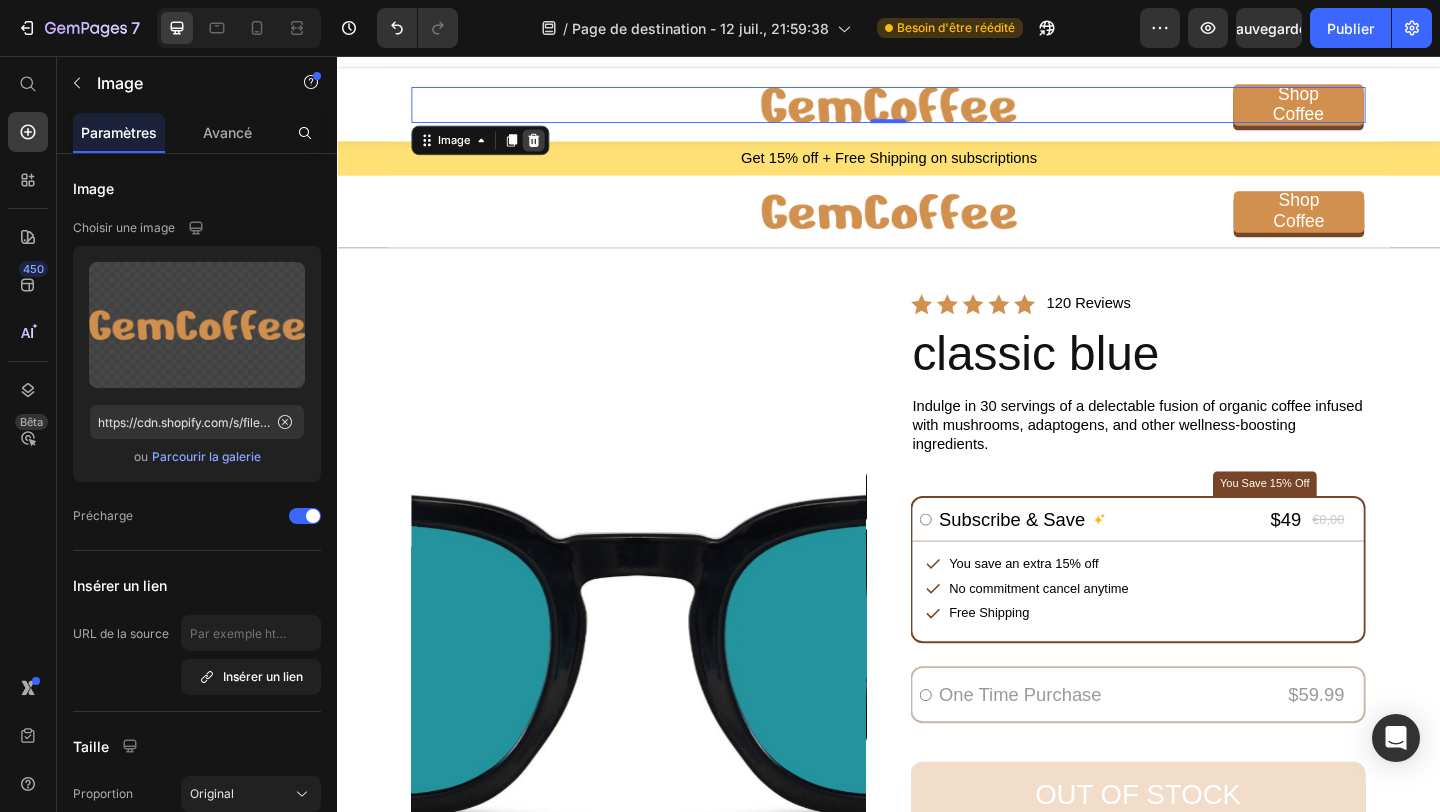 click 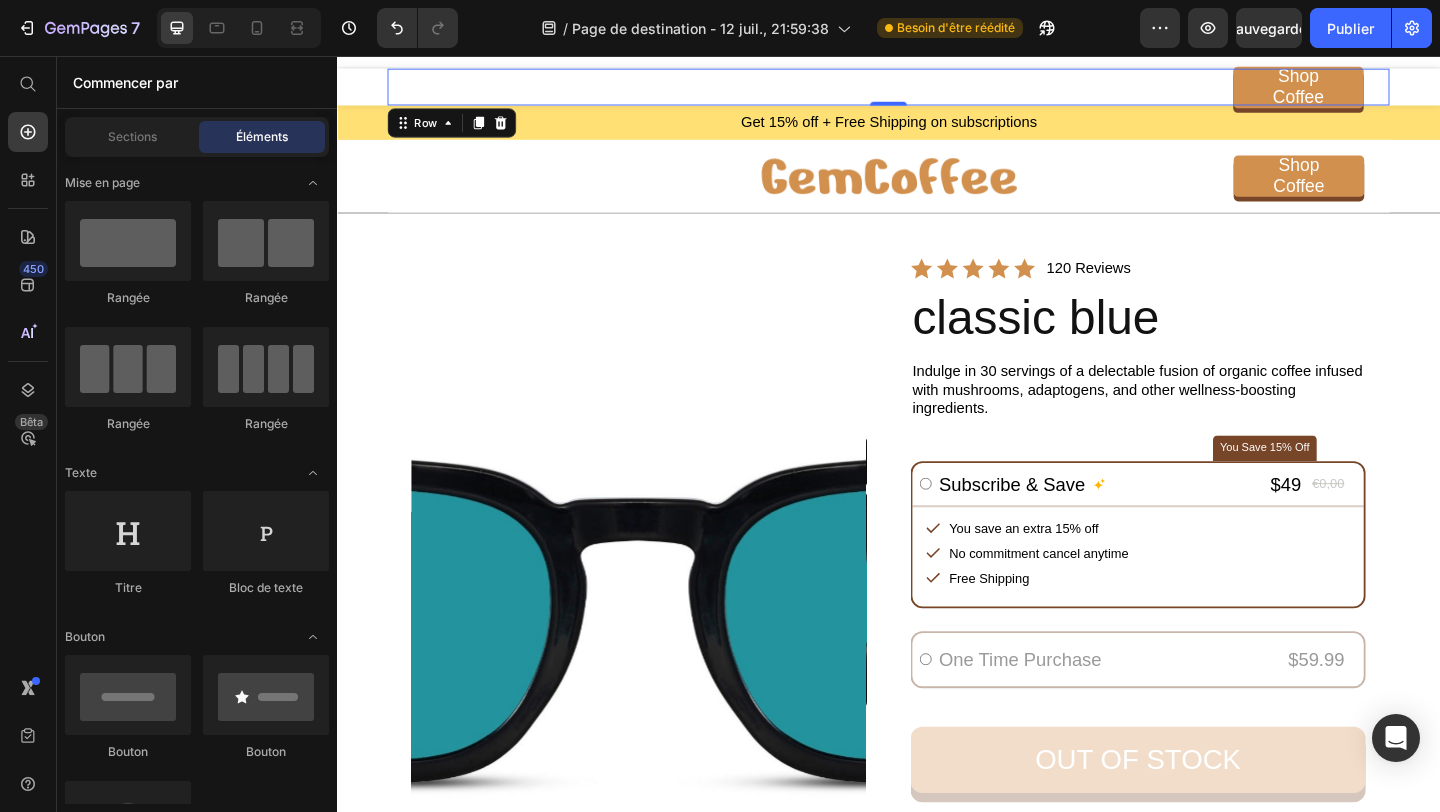 click on "Shop Coffee Button Row   0" at bounding box center (937, 89) 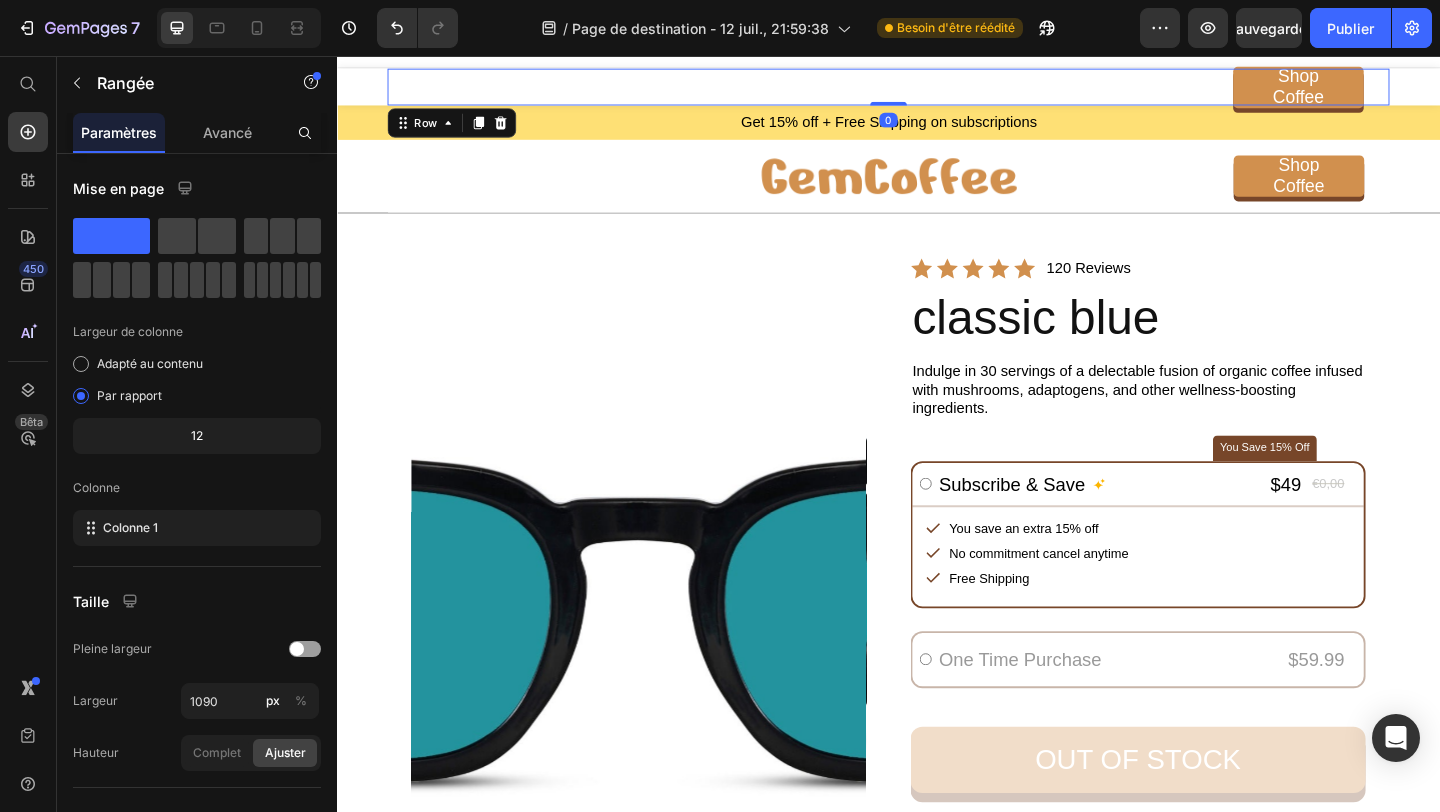 click on "Row" at bounding box center [462, 128] 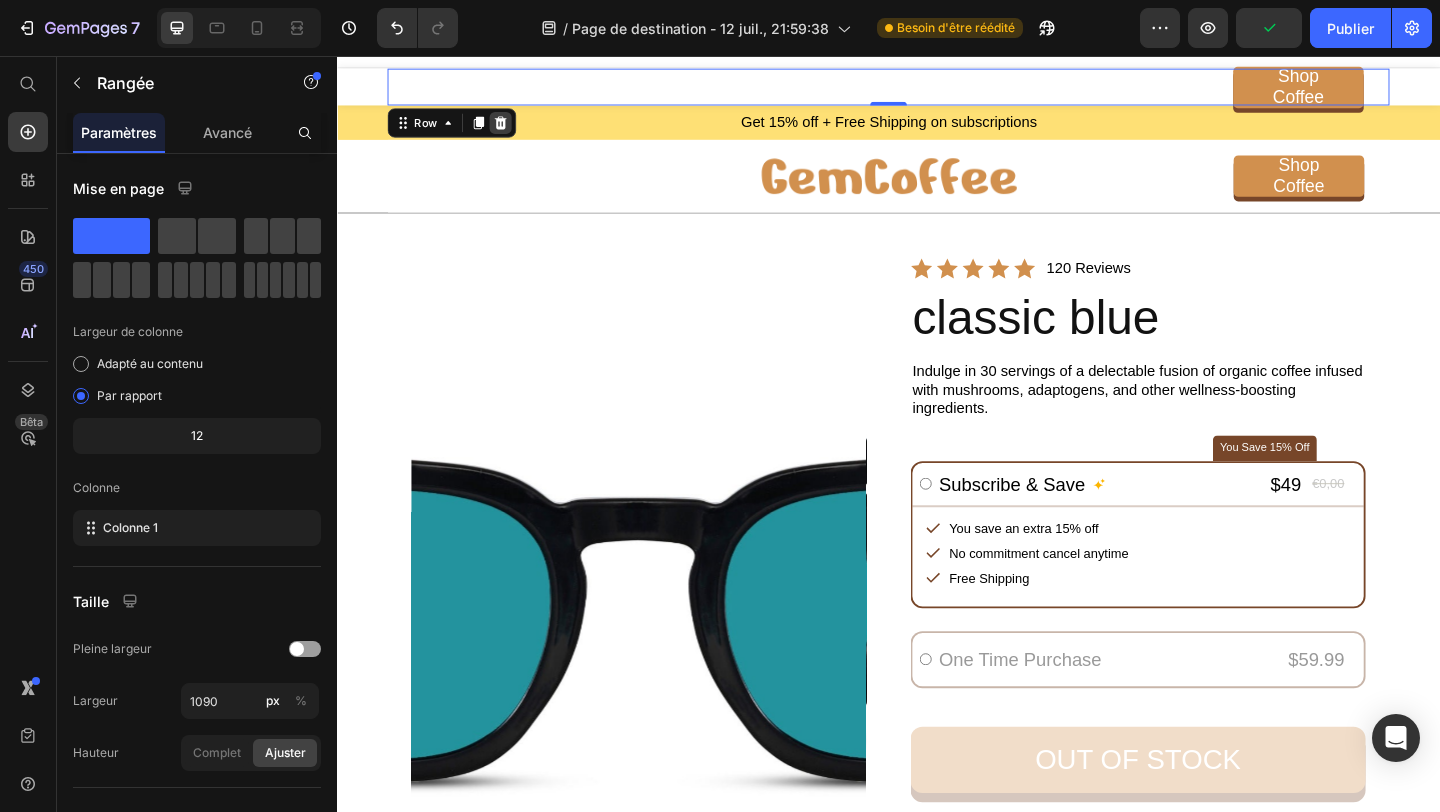 click 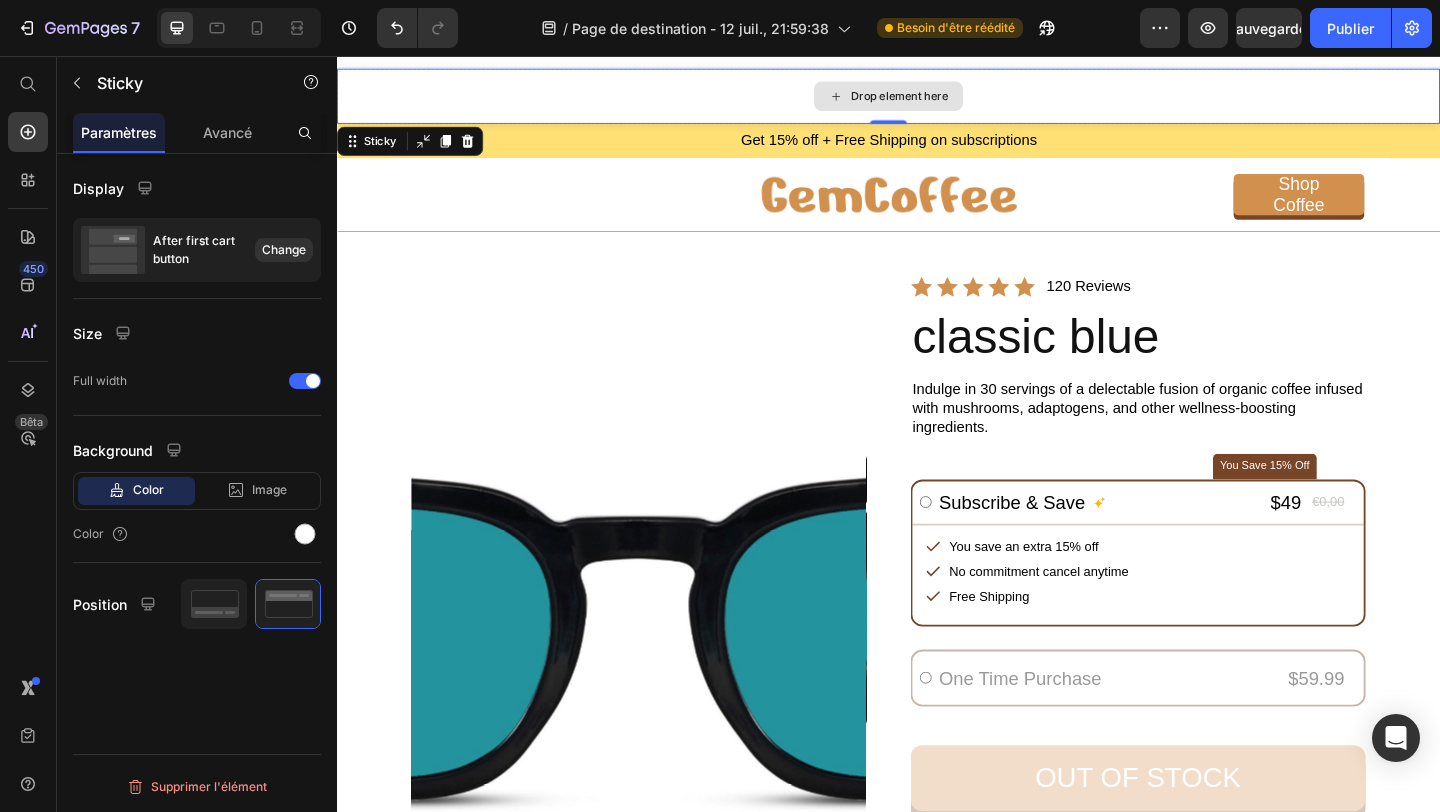 click on "Drop element here" at bounding box center [937, 99] 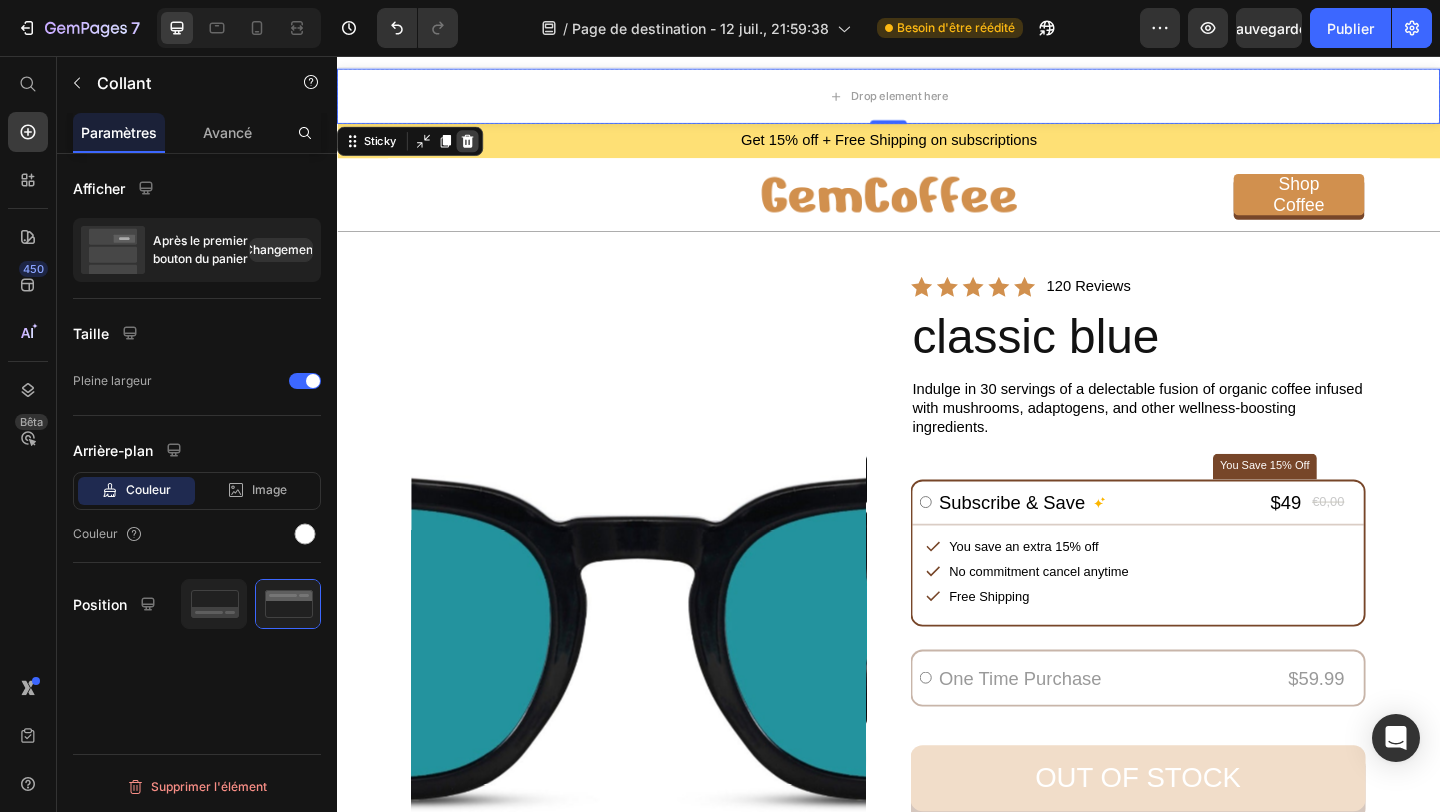 click 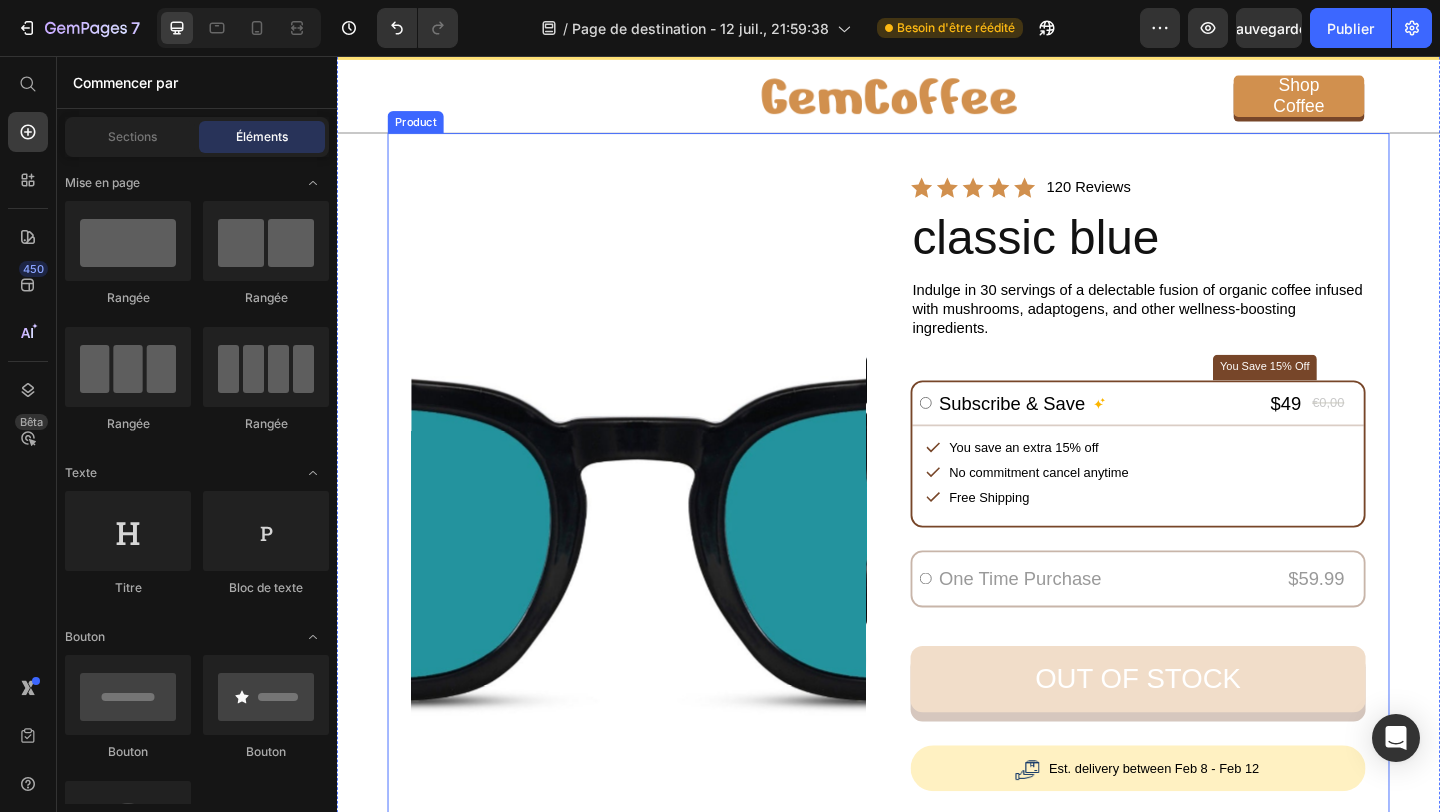 scroll, scrollTop: 0, scrollLeft: 0, axis: both 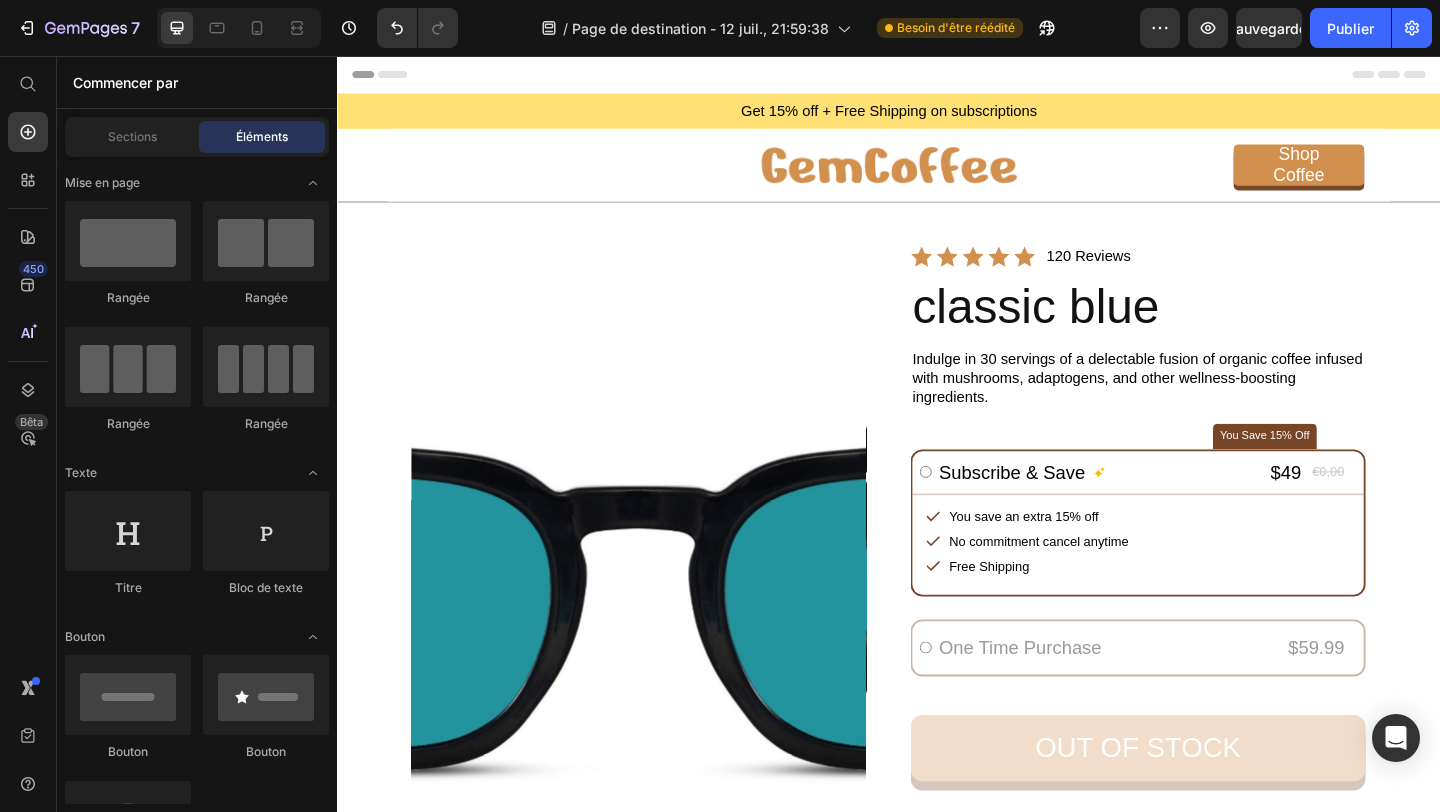 click on "En-tête" at bounding box center (937, 76) 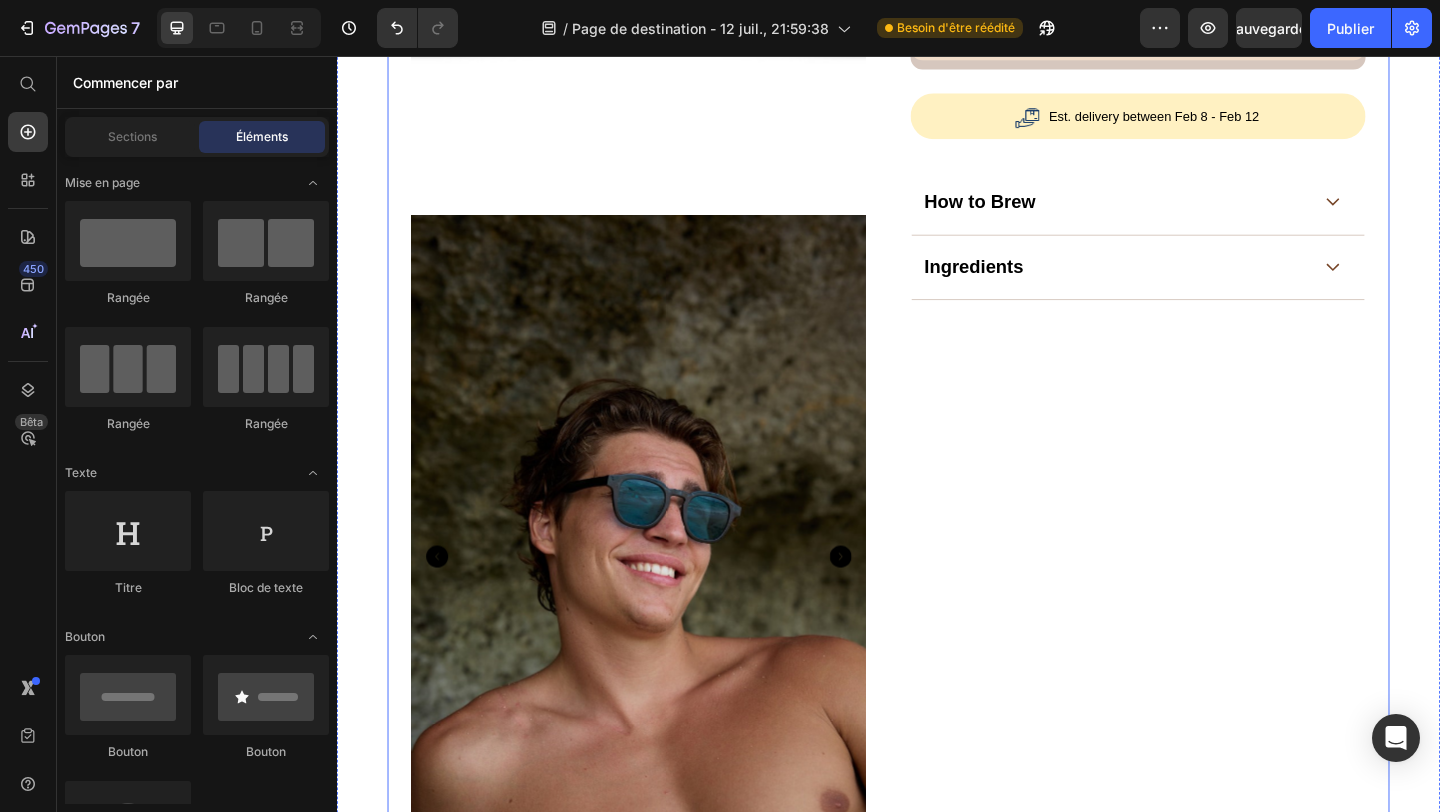 scroll, scrollTop: 796, scrollLeft: 0, axis: vertical 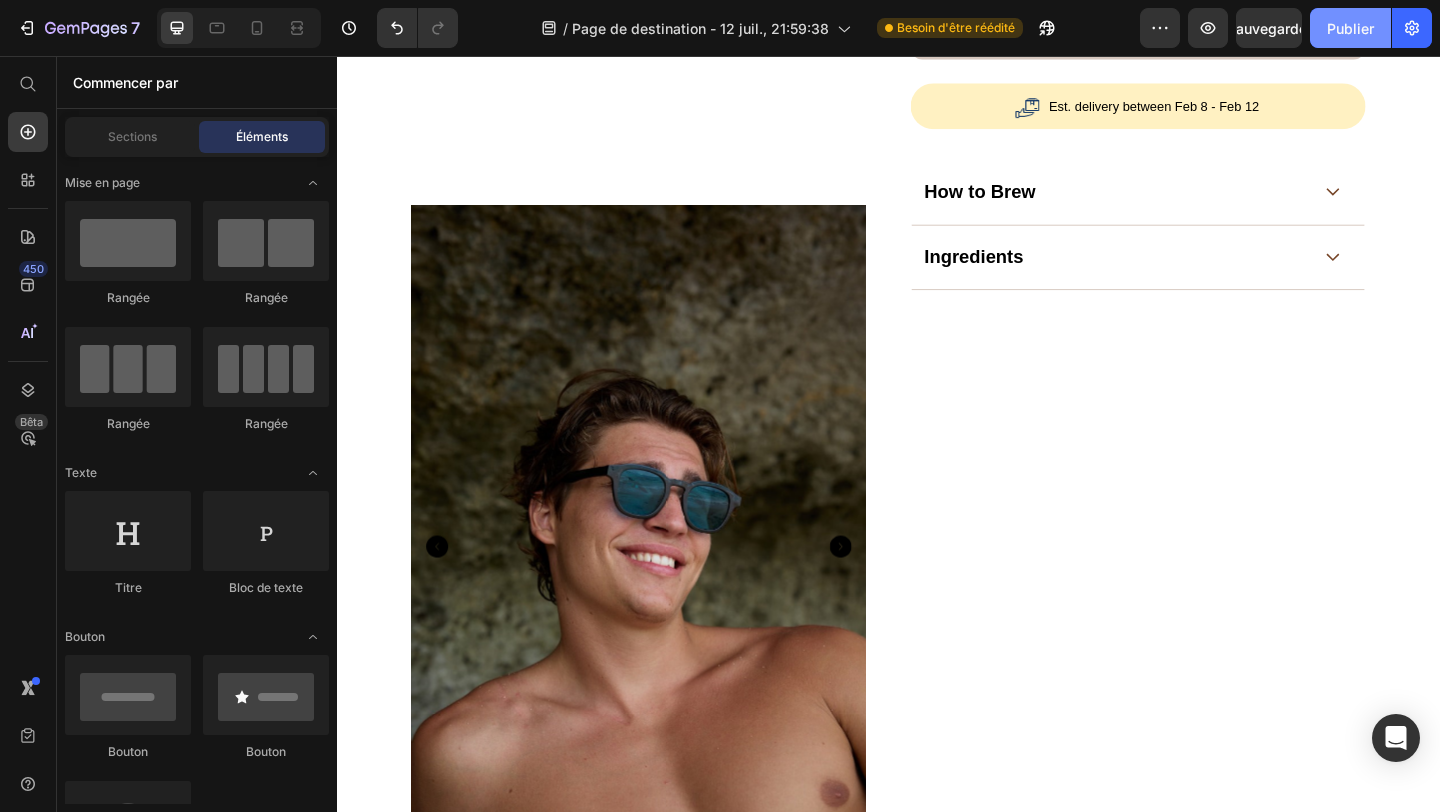 click on "Publier" 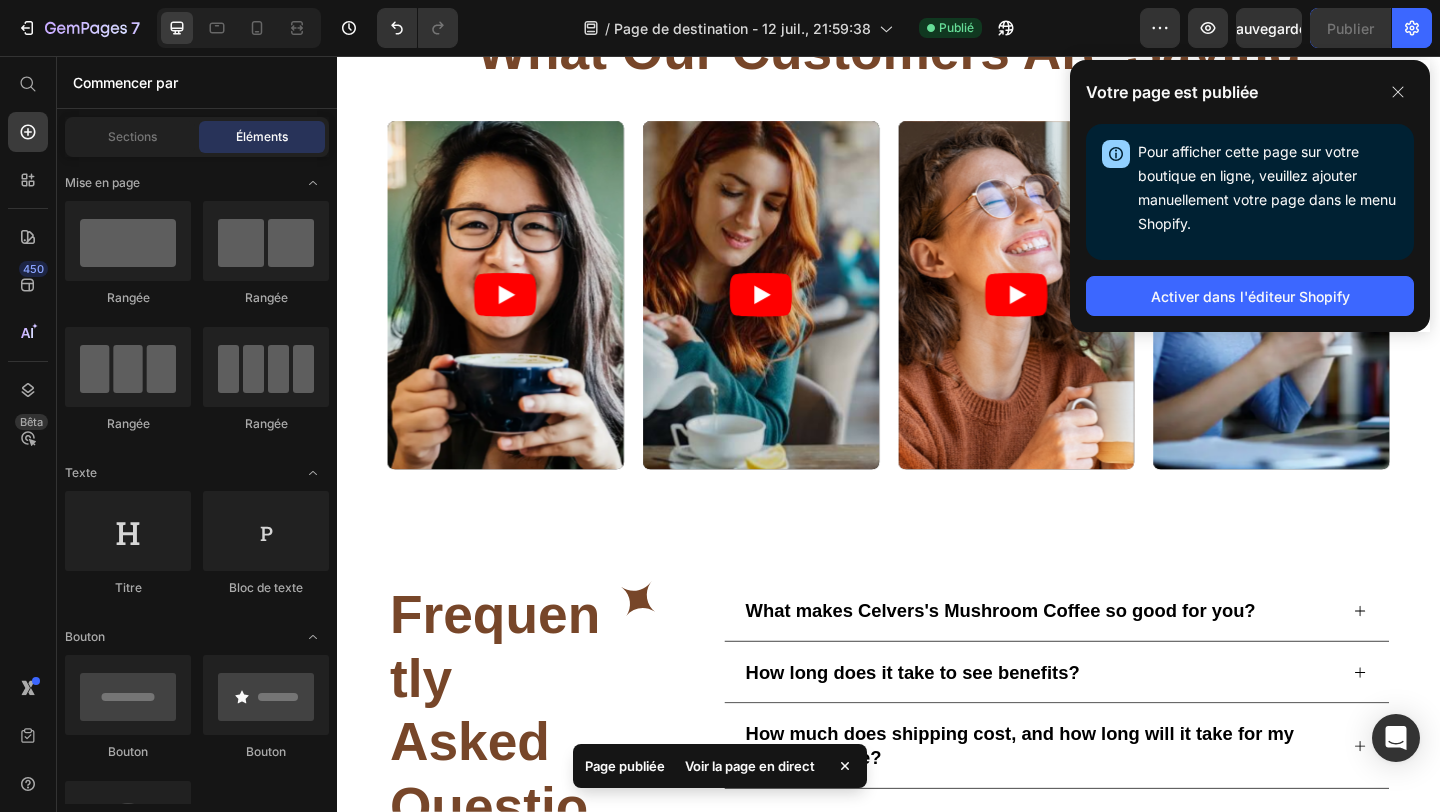 scroll, scrollTop: 3597, scrollLeft: 0, axis: vertical 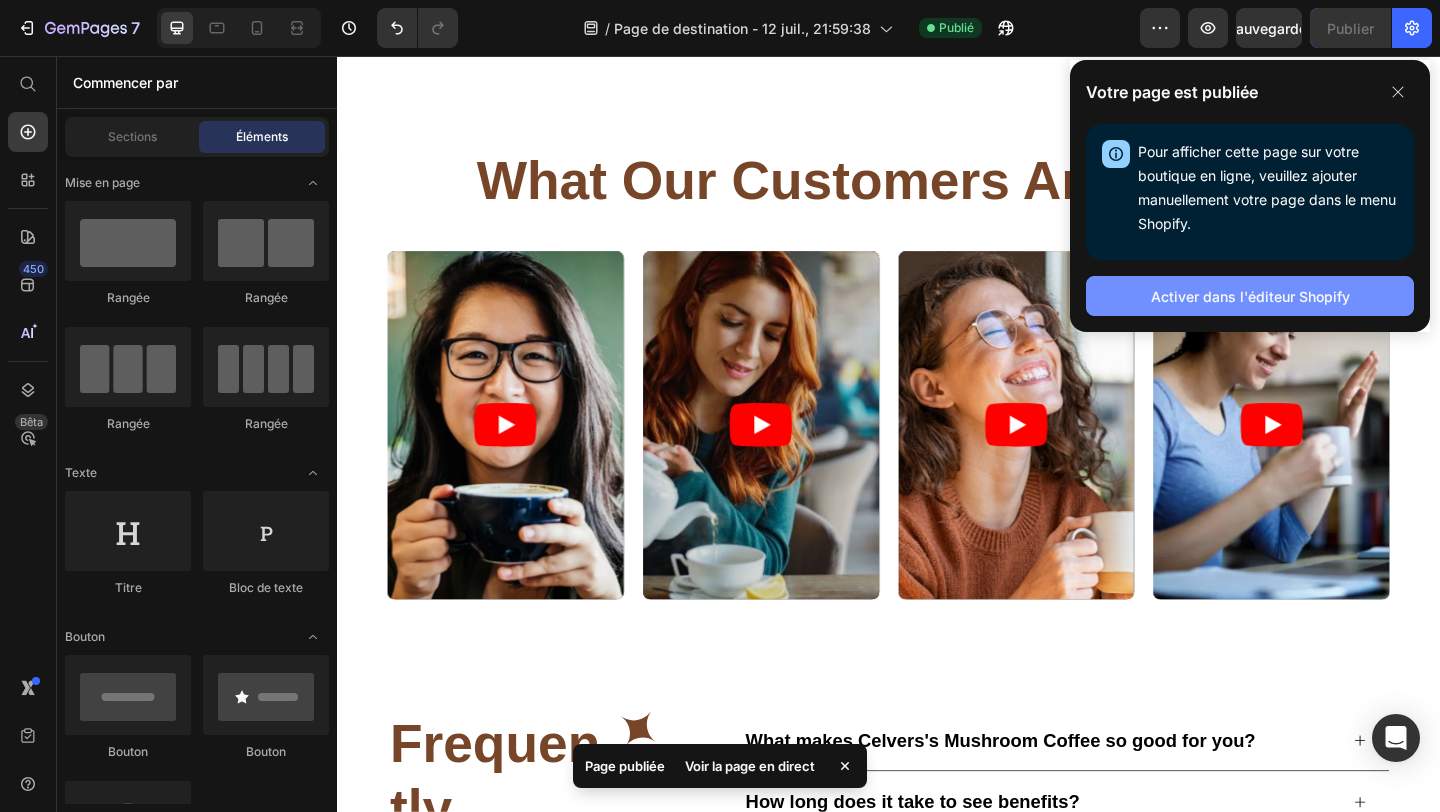 click on "Activer dans l'éditeur Shopify" at bounding box center (1250, 296) 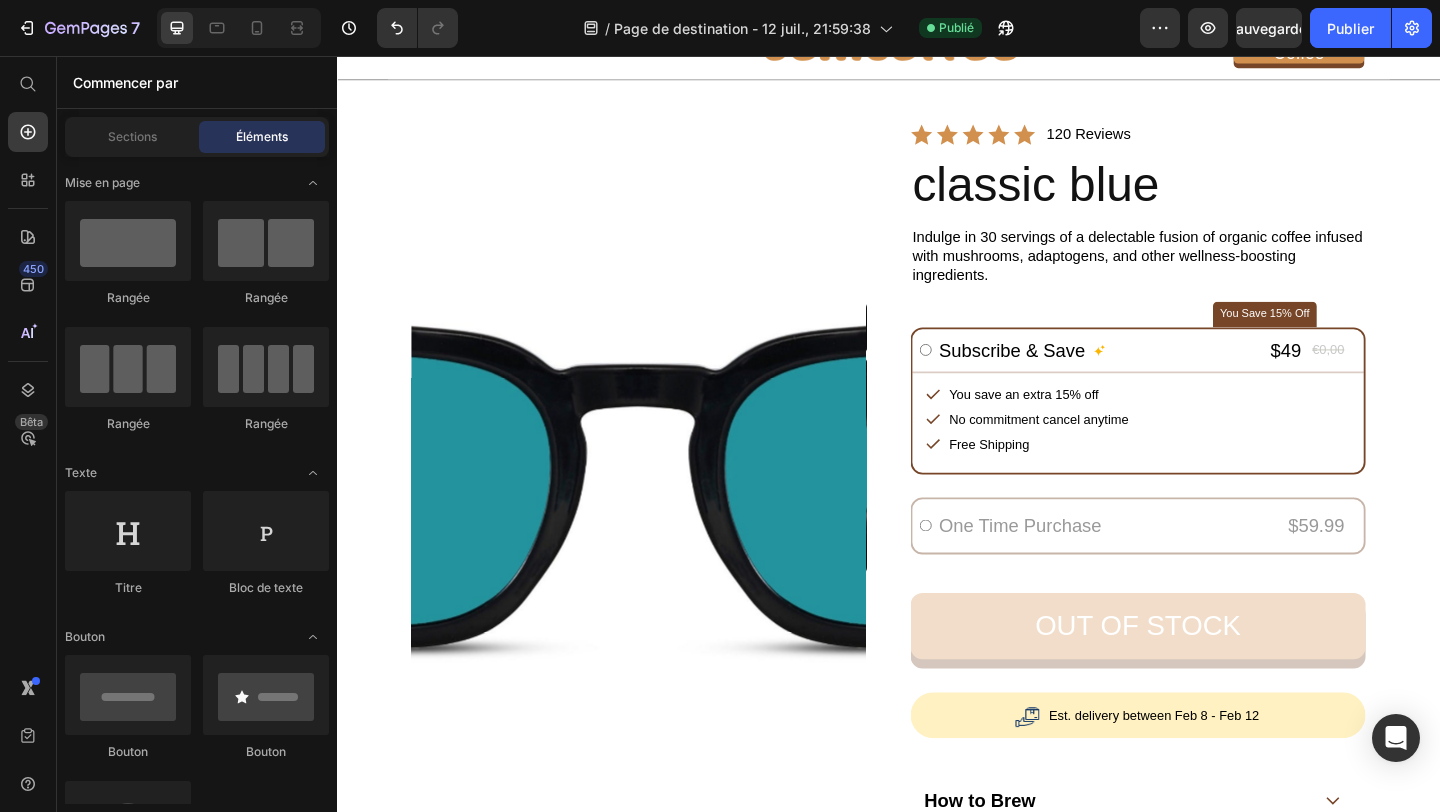 scroll, scrollTop: 0, scrollLeft: 0, axis: both 